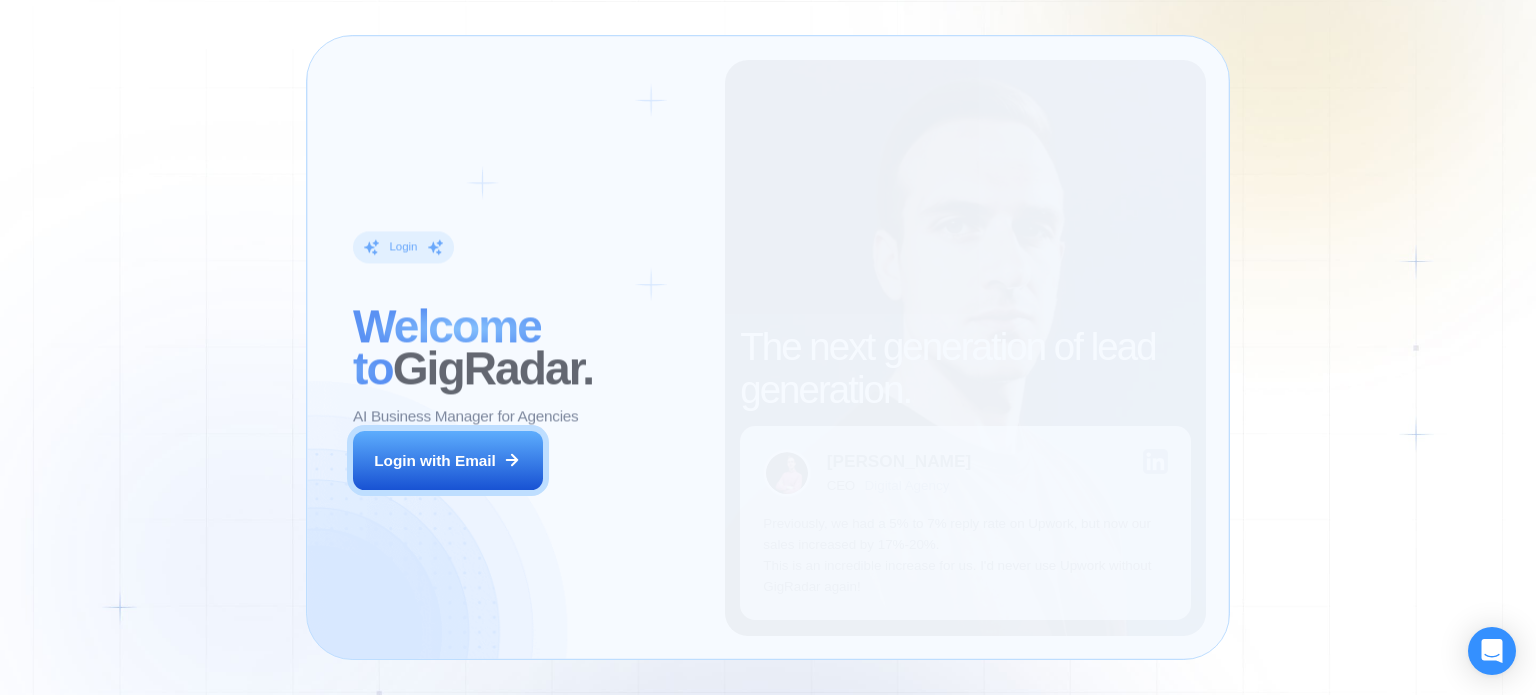 scroll, scrollTop: 0, scrollLeft: 0, axis: both 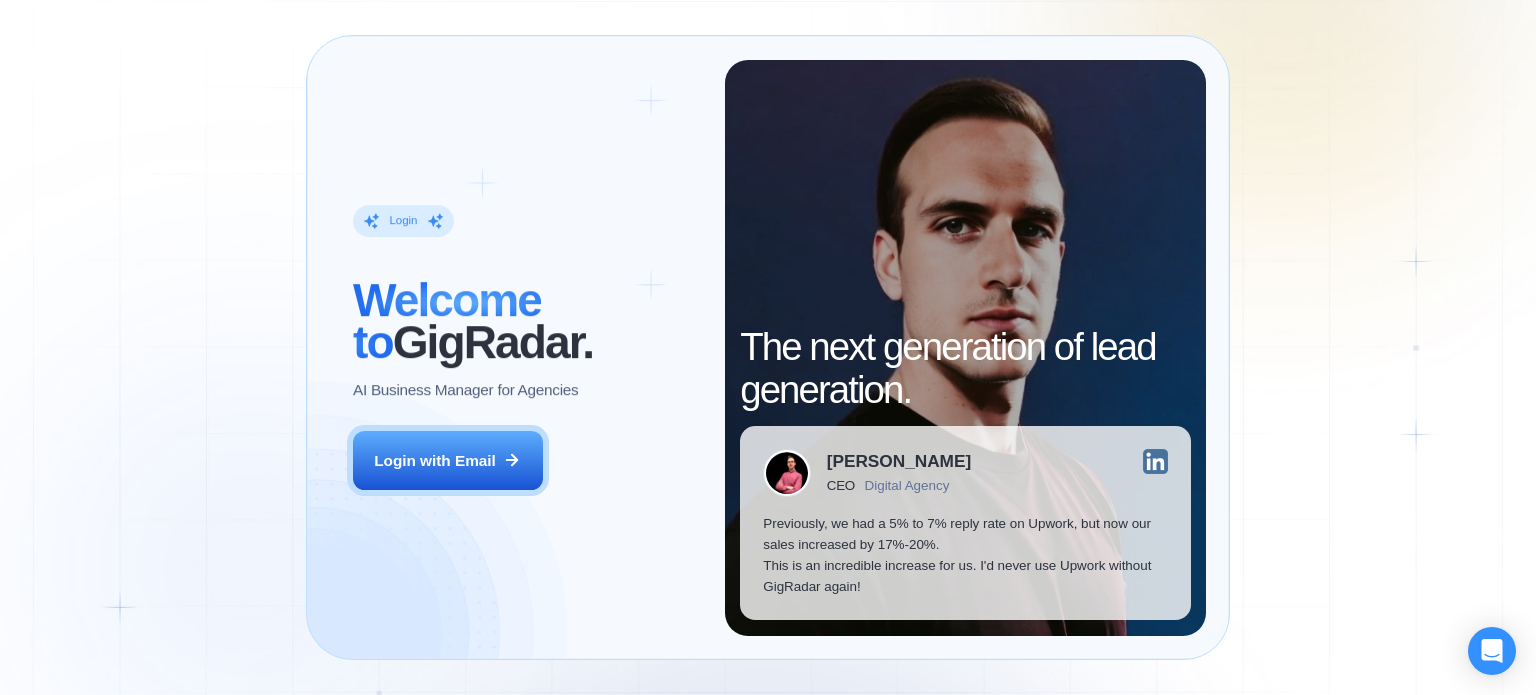 click on "Login ‍ Welcome to  GigRadar. AI Business Manager for Agencies Login with Email" at bounding box center (527, 348) 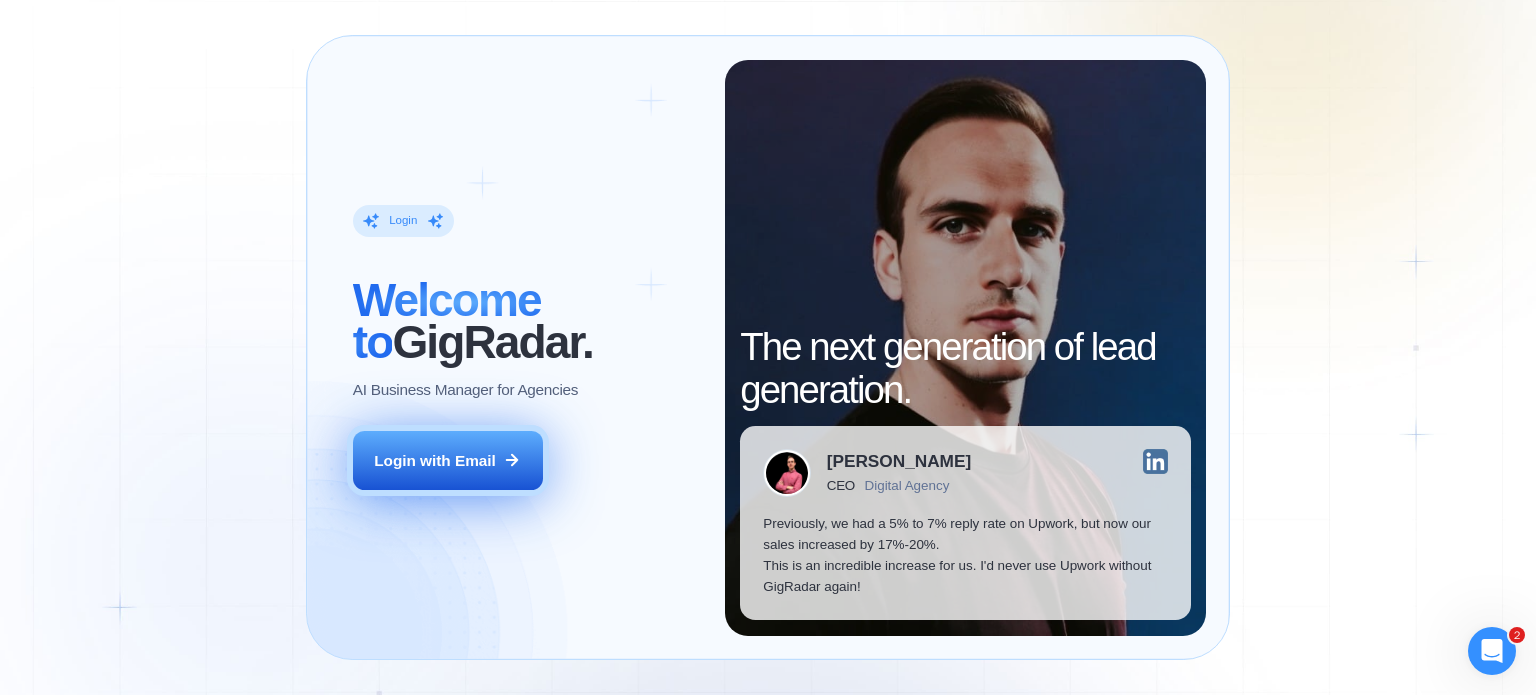 click on "Login with Email" at bounding box center (448, 461) 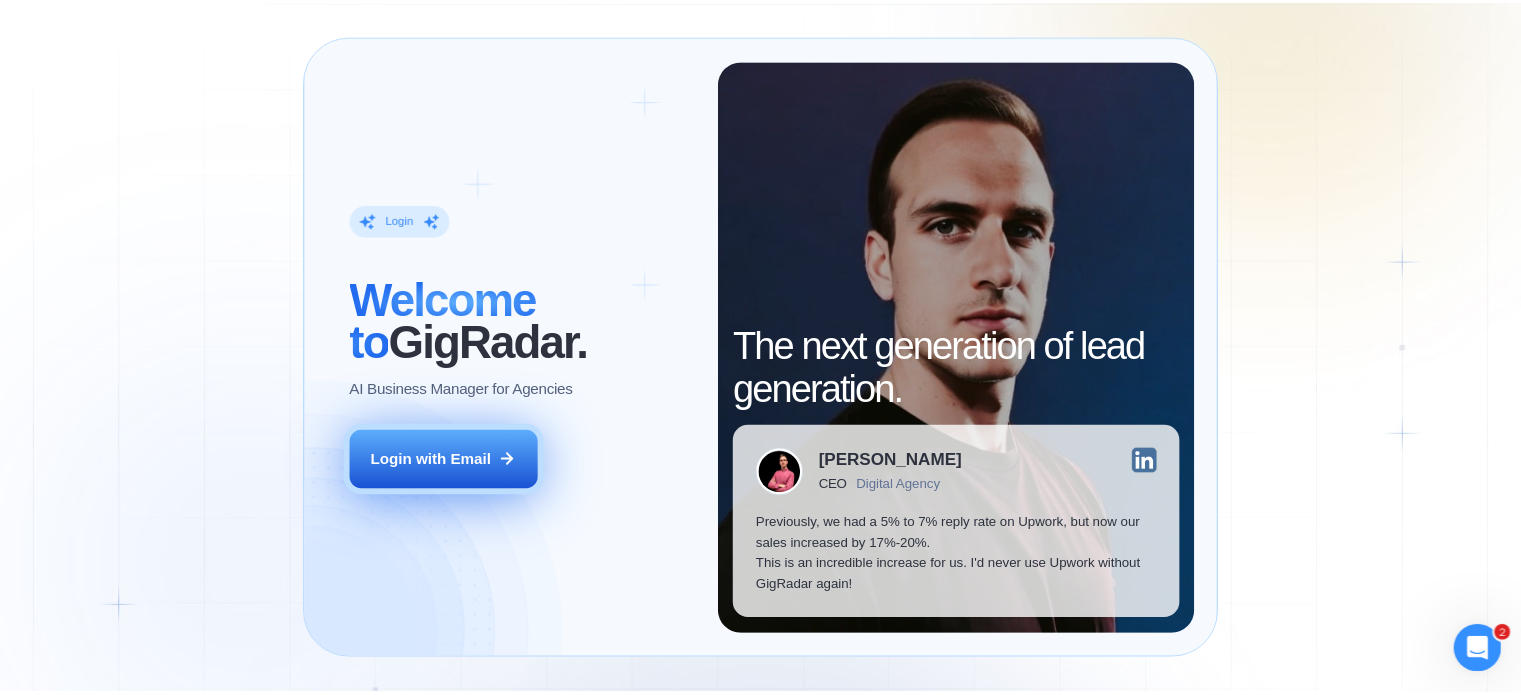 scroll, scrollTop: 0, scrollLeft: 0, axis: both 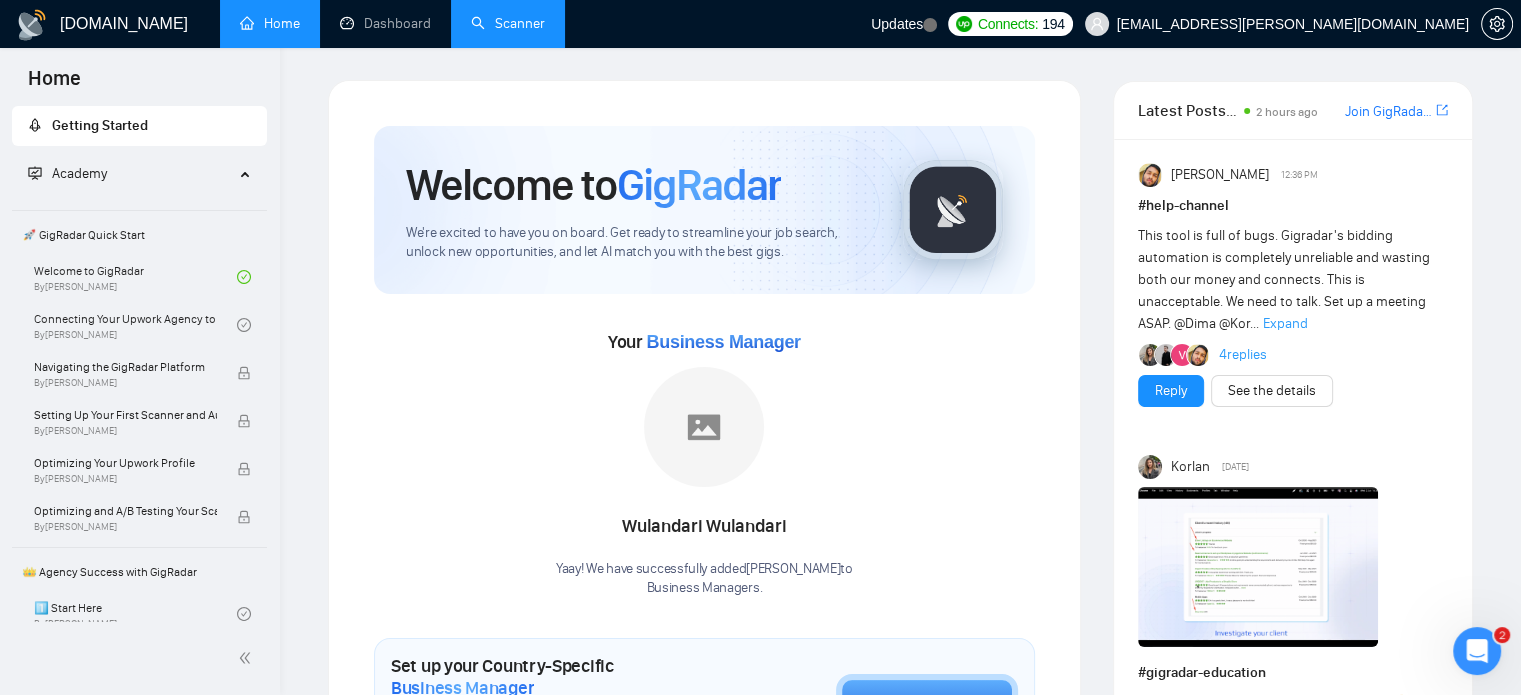 click on "Scanner" at bounding box center [508, 23] 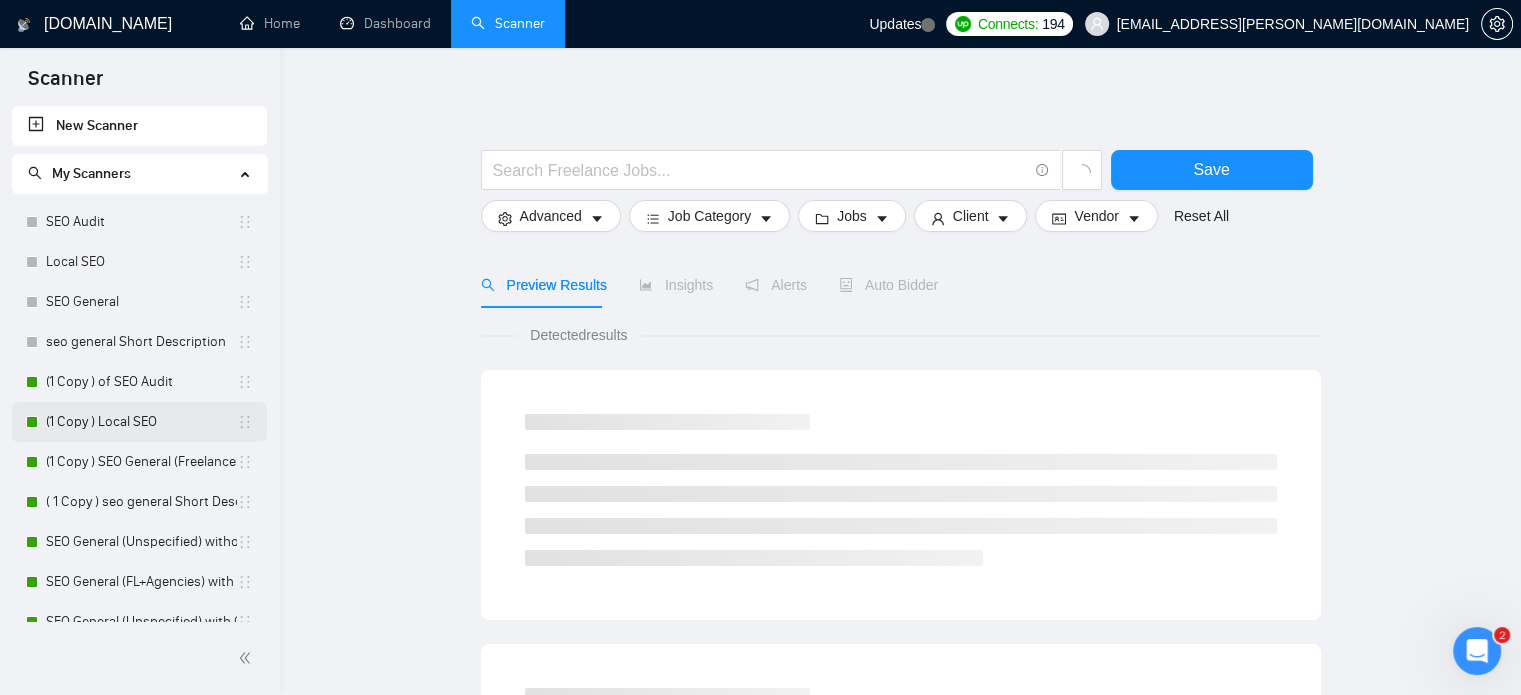 scroll, scrollTop: 140, scrollLeft: 0, axis: vertical 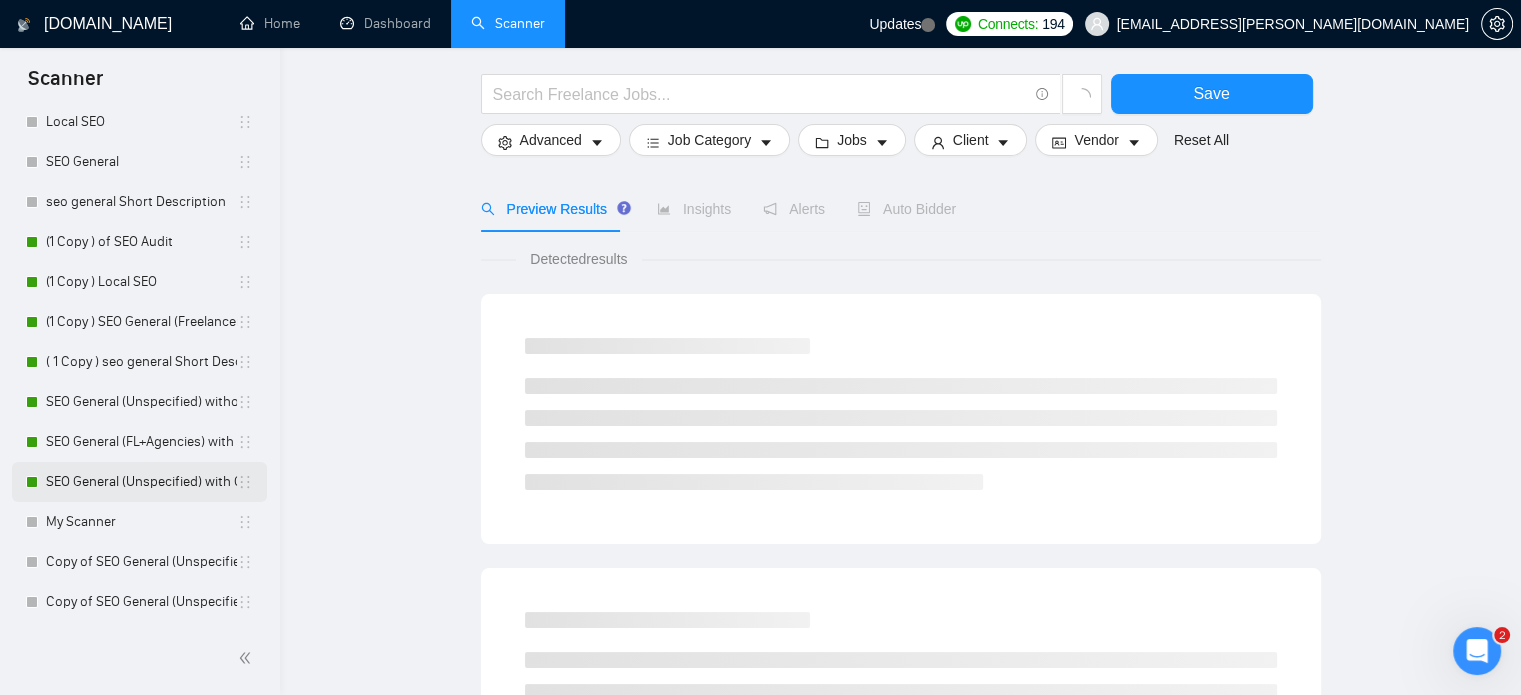 click on "SEO General (Unspecified) with Questions" at bounding box center (141, 482) 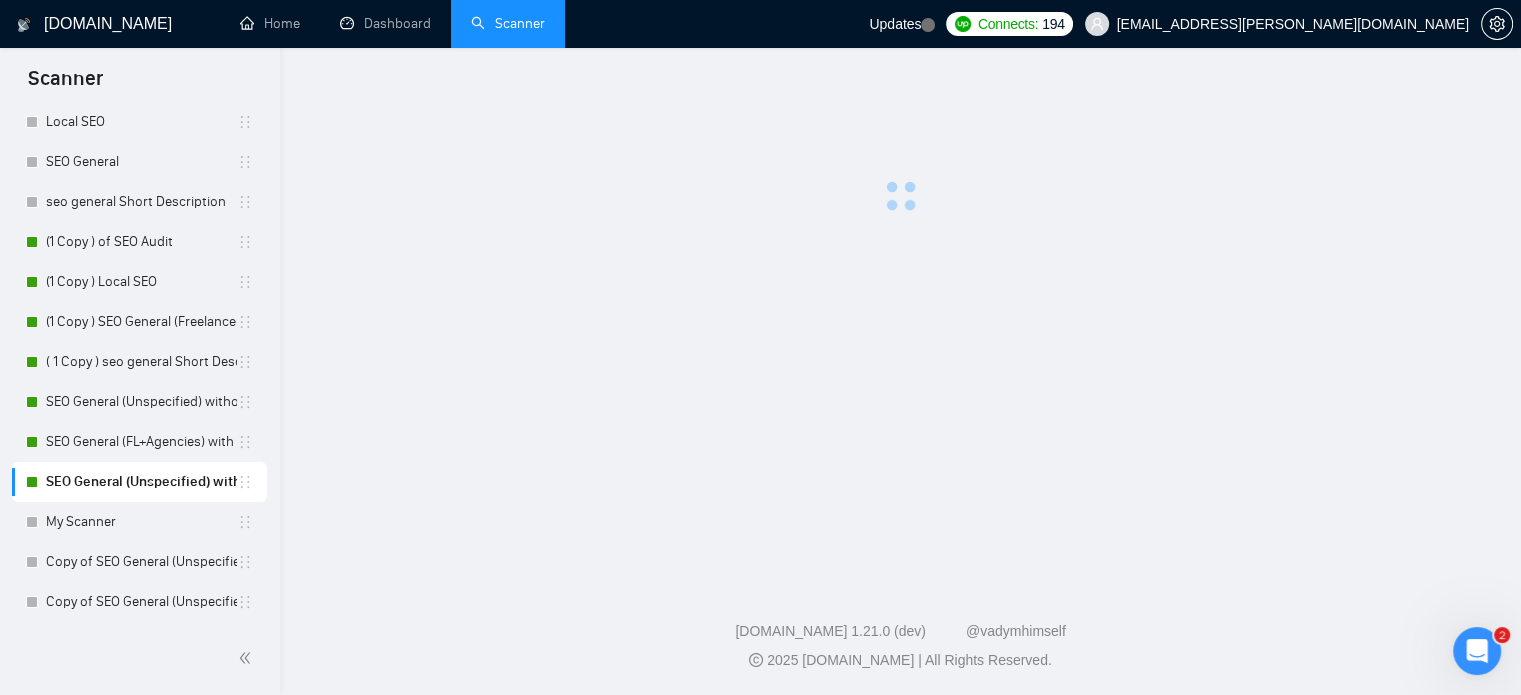scroll, scrollTop: 0, scrollLeft: 0, axis: both 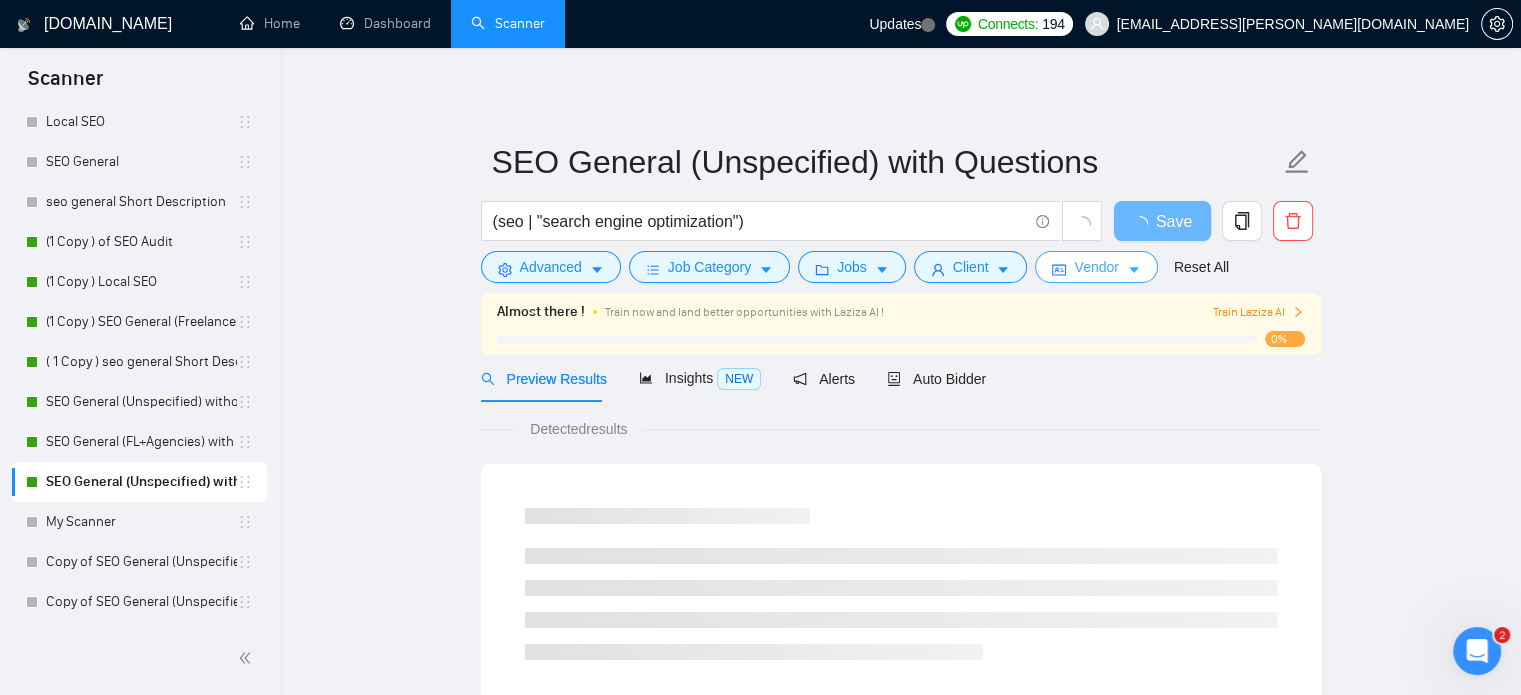 click on "Vendor" at bounding box center [1096, 267] 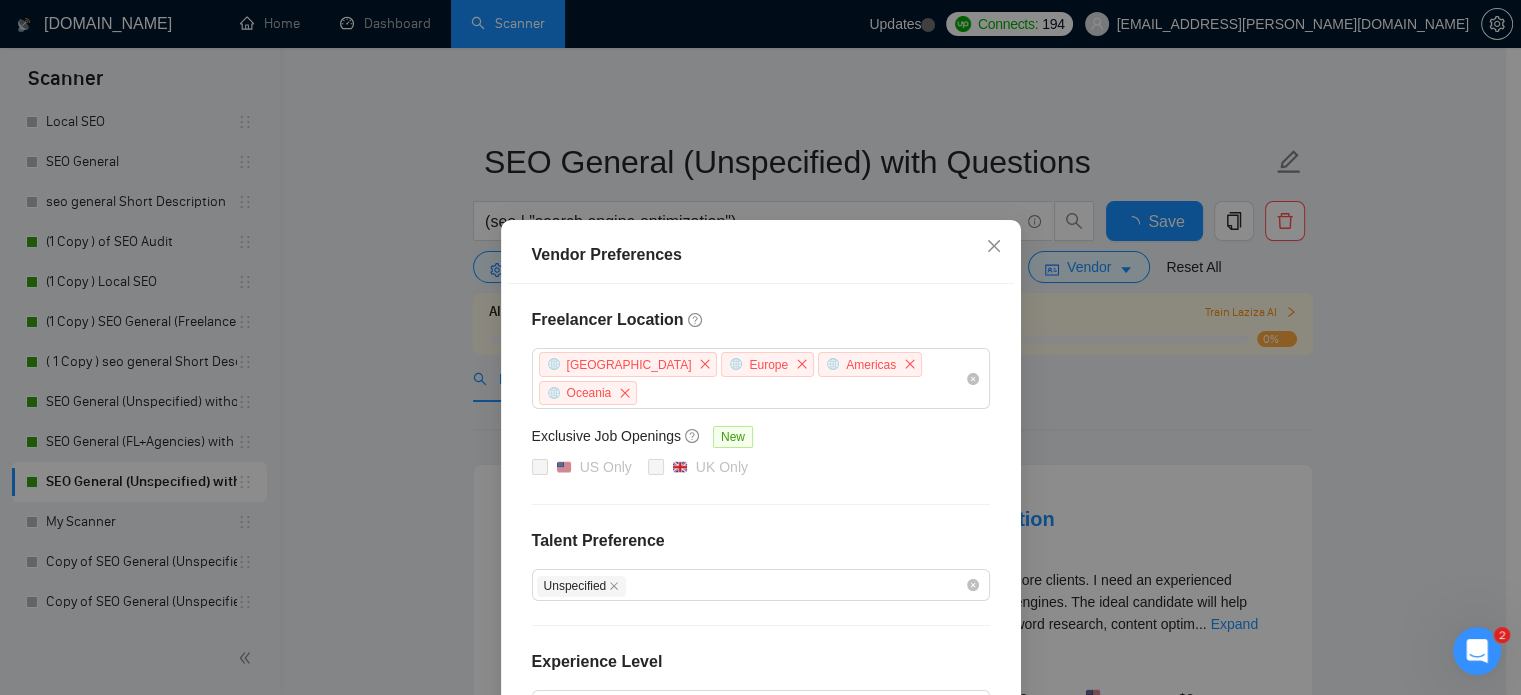 click on "Vendor Preferences Freelancer Location   [GEOGRAPHIC_DATA] [GEOGRAPHIC_DATA] [GEOGRAPHIC_DATA] [GEOGRAPHIC_DATA]   Exclusive Job Openings [GEOGRAPHIC_DATA] Only UK Only Talent Preference Unspecified   Experience Level Intermediate Expert   Freelancer's Spoken Languages New German French Arabic Chinese Dutch Portuguese Ukrainian Russian Spanish Italian Japanese   Reset OK" at bounding box center [760, 347] 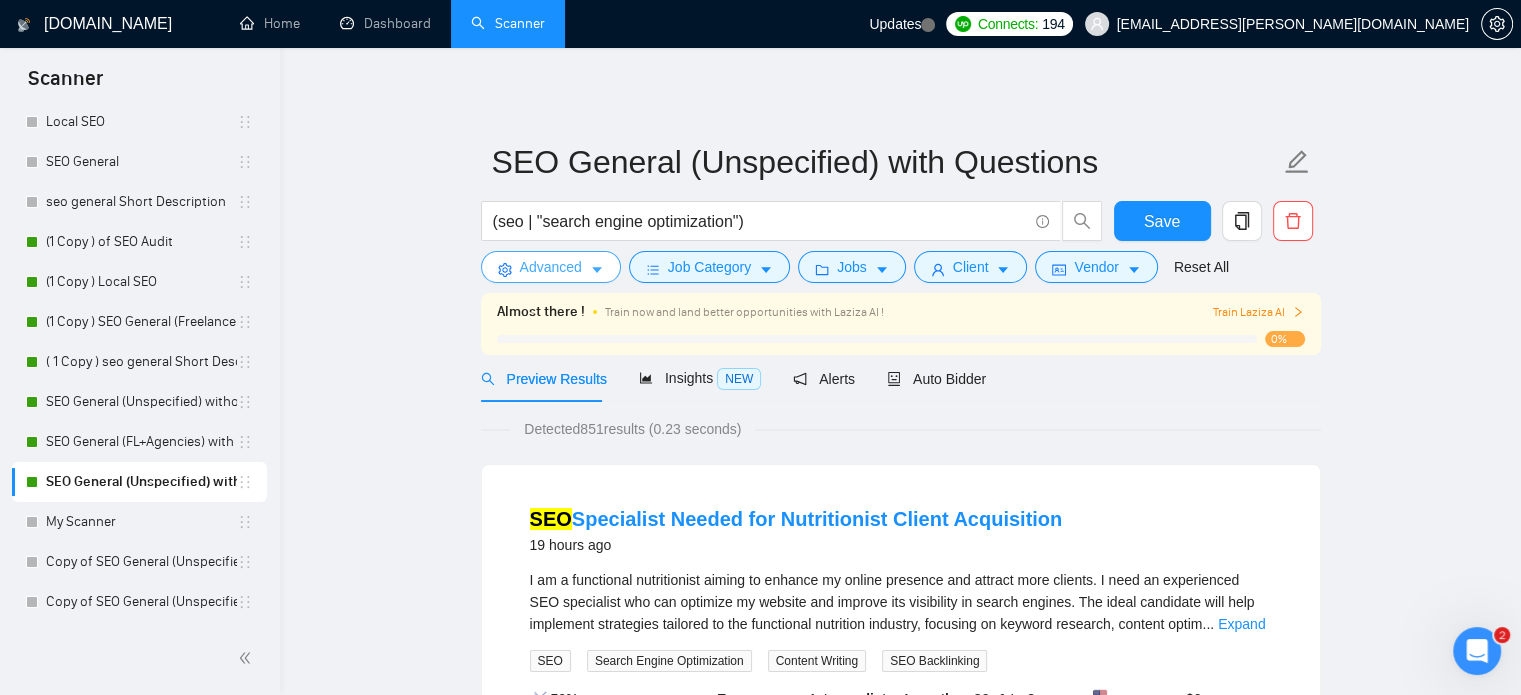 click on "Advanced" at bounding box center [551, 267] 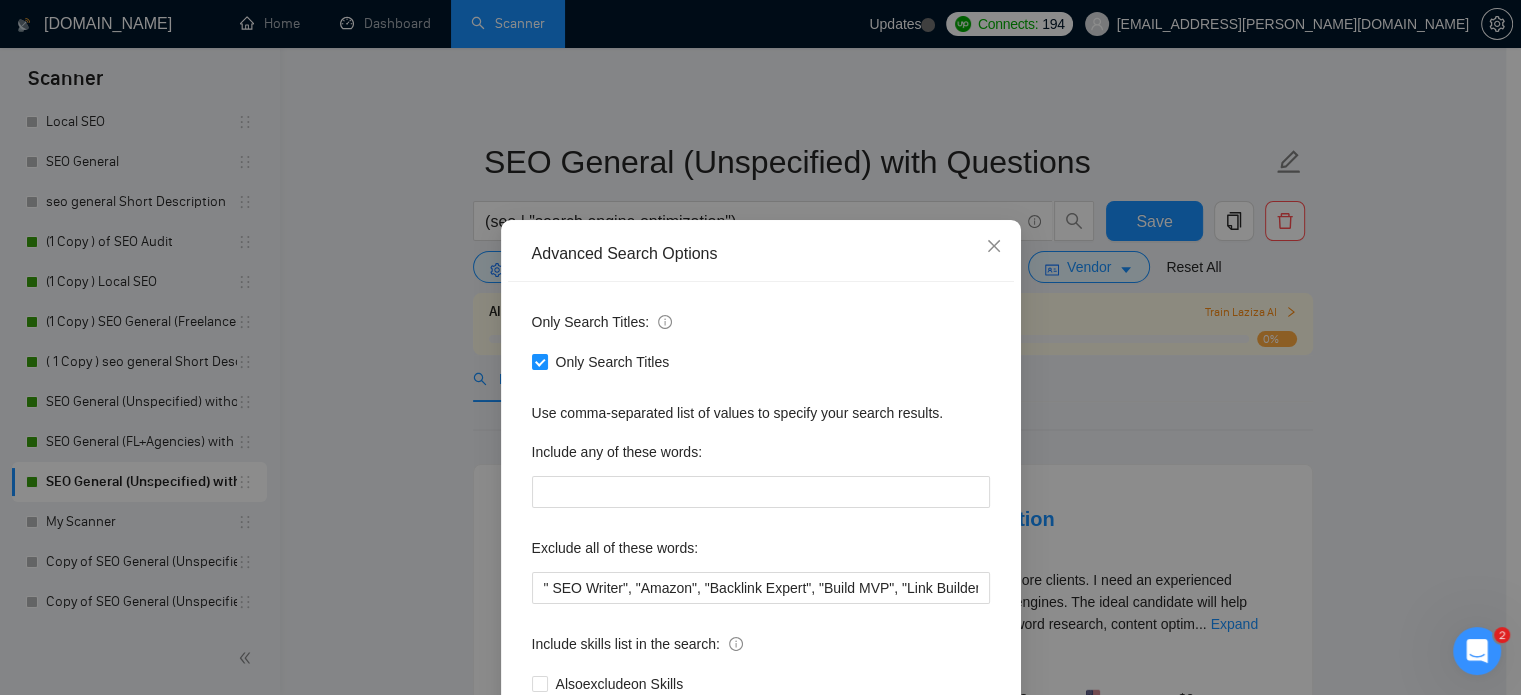 scroll, scrollTop: 136, scrollLeft: 0, axis: vertical 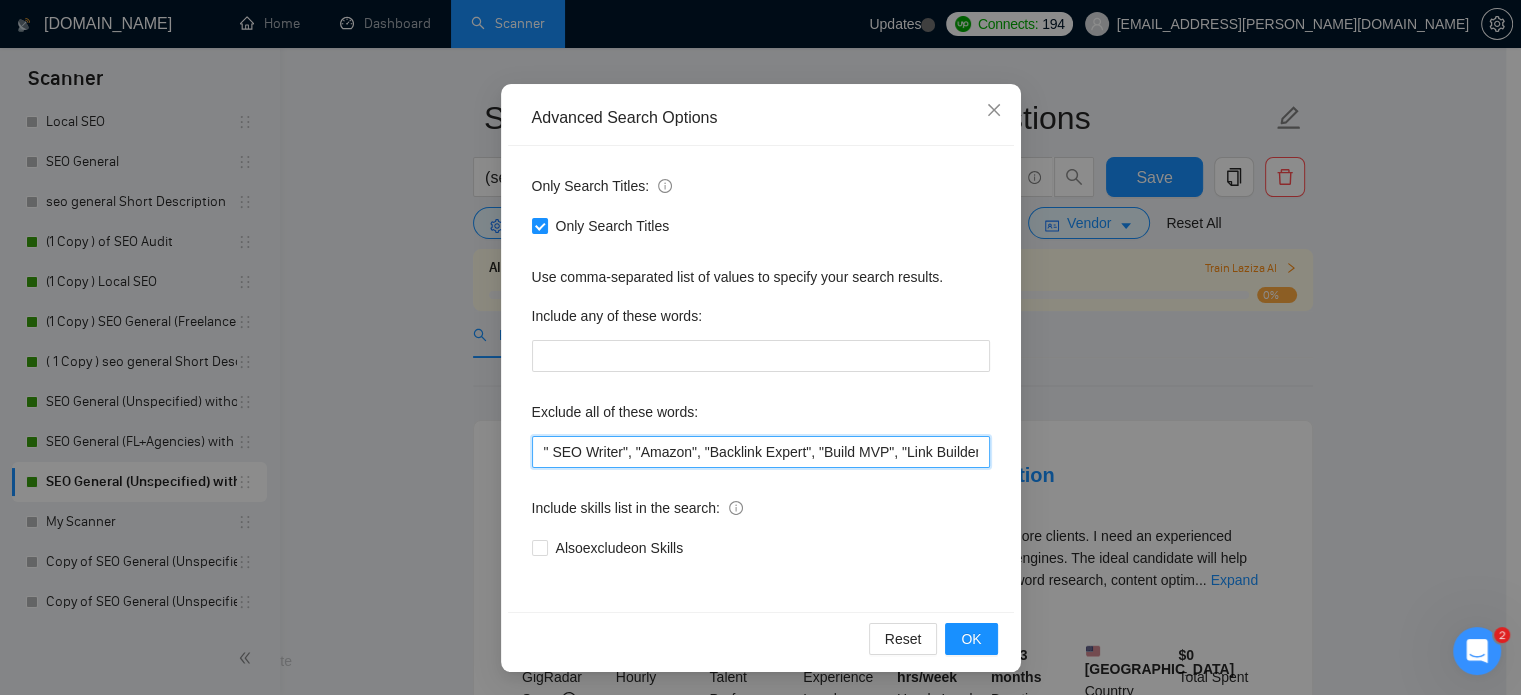 click on "" SEO Writer", "Amazon", "Backlink Expert", "Build MVP", "Link Builder", "E-commerce", "Ecommerce", "Local", "low budget", "web development", developer, casino, gambling, "to join our", "content writer", "LinkedIn", "ad account", "Shopify"" at bounding box center [761, 452] 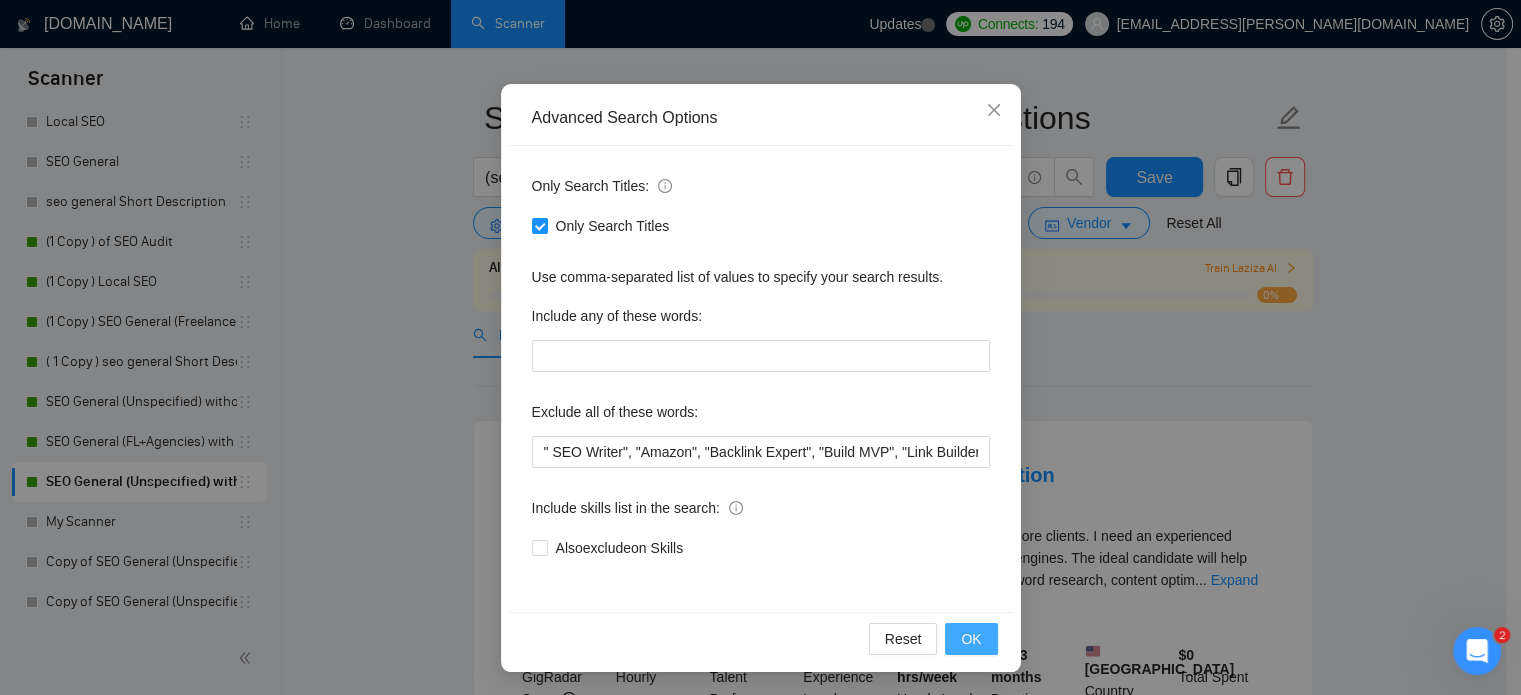 click on "OK" at bounding box center [971, 639] 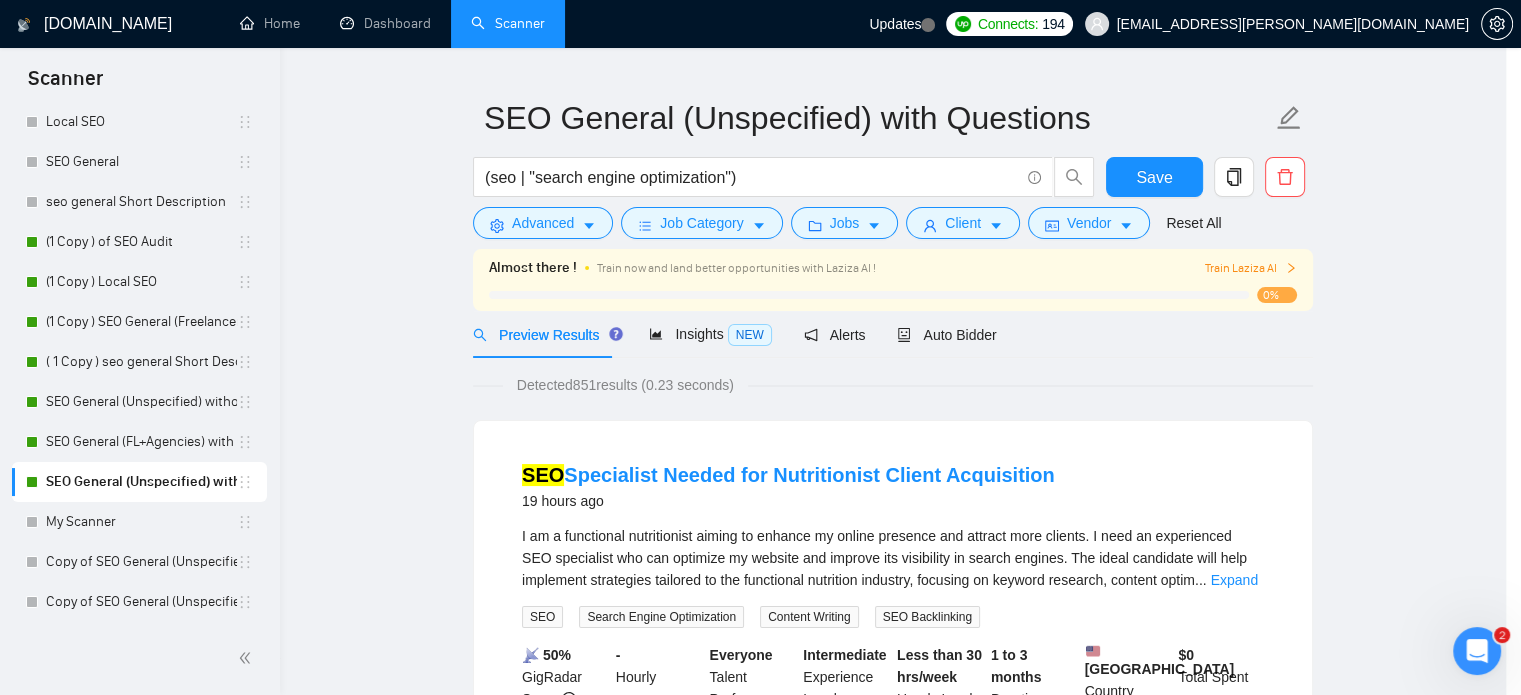 scroll, scrollTop: 36, scrollLeft: 0, axis: vertical 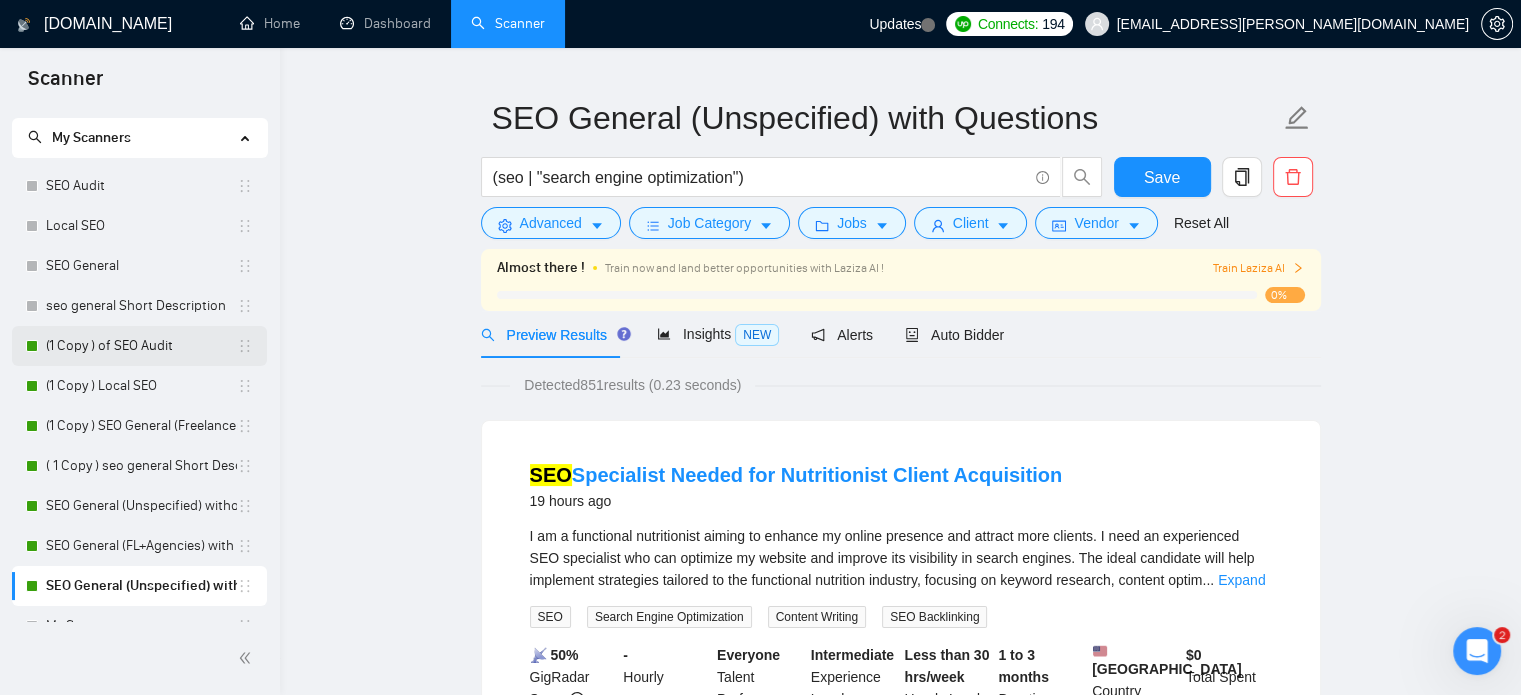 click on "(1 Copy ) of SEO Audit" at bounding box center (141, 346) 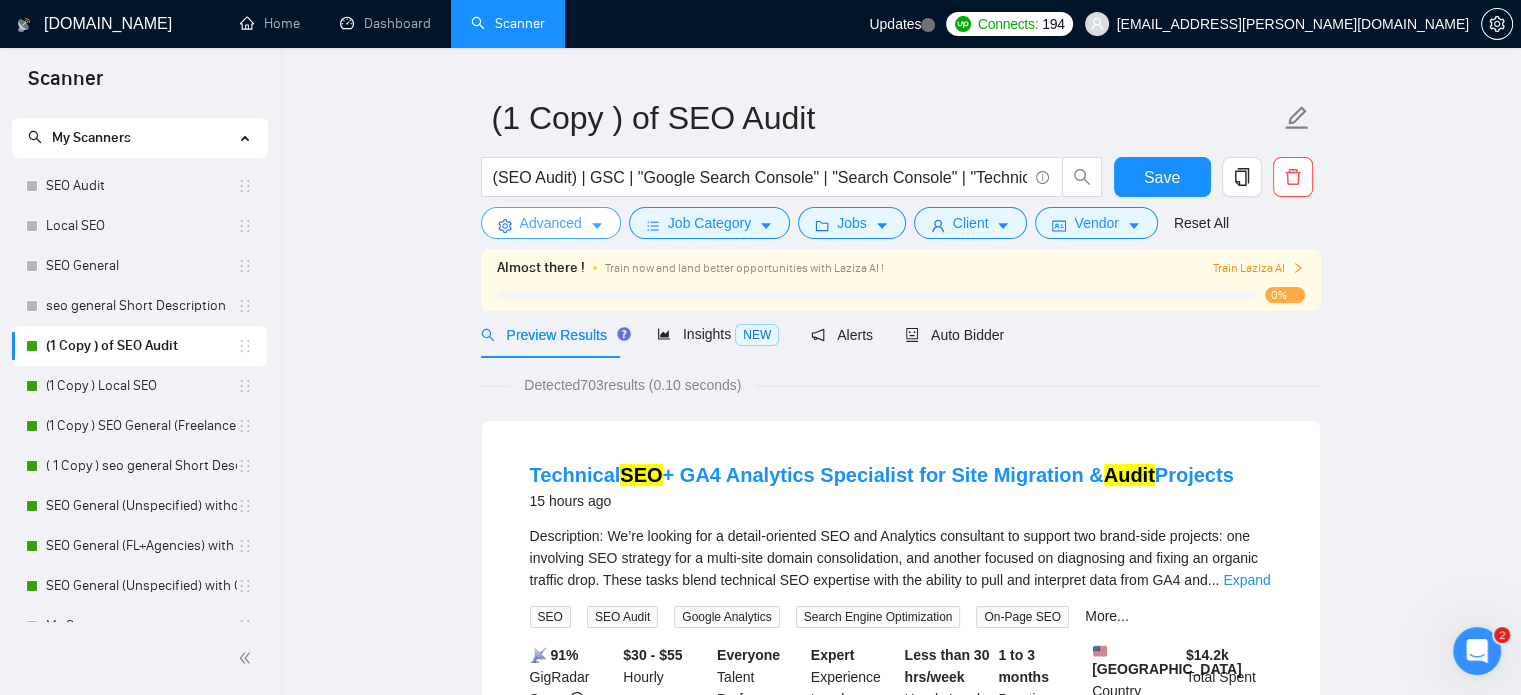click 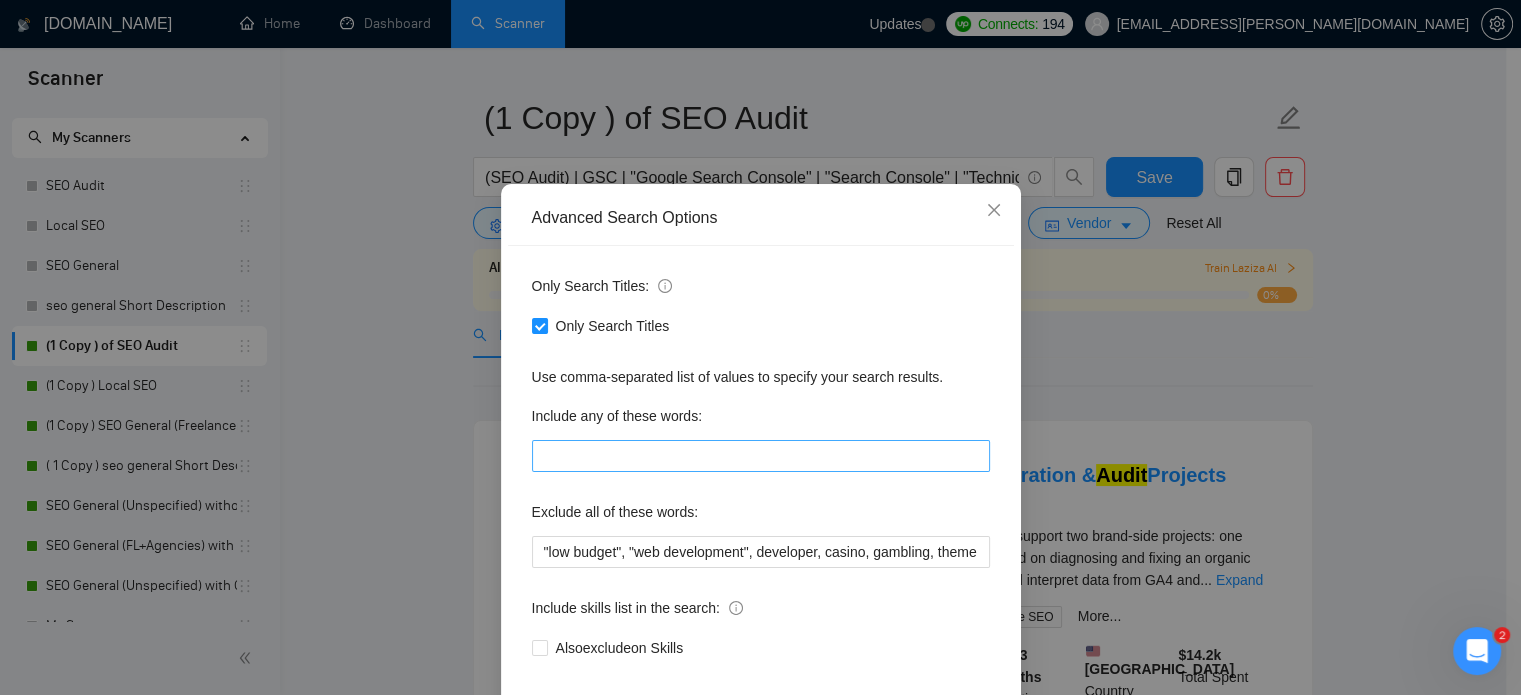 scroll, scrollTop: 136, scrollLeft: 0, axis: vertical 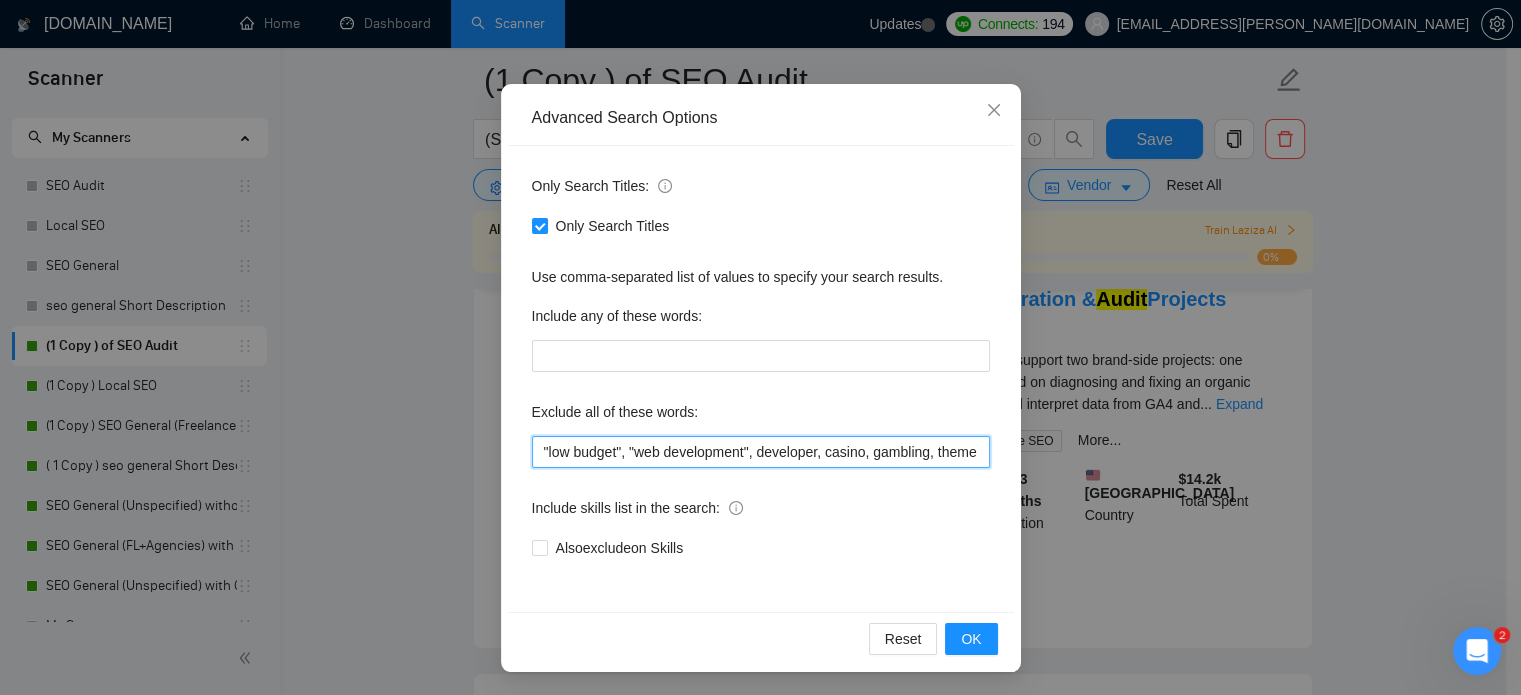 click on ""low budget", "web development", developer, casino, gambling, theme" at bounding box center [761, 452] 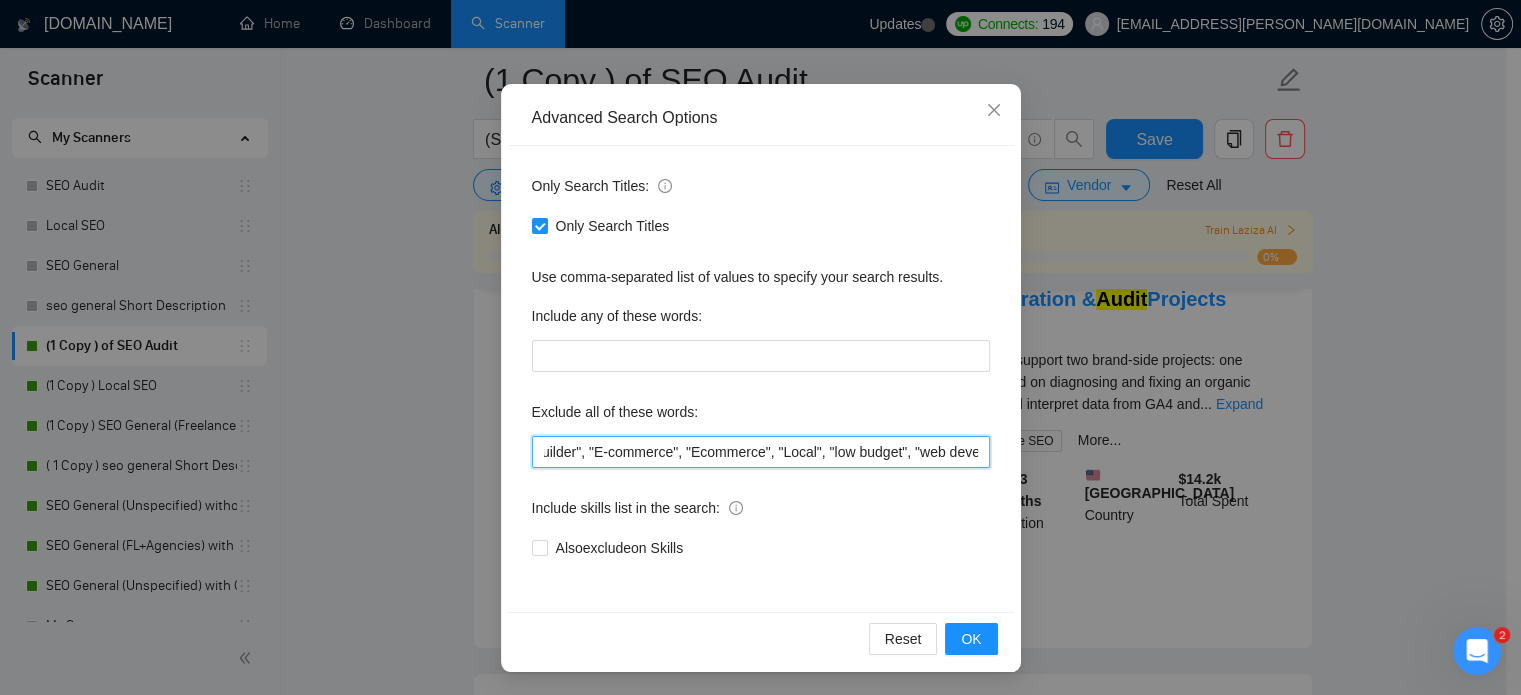 scroll, scrollTop: 0, scrollLeft: 0, axis: both 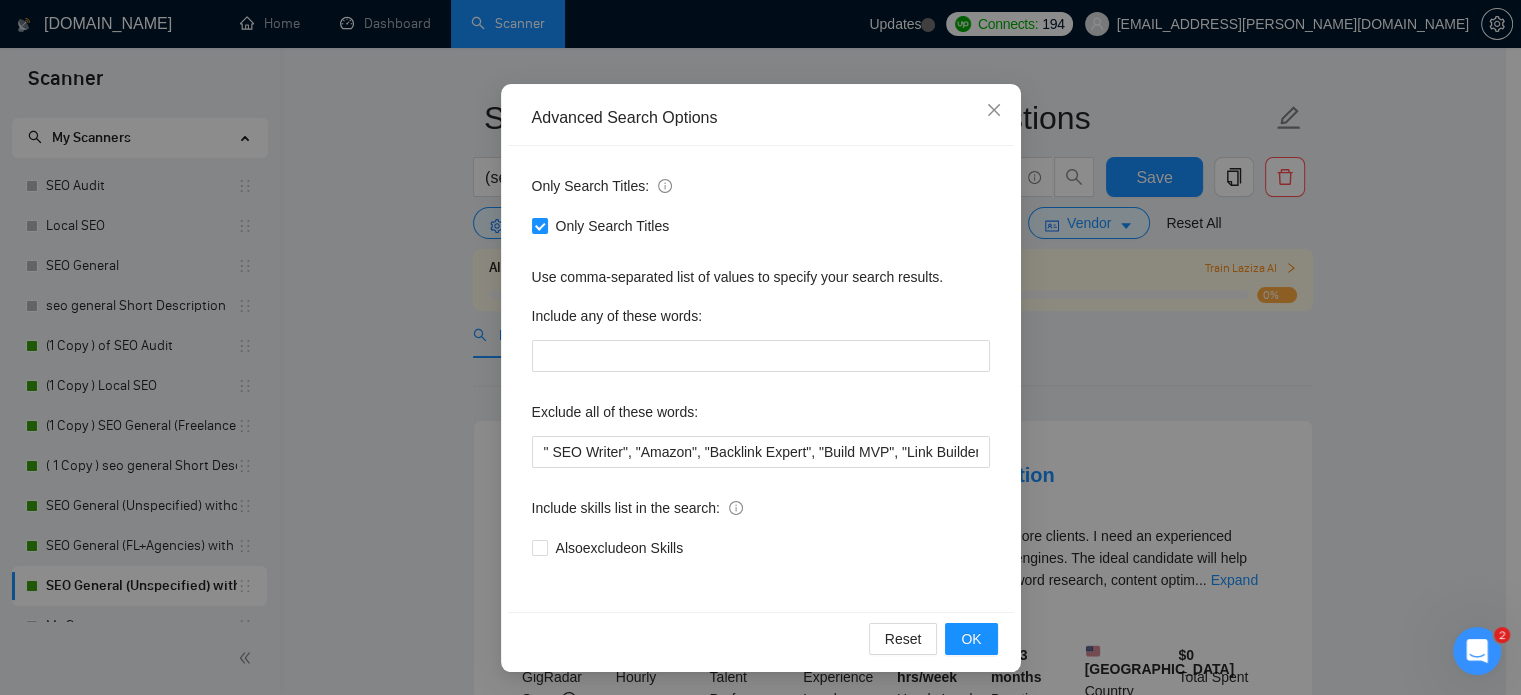 click on "Advanced Search Options Only Search Titles:   Only Search Titles Use comma-separated list of values to specify your search results. Include any of these words: Exclude all of these words: " SEO Writer", "Amazon", "Backlink Expert", "Build MVP", "Link Builder", "E-commerce", "Ecommerce", "Local", "low budget", "web development", developer, casino, gambling, "to join our", "content writer", "LinkedIn", "ad account", "Shopify" Include skills list in the search:   Also  exclude  on Skills Reset OK" at bounding box center (760, 347) 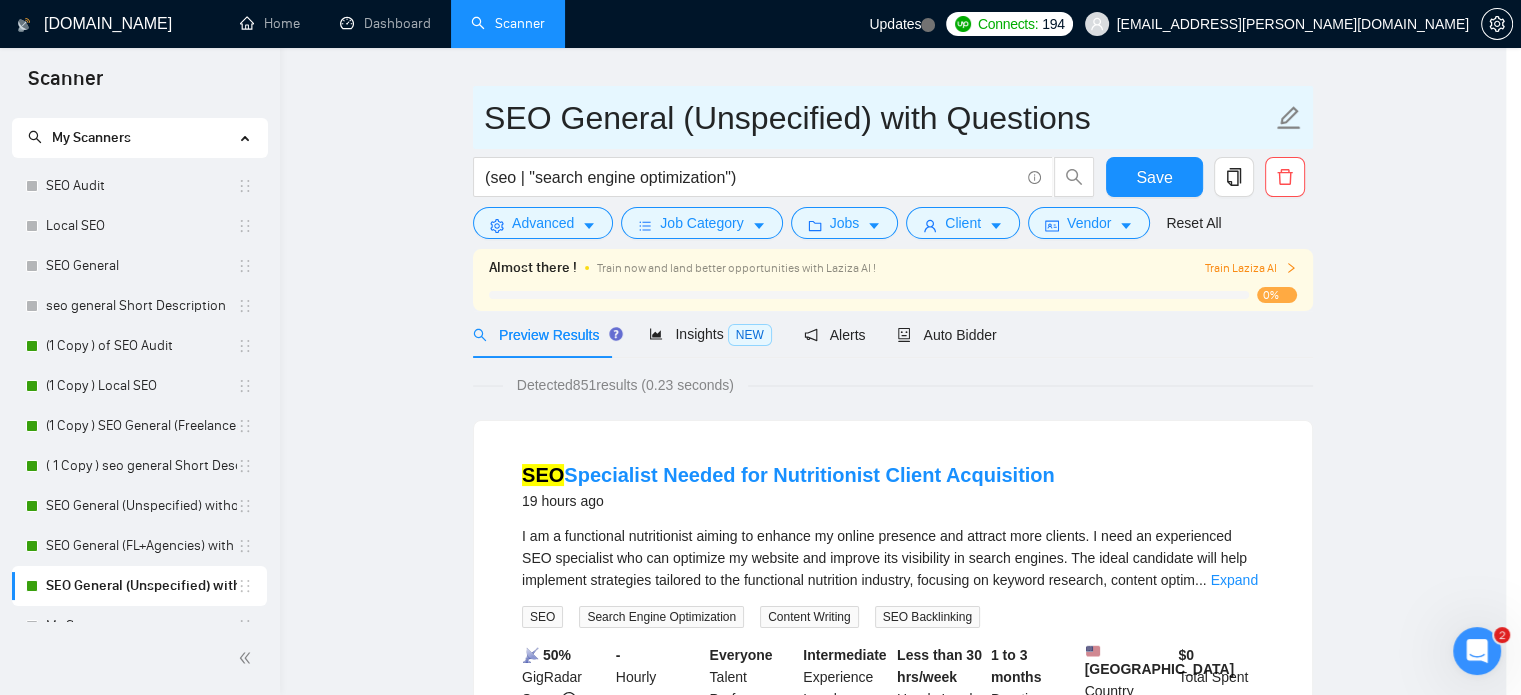 scroll, scrollTop: 36, scrollLeft: 0, axis: vertical 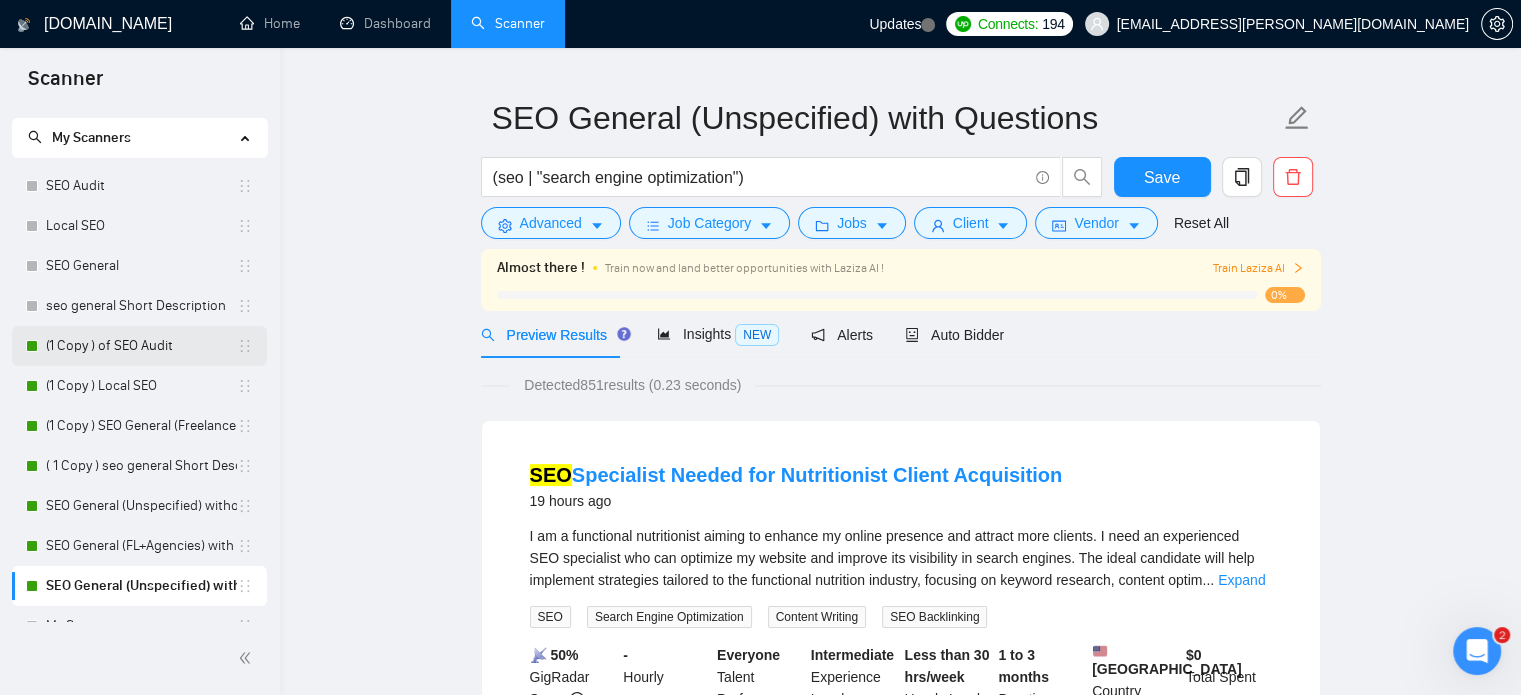 click on "(1 Copy ) of SEO Audit" at bounding box center [141, 346] 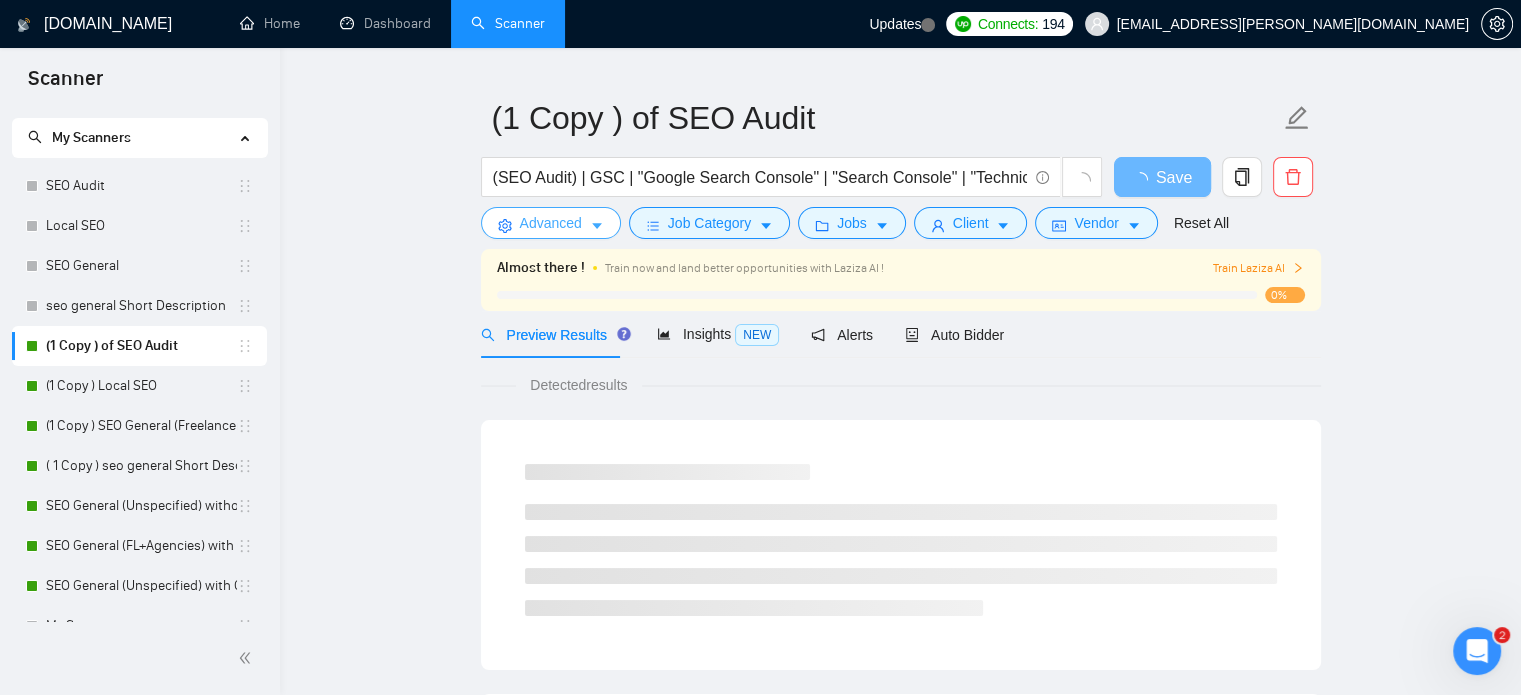 click on "Advanced" at bounding box center (551, 223) 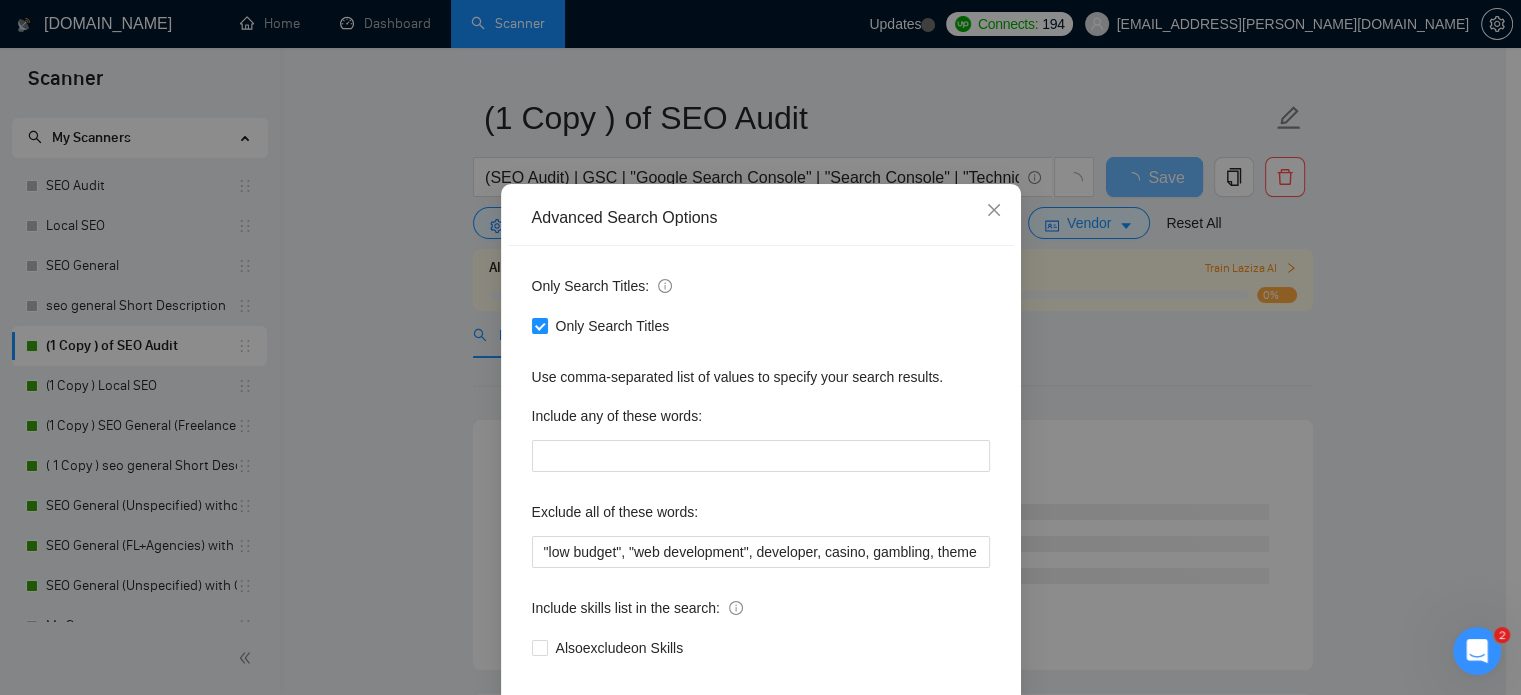 scroll, scrollTop: 136, scrollLeft: 0, axis: vertical 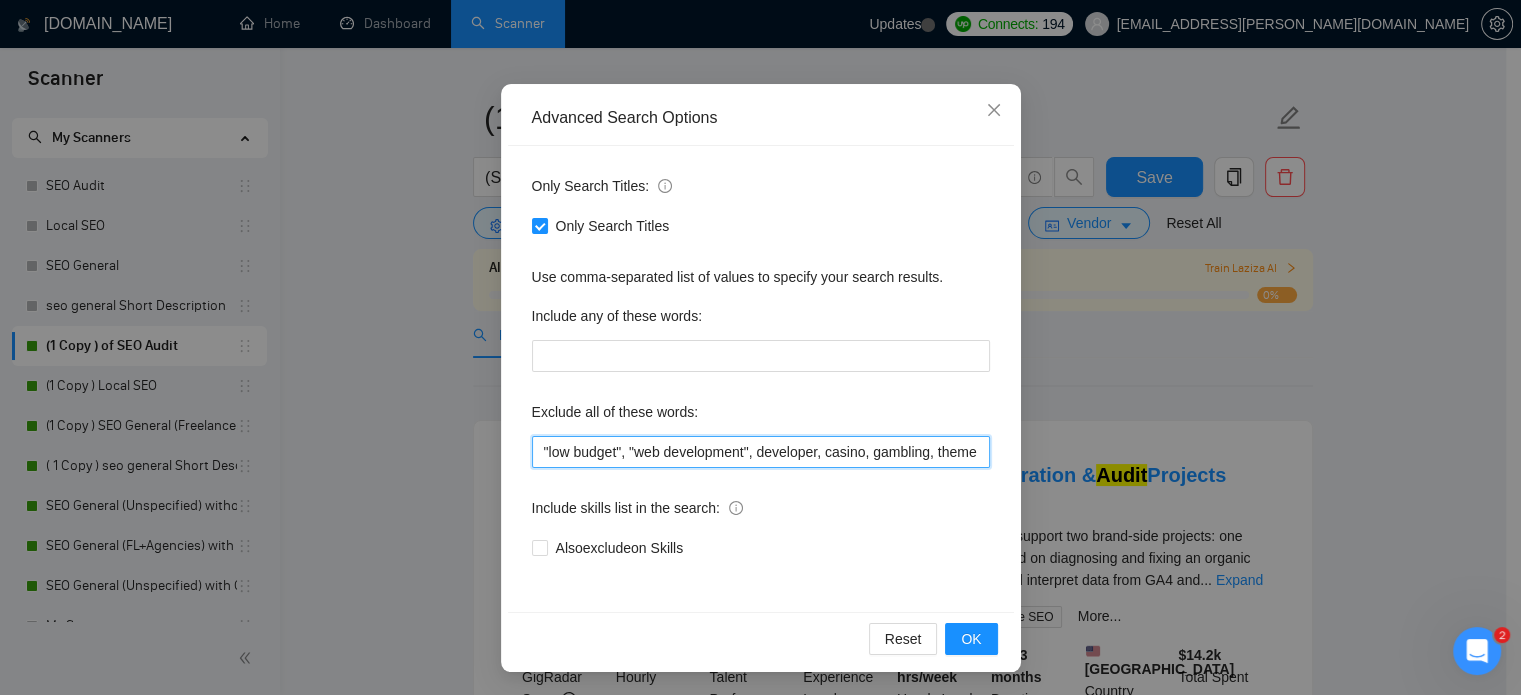 click on ""low budget", "web development", developer, casino, gambling, theme" at bounding box center (761, 452) 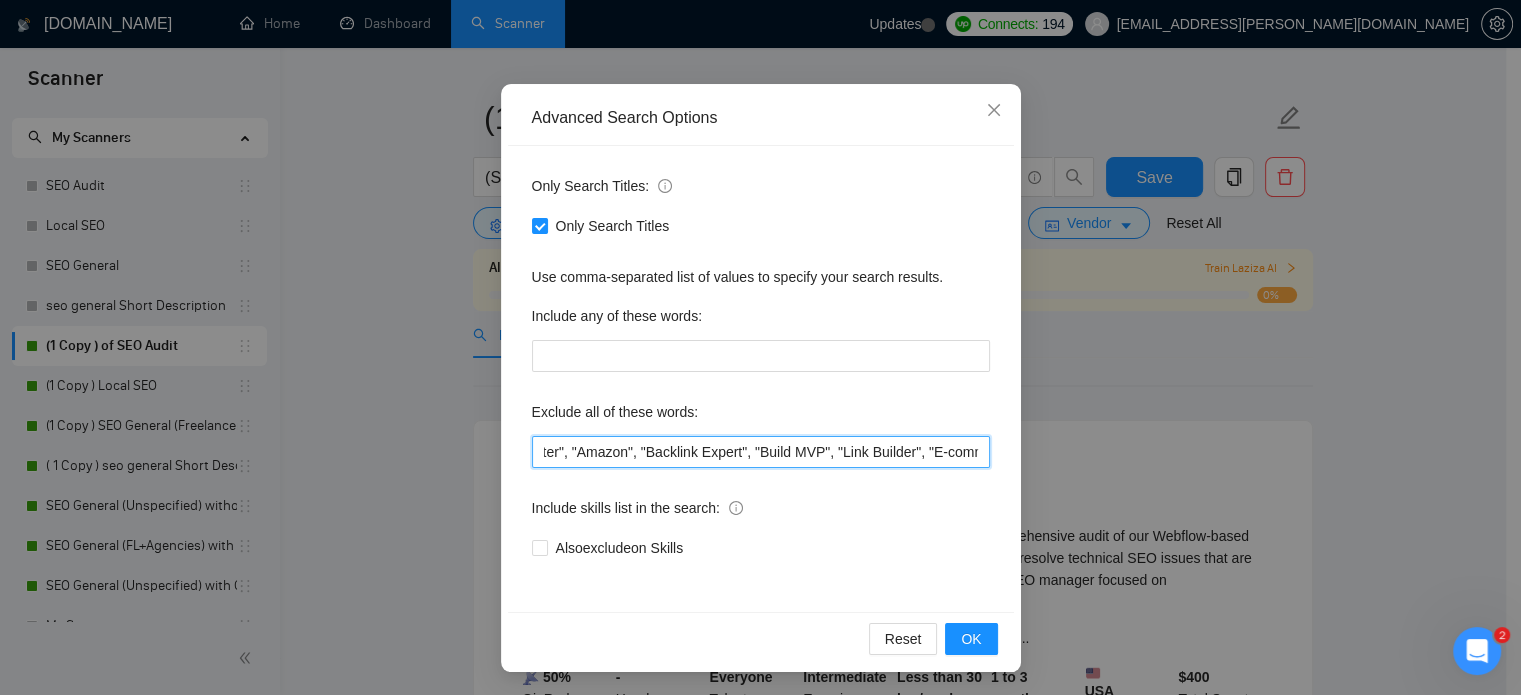scroll, scrollTop: 0, scrollLeft: 67, axis: horizontal 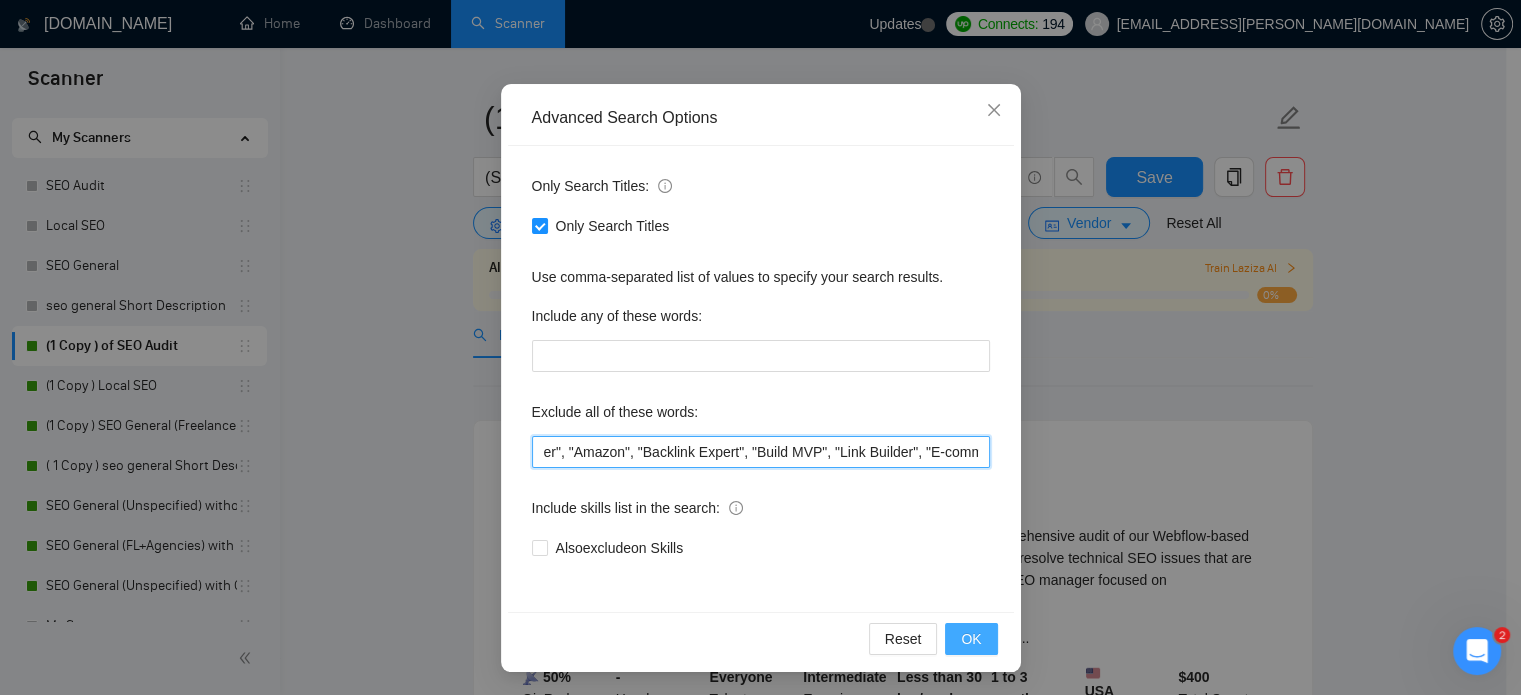 type on "" SEO Writer", "Amazon", "Backlink Expert", "Build MVP", "Link Builder", "E-commerce", "Ecommerce", "Local", "low budget", "web development", developer, casino, gambling, "to join our", "content writer", "LinkedIn", "ad account", "Shopify"" 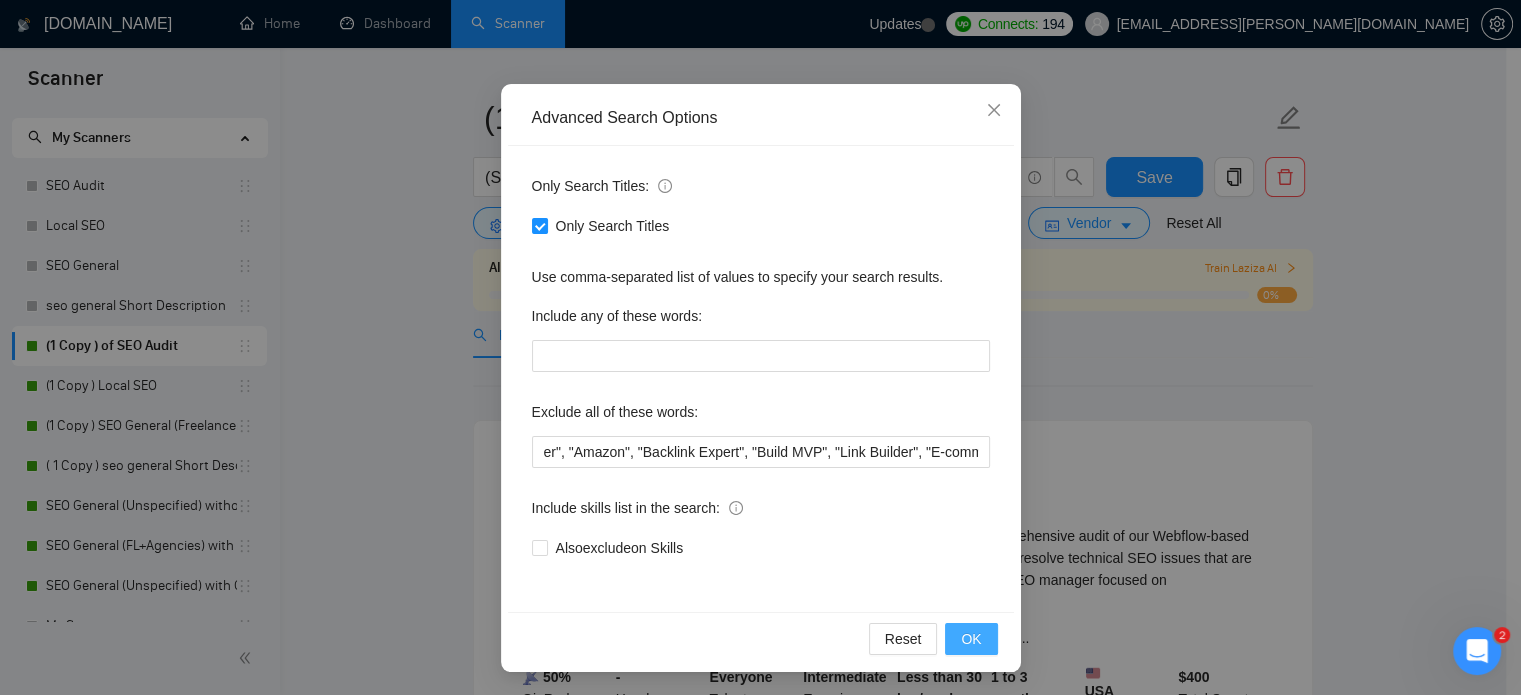 scroll, scrollTop: 0, scrollLeft: 0, axis: both 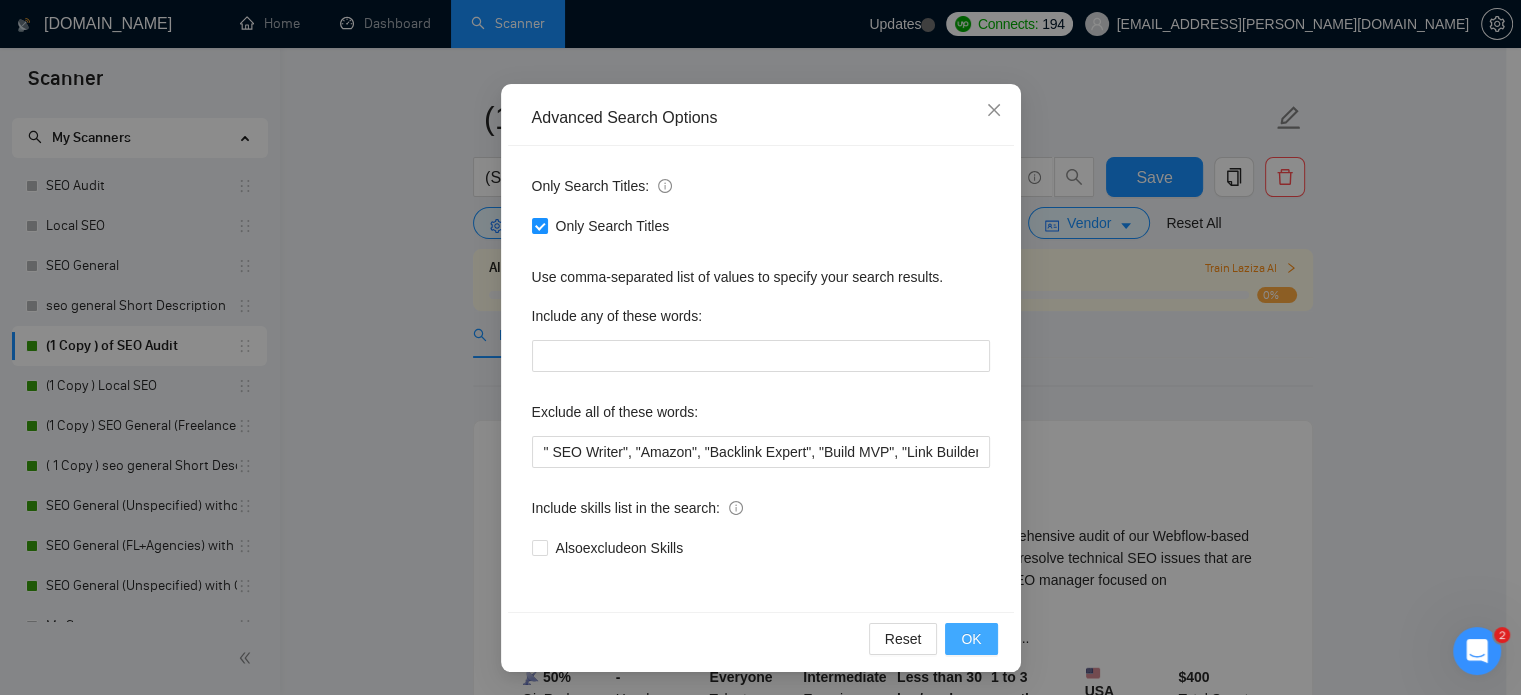 click on "OK" at bounding box center (971, 639) 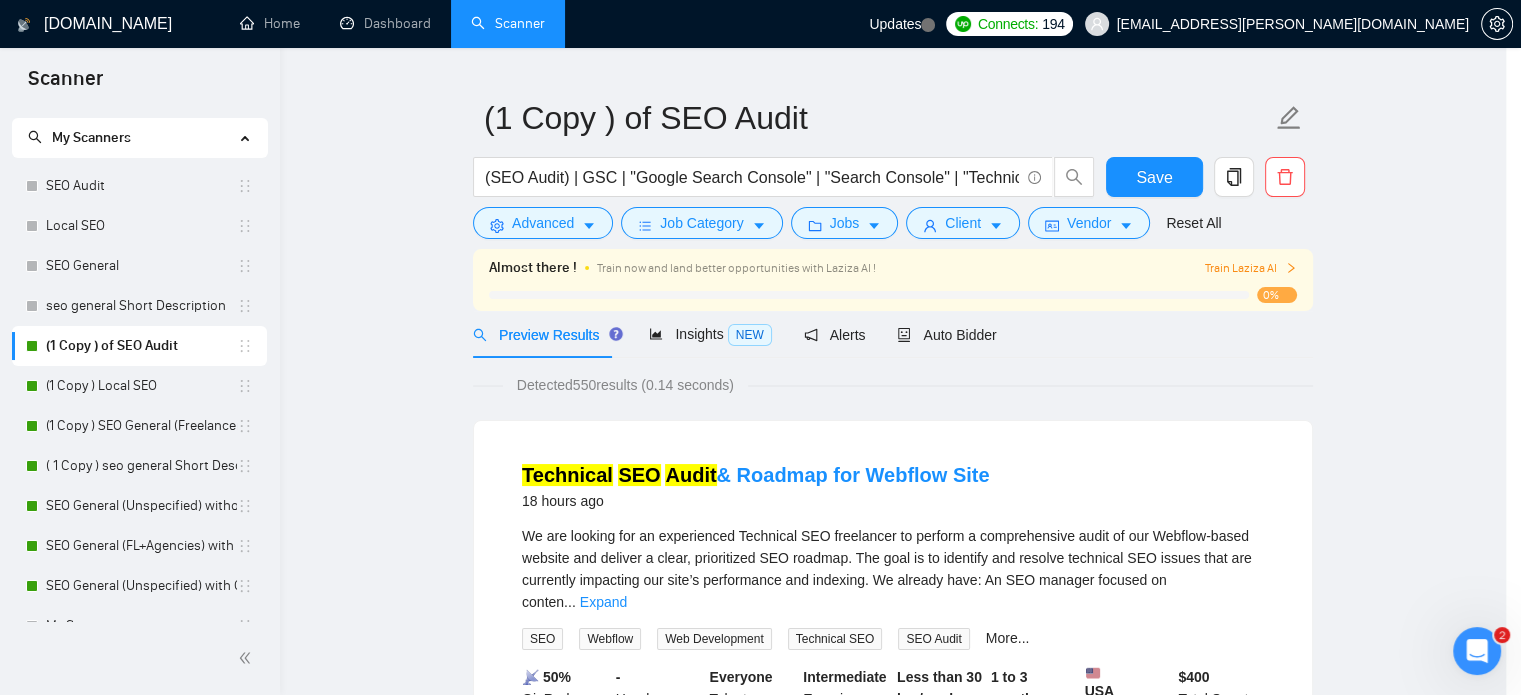 scroll, scrollTop: 36, scrollLeft: 0, axis: vertical 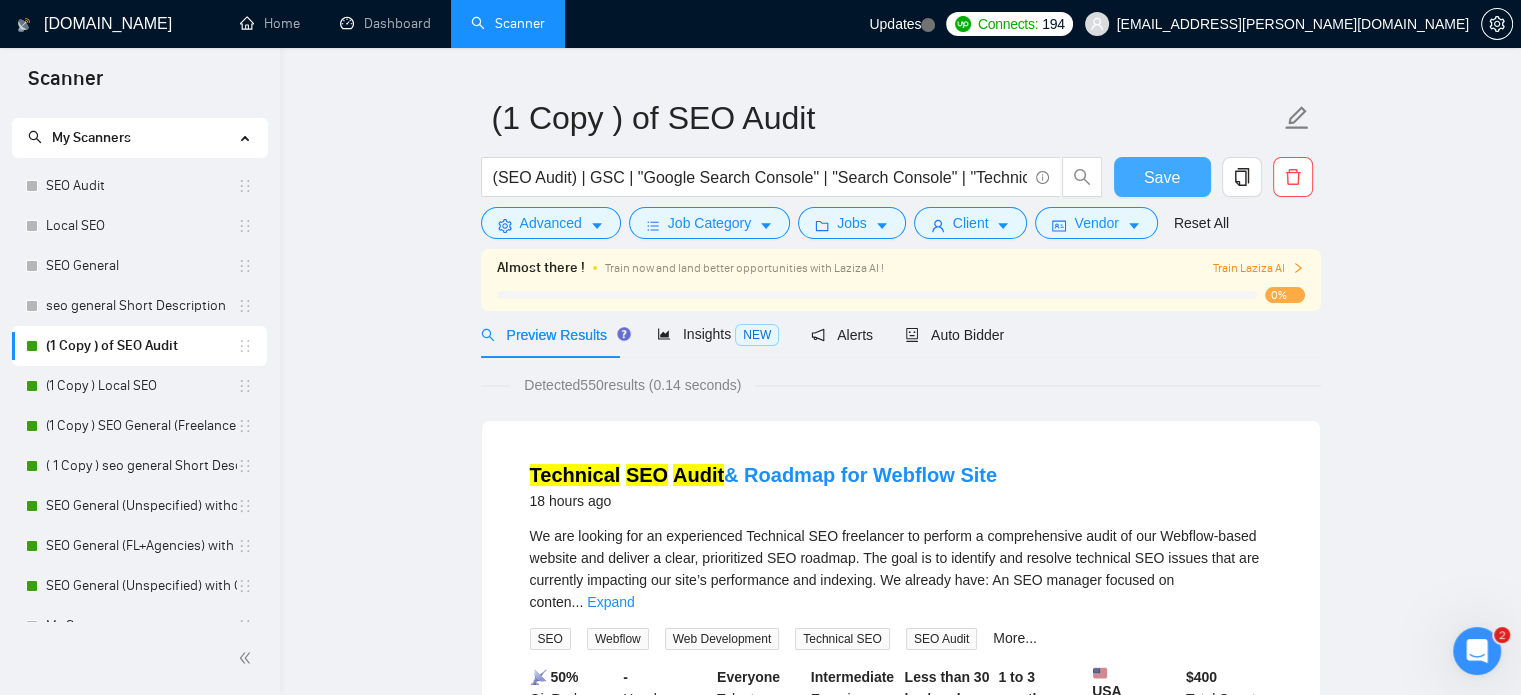 click on "Save" at bounding box center (1162, 177) 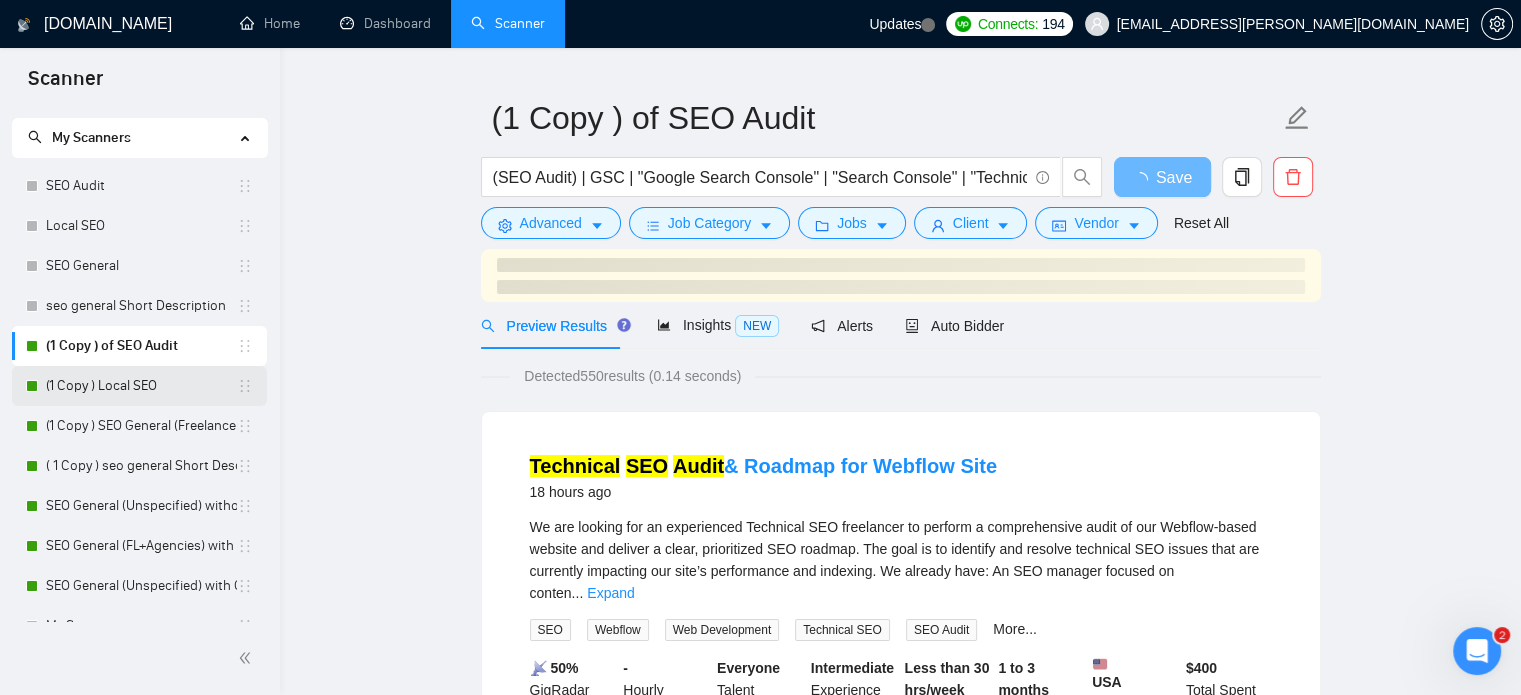 click on "(1 Copy ) Local SEO" at bounding box center [141, 386] 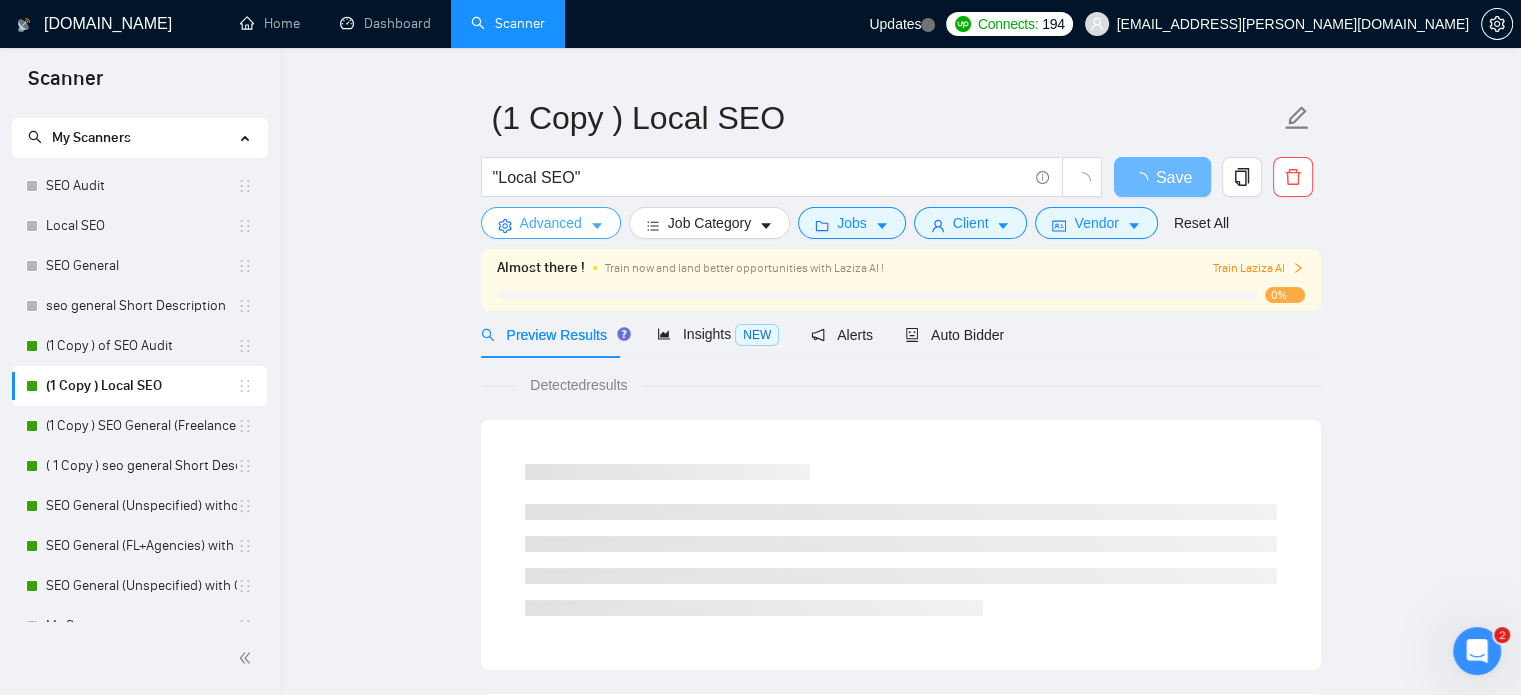 click on "Advanced" at bounding box center [551, 223] 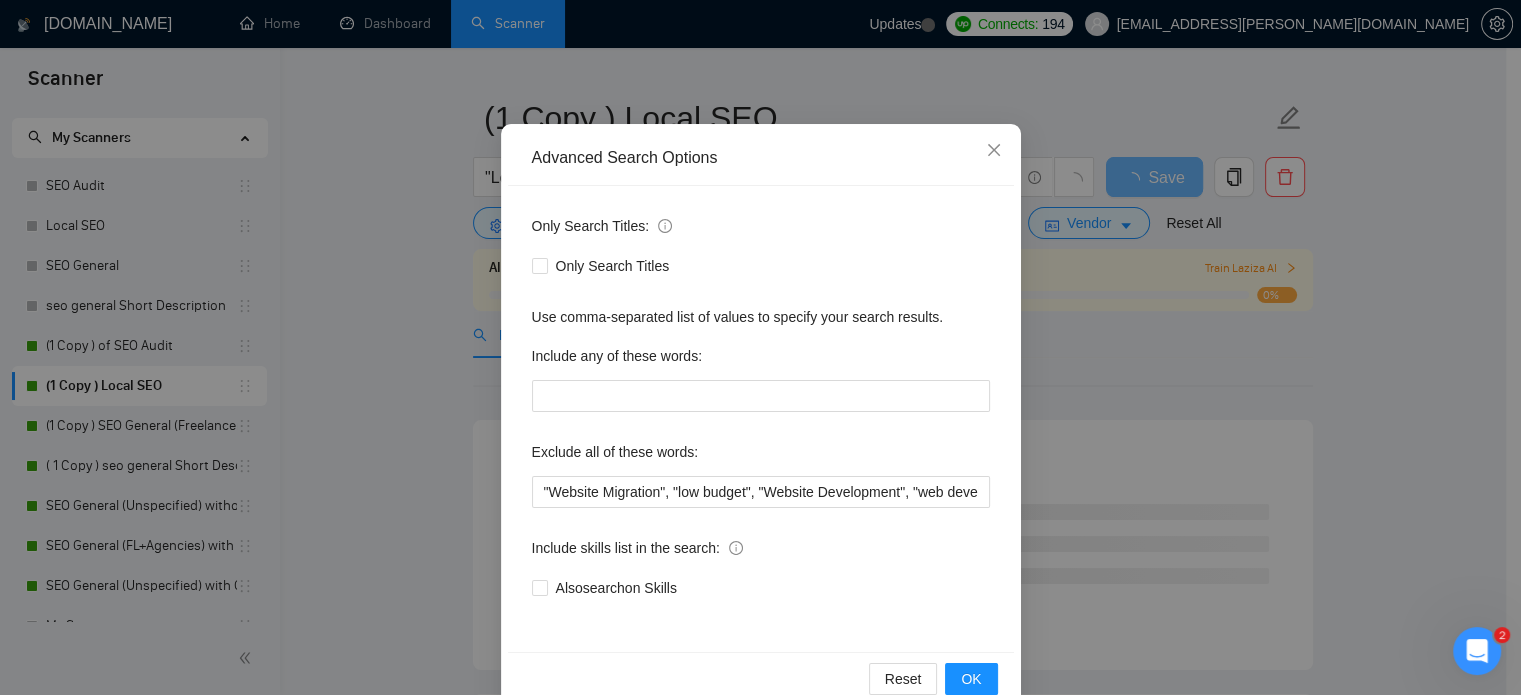 scroll, scrollTop: 116, scrollLeft: 0, axis: vertical 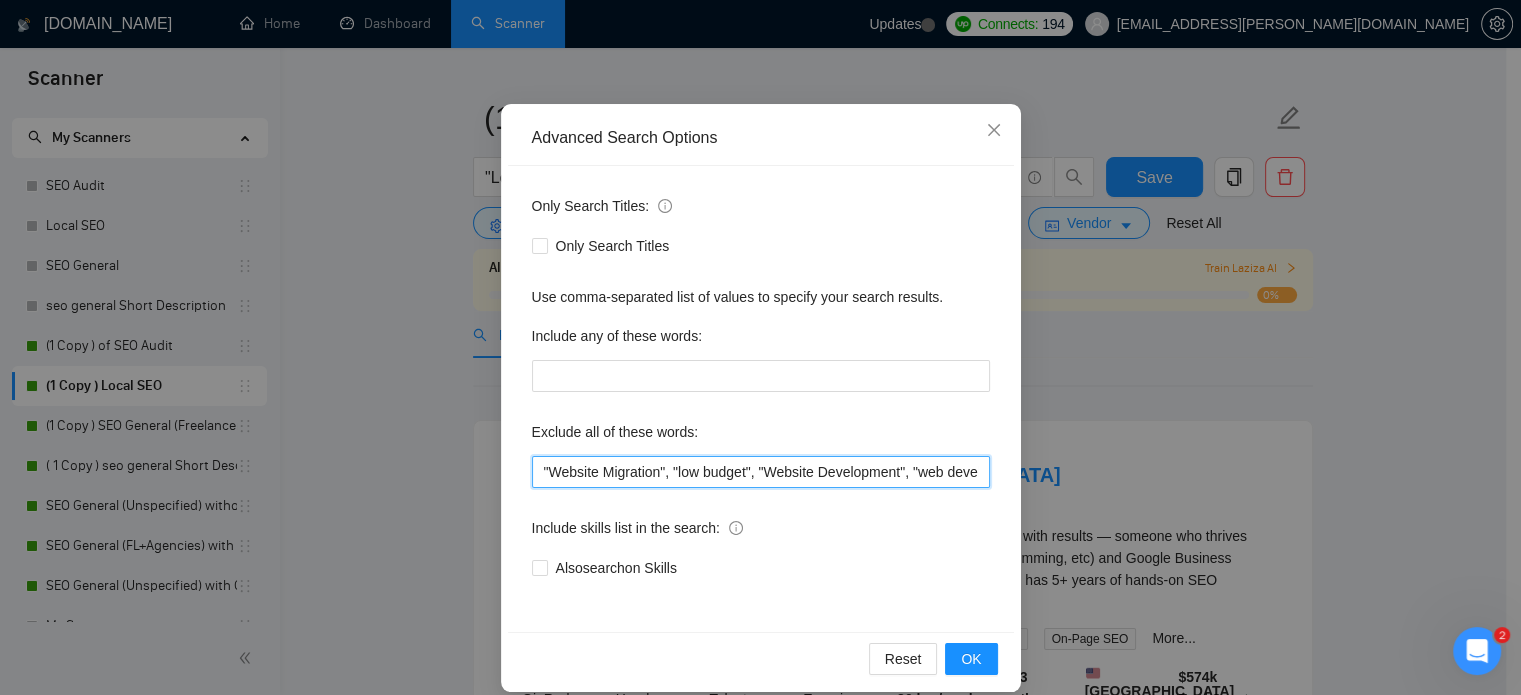 click on ""Website Migration", "low budget", "Website Development", "web development", developer, casino, gambling, "to join our", "content writer", "LinkedIn", "ad account", "Tik Tok", "Google Ads", "Google Ads", "TikTok",  "adowords","Ads Expert"" at bounding box center [761, 472] 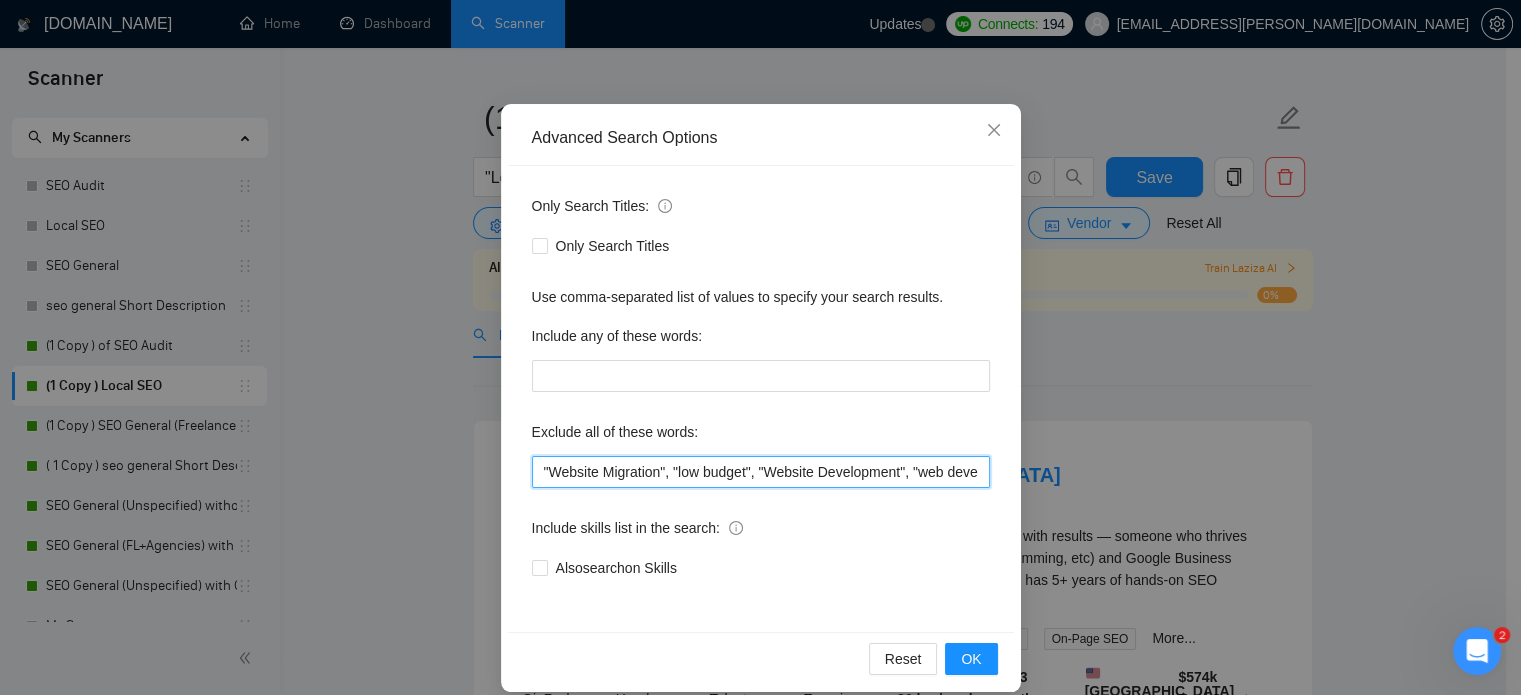 paste on "SEO Writer", "Amazon", "Backlink Expert", "Build MVP", "Link Builder", "E-commerce", "Ecommerce", "Local", "low budget", "web development", developer, casino, gambling, "to join our", "content writer", "LinkedIn", "ad account", "Shopify" 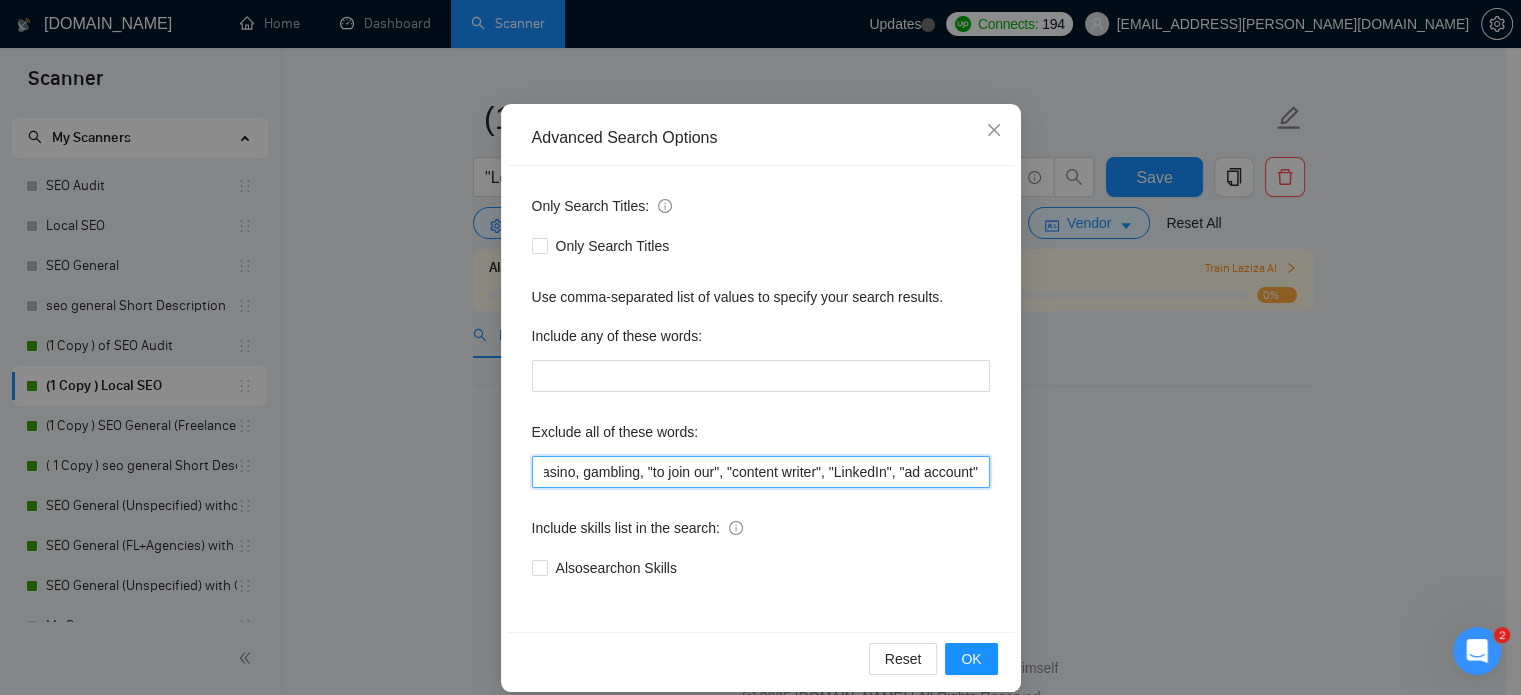 scroll, scrollTop: 0, scrollLeft: 1036, axis: horizontal 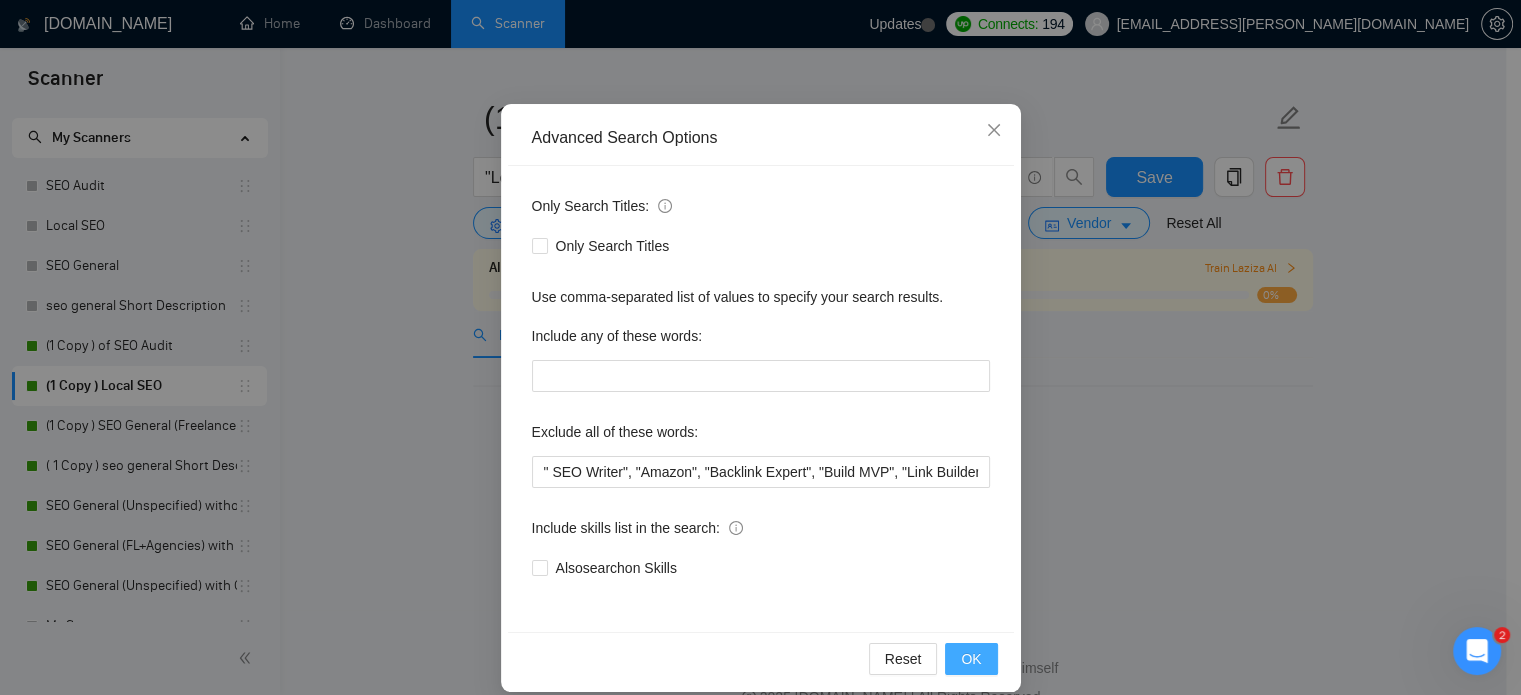 click on "OK" at bounding box center [971, 659] 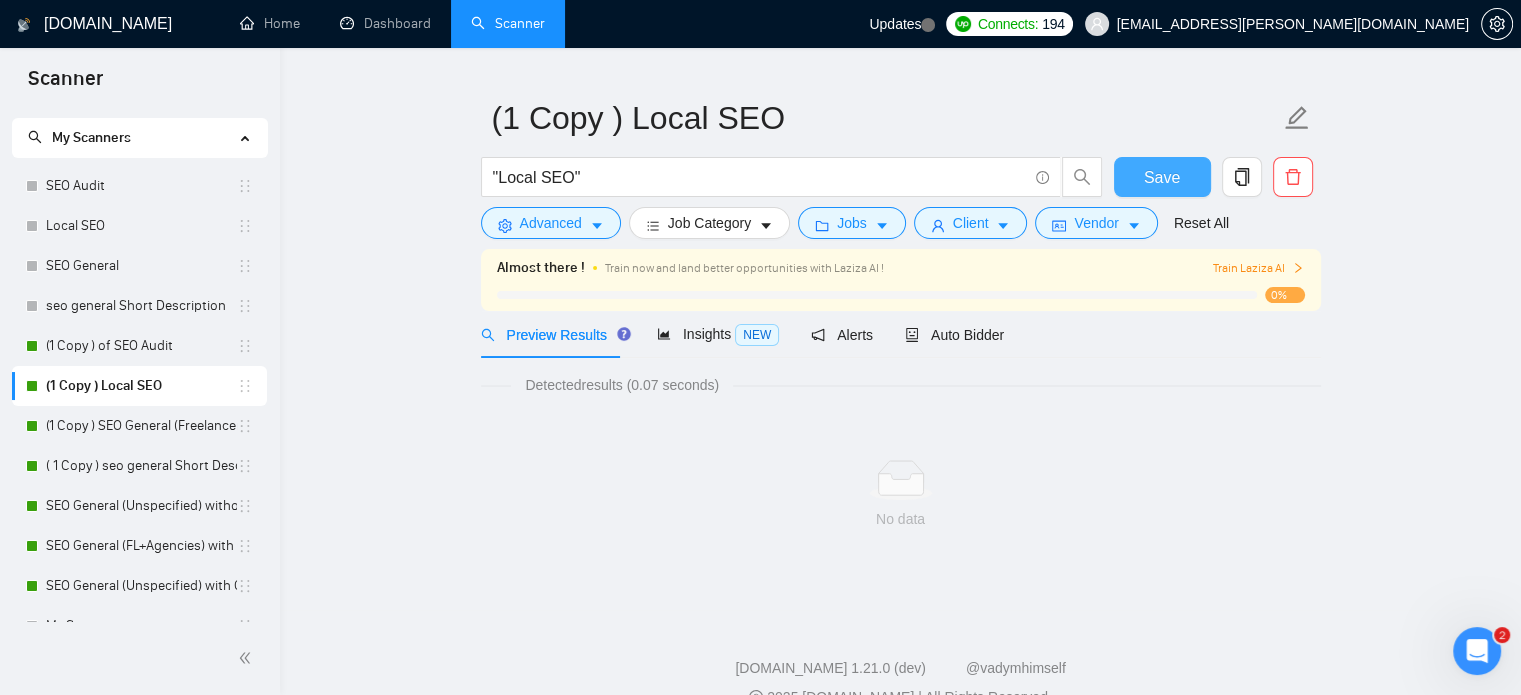 click on "Save" at bounding box center (1162, 177) 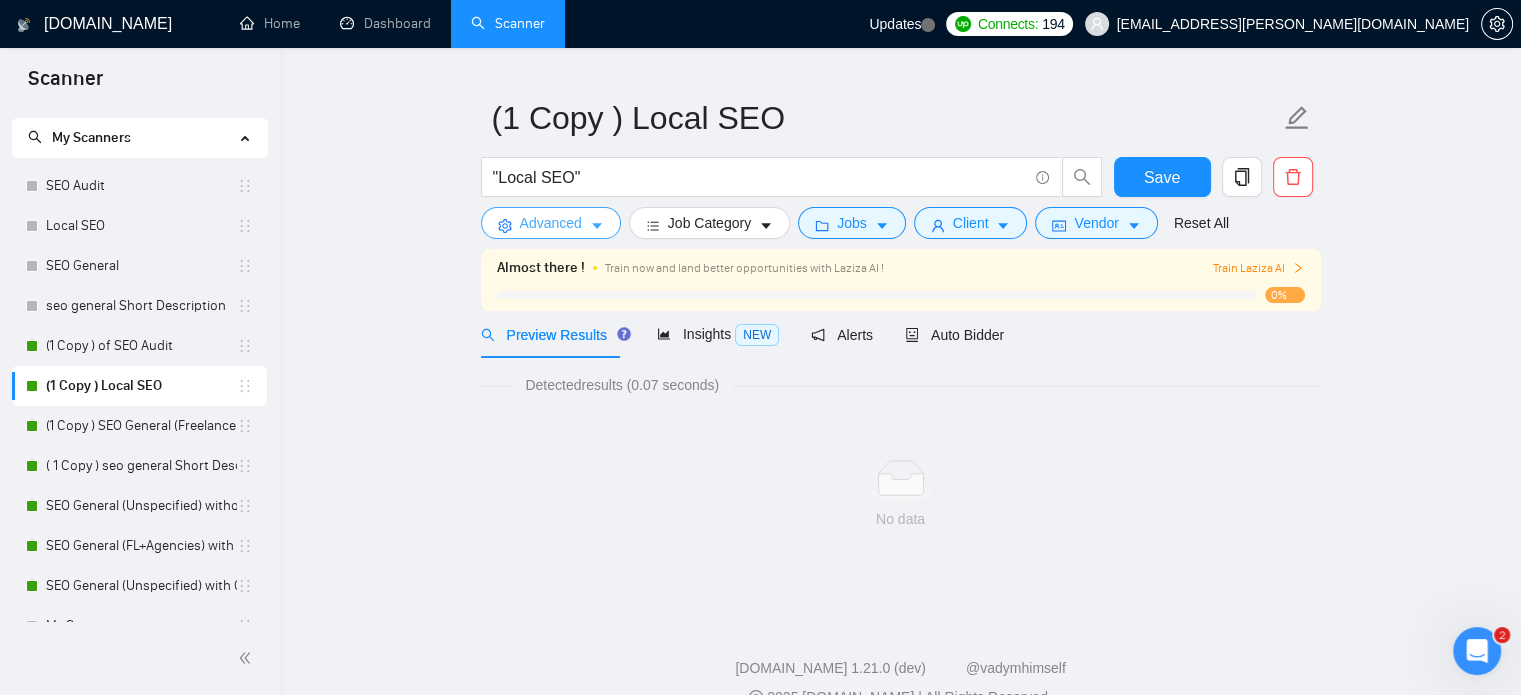 click on "Advanced" at bounding box center (551, 223) 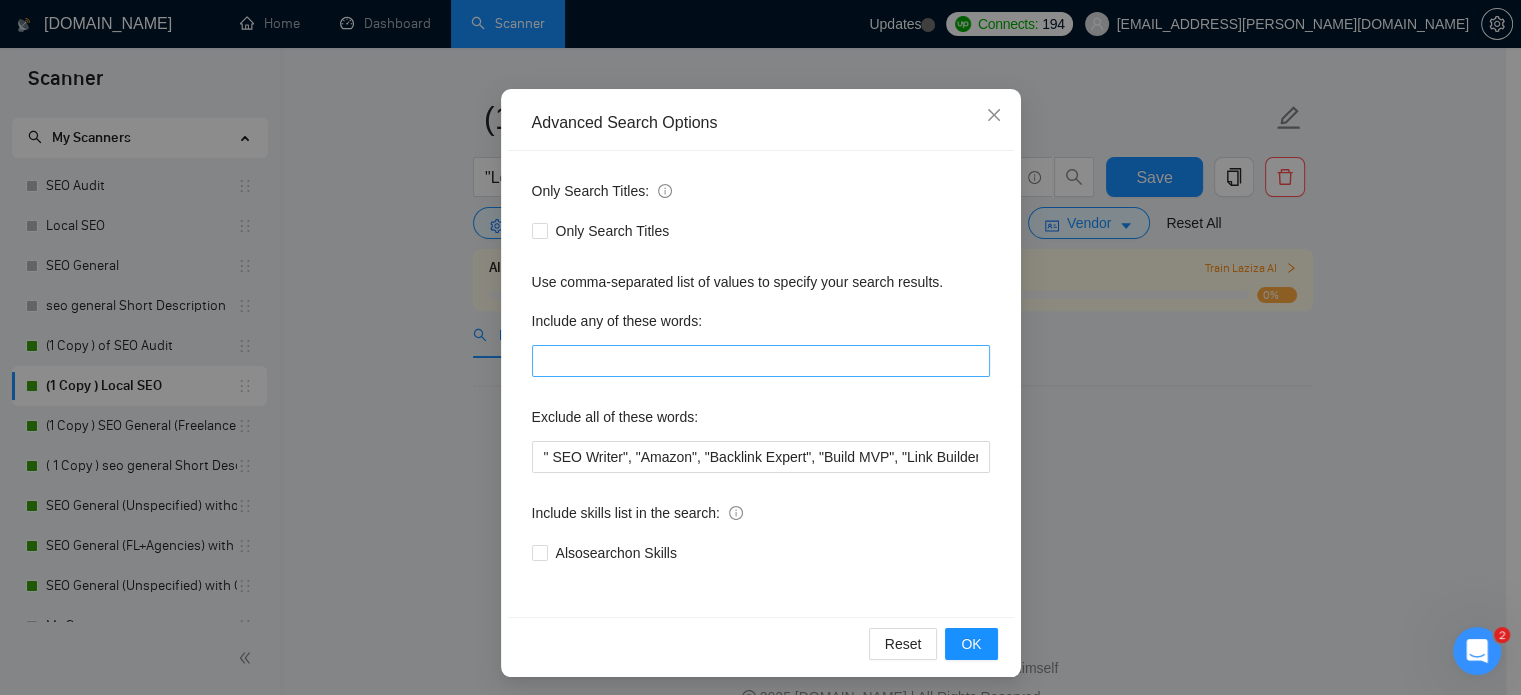 scroll, scrollTop: 136, scrollLeft: 0, axis: vertical 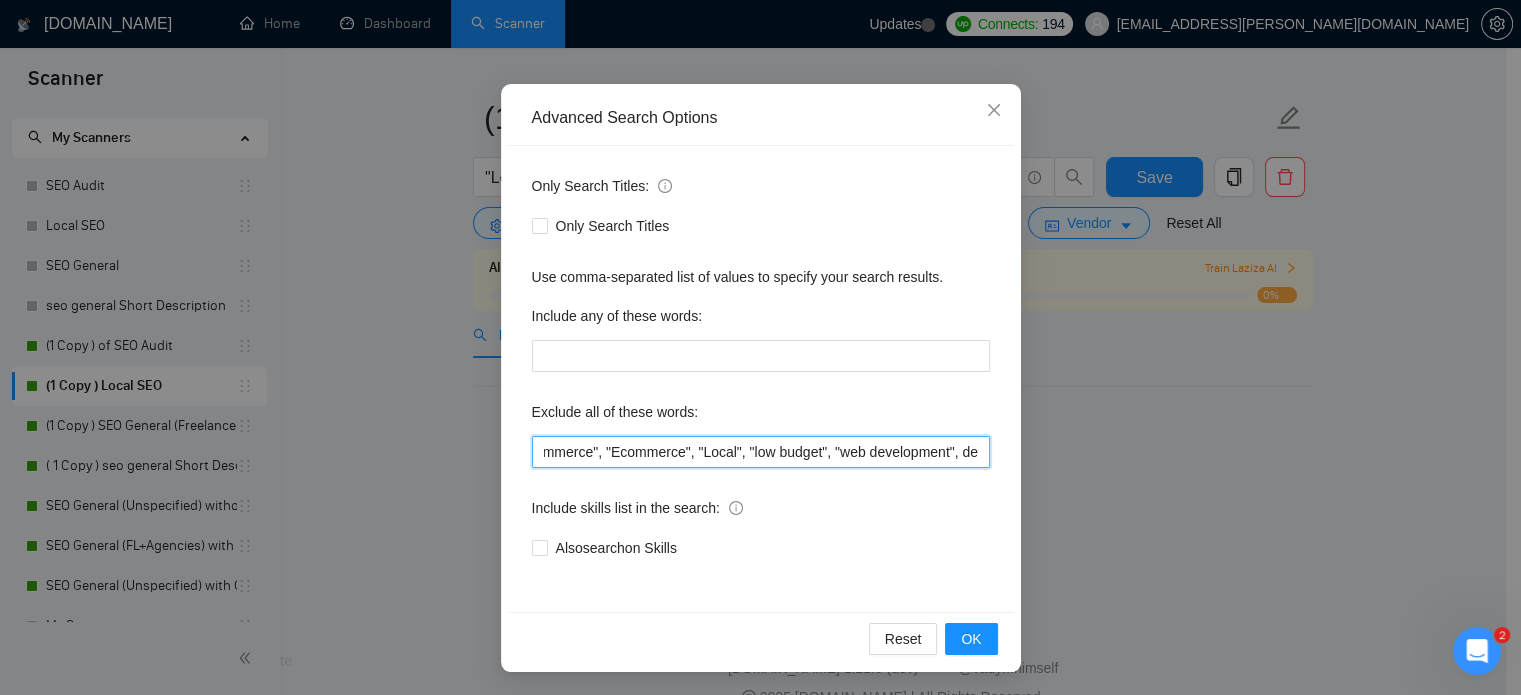 click on "" SEO Writer", "Amazon", "Backlink Expert", "Build MVP", "Link Builder", "E-commerce", "Ecommerce", "Local", "low budget", "web development", developer, casino, gambling, "to join our", "content writer", "LinkedIn", "ad account", "Shopify"" at bounding box center [761, 452] 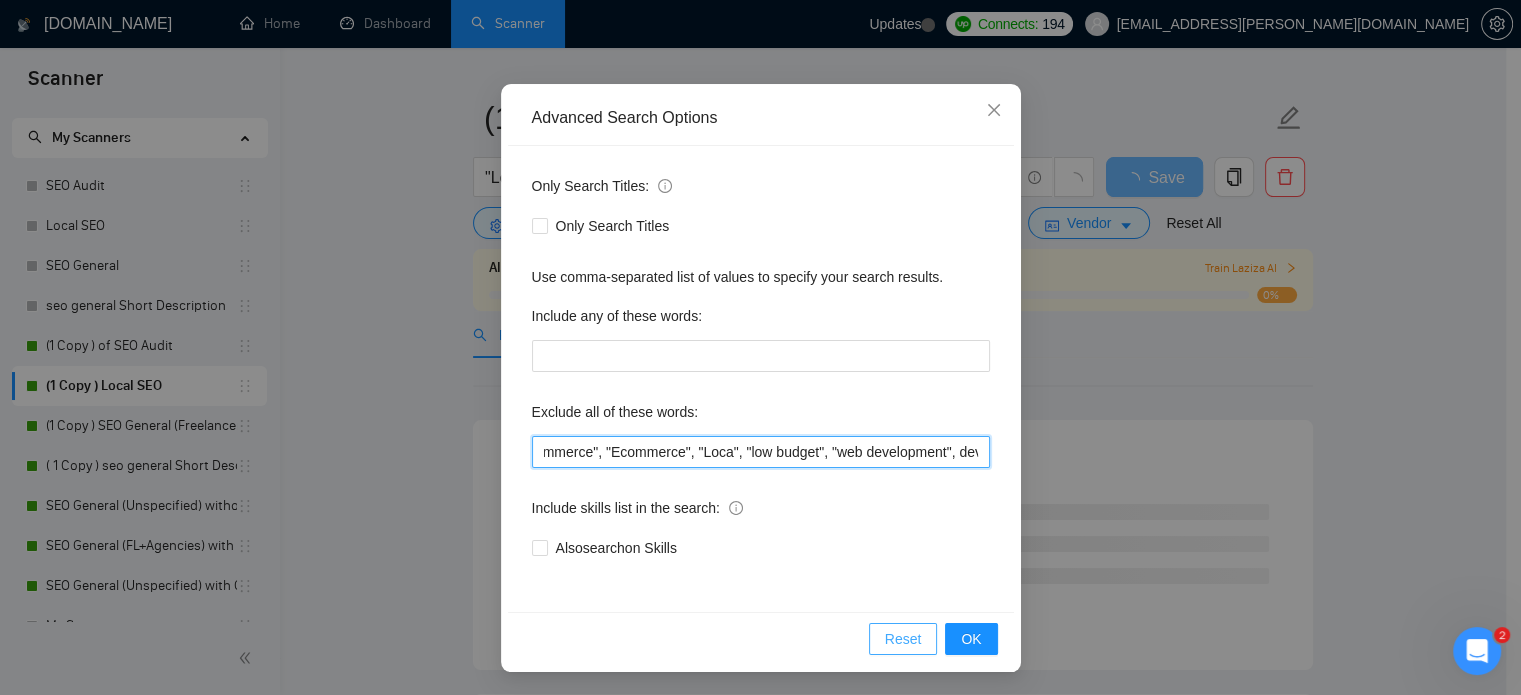 type on "" SEO Writer", "Amazon", "Backlink Expert", "Build MVP", "Link Builder", "E-commerce", "Ecommerce", "Loca", "low budget", "web development", developer, casino, gambling, "to join our", "content writer", "LinkedIn", "ad account", "Shopify"" 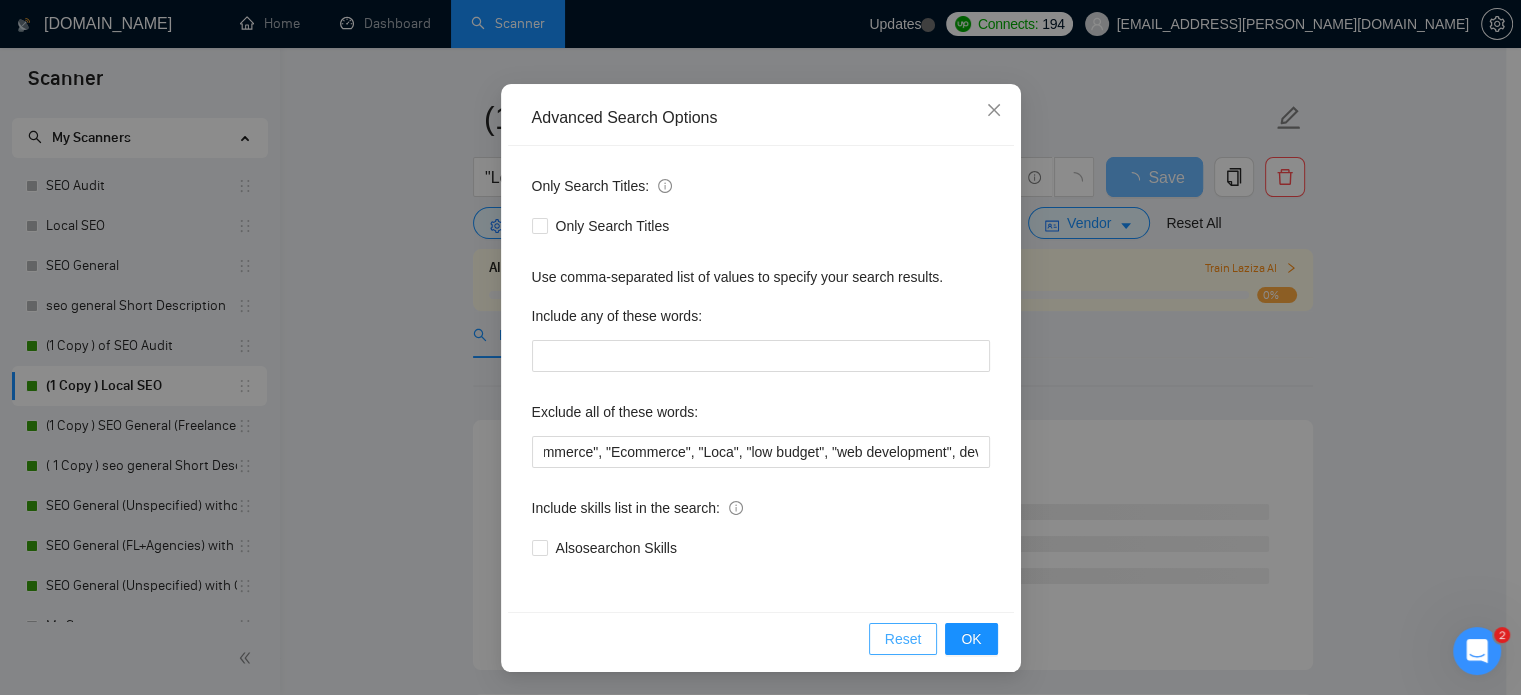 scroll, scrollTop: 0, scrollLeft: 0, axis: both 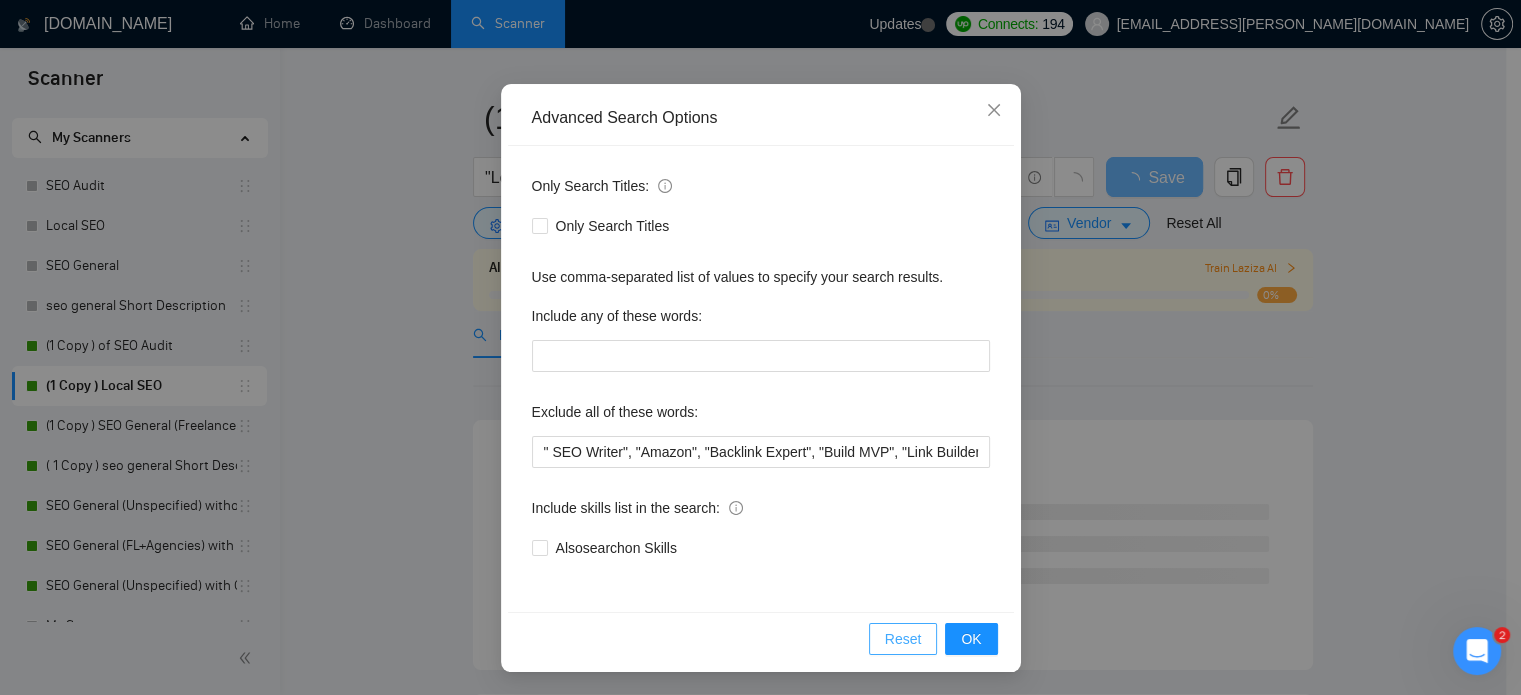 click on "Reset" at bounding box center [903, 639] 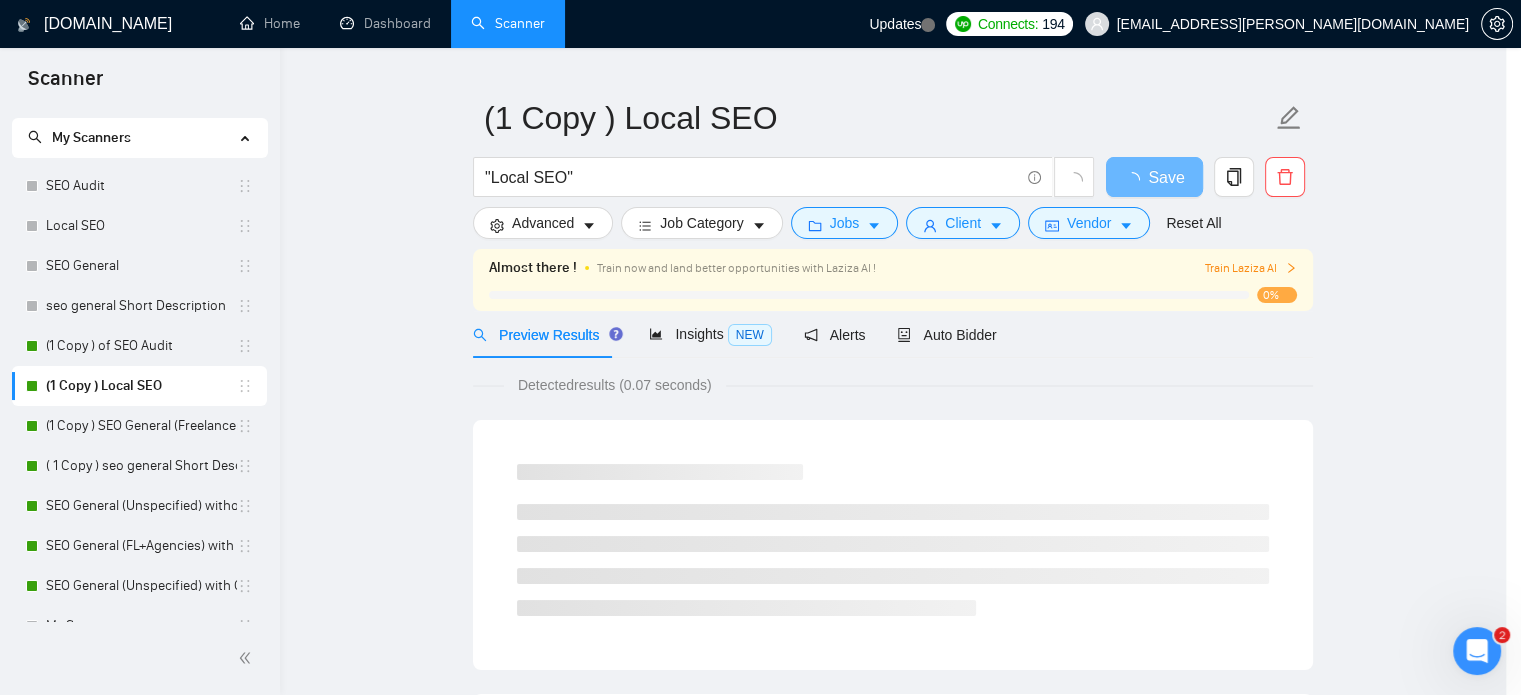 scroll, scrollTop: 36, scrollLeft: 0, axis: vertical 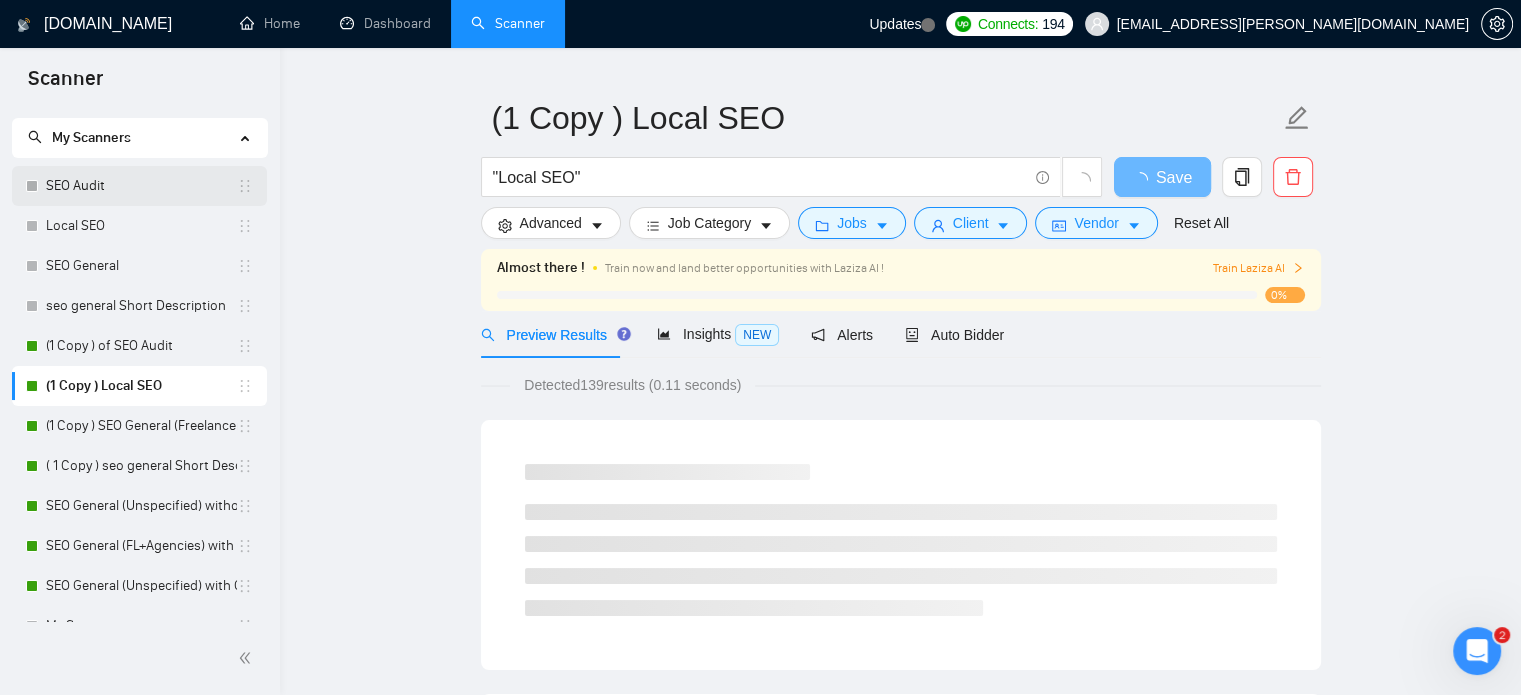click on "SEO Audit" at bounding box center [141, 186] 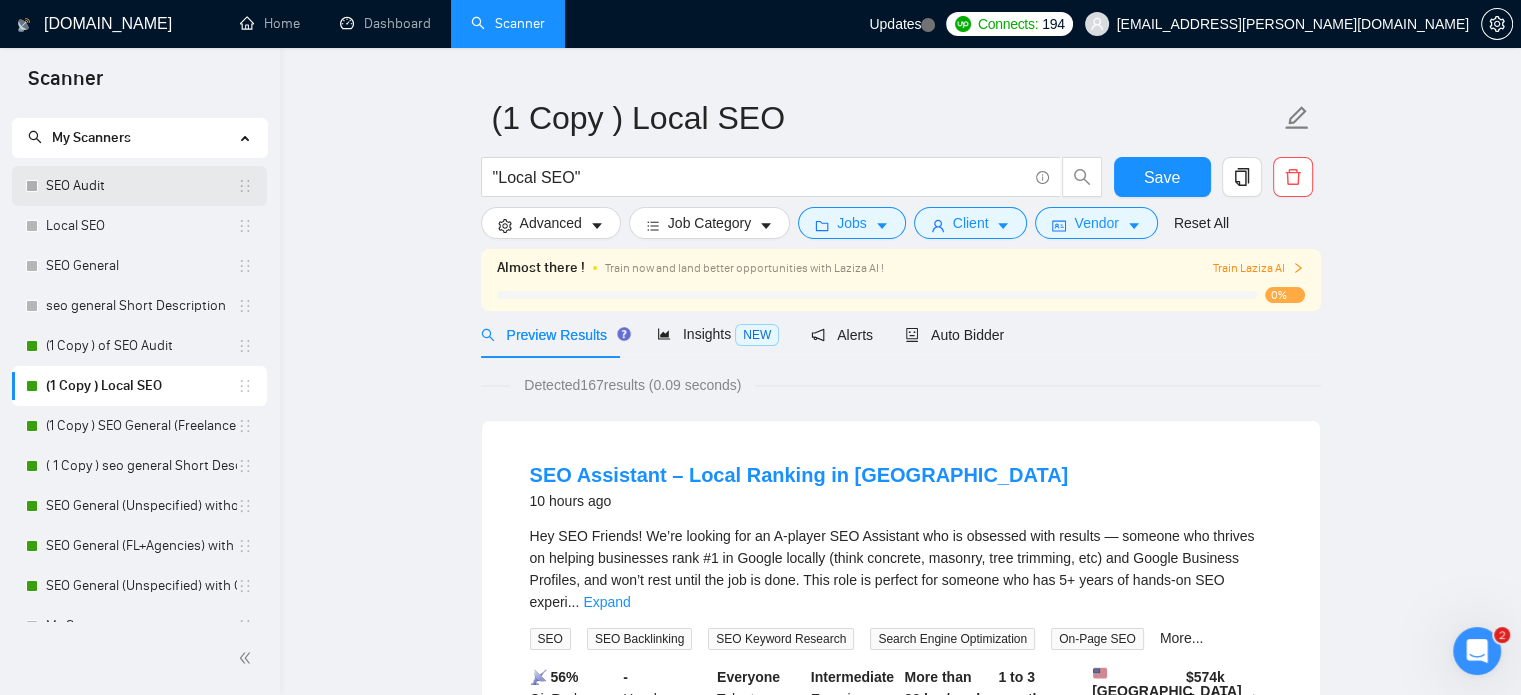 click on "SEO Audit" at bounding box center (141, 186) 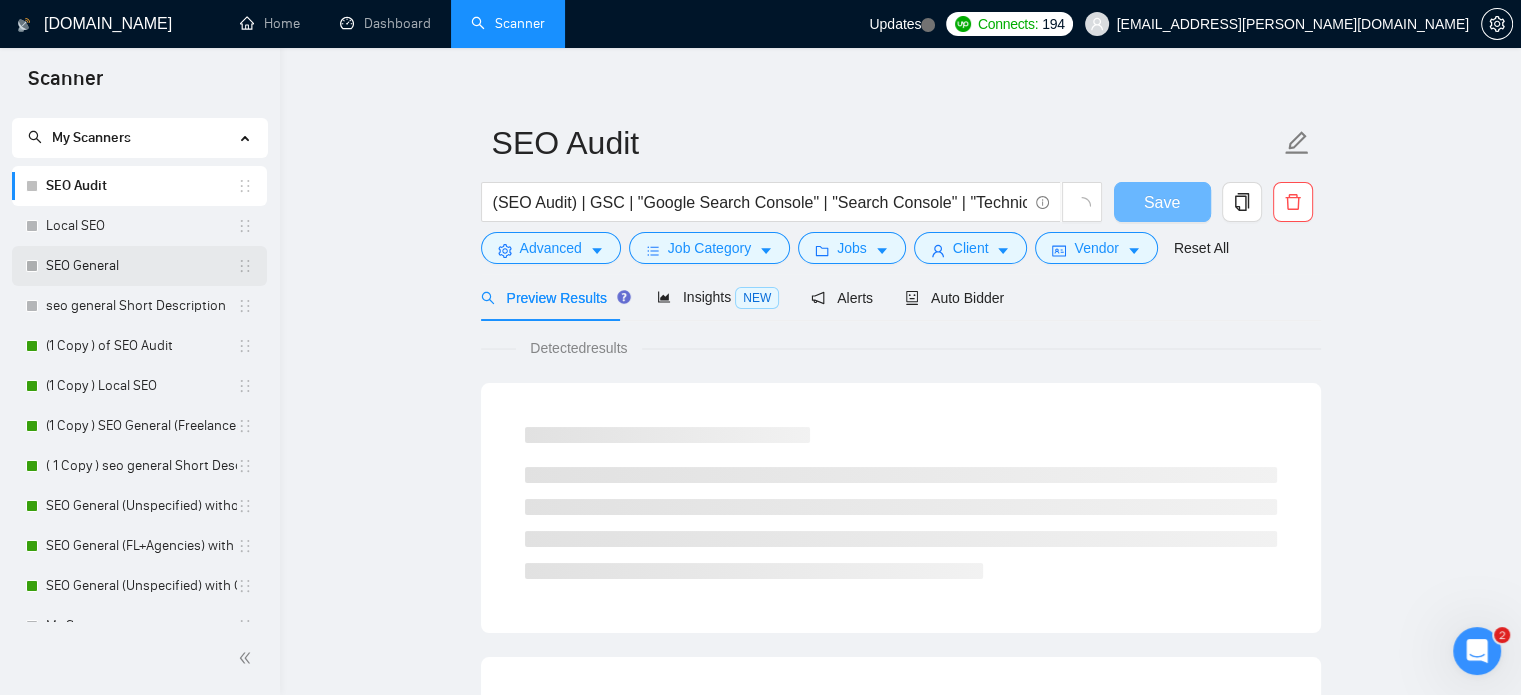 scroll, scrollTop: 44, scrollLeft: 0, axis: vertical 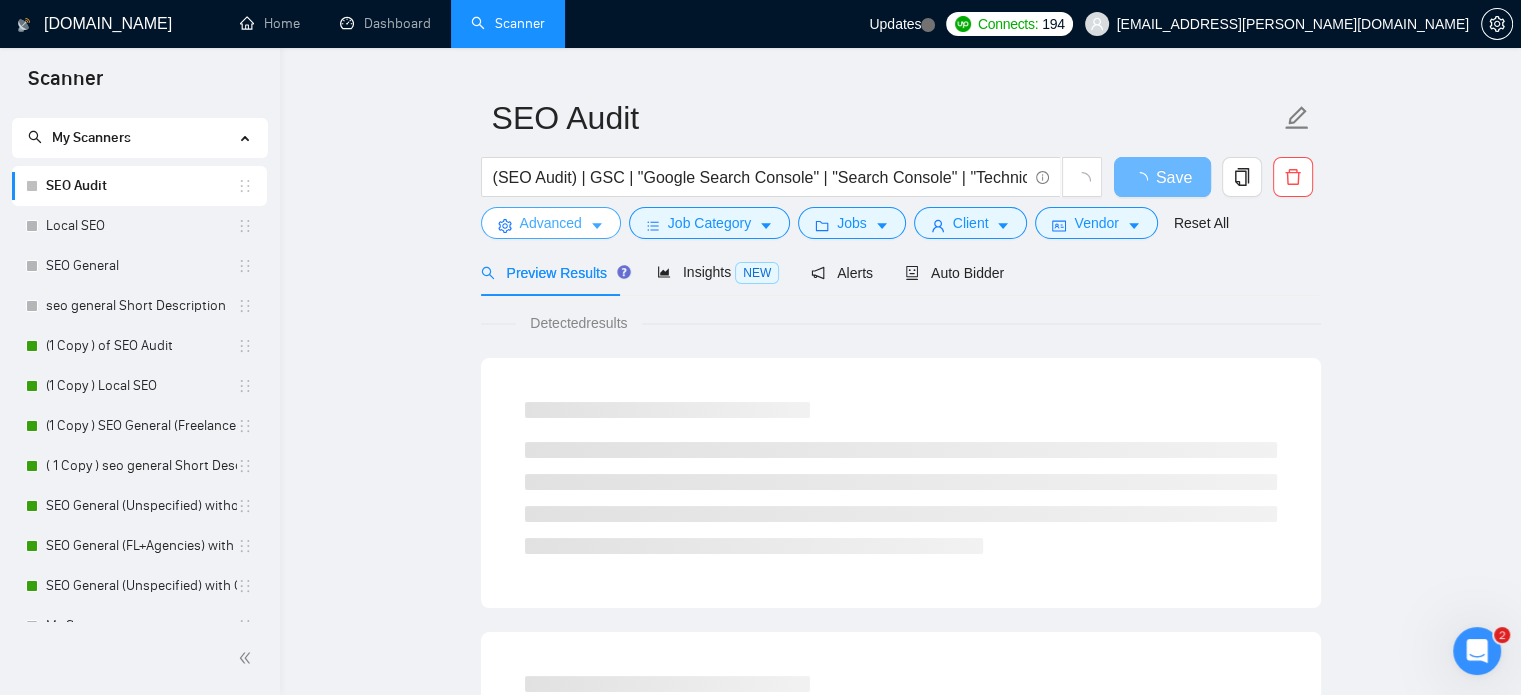 click on "Advanced" at bounding box center [551, 223] 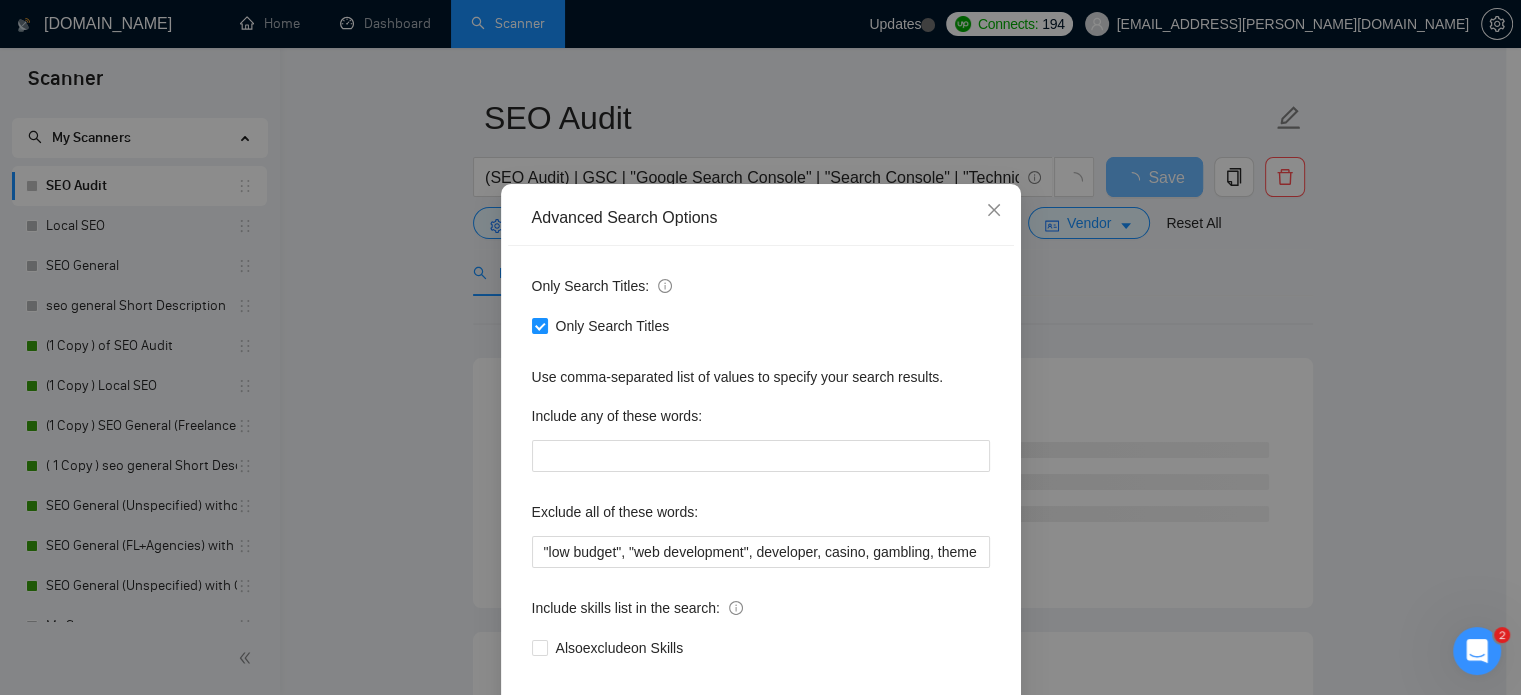 scroll, scrollTop: 136, scrollLeft: 0, axis: vertical 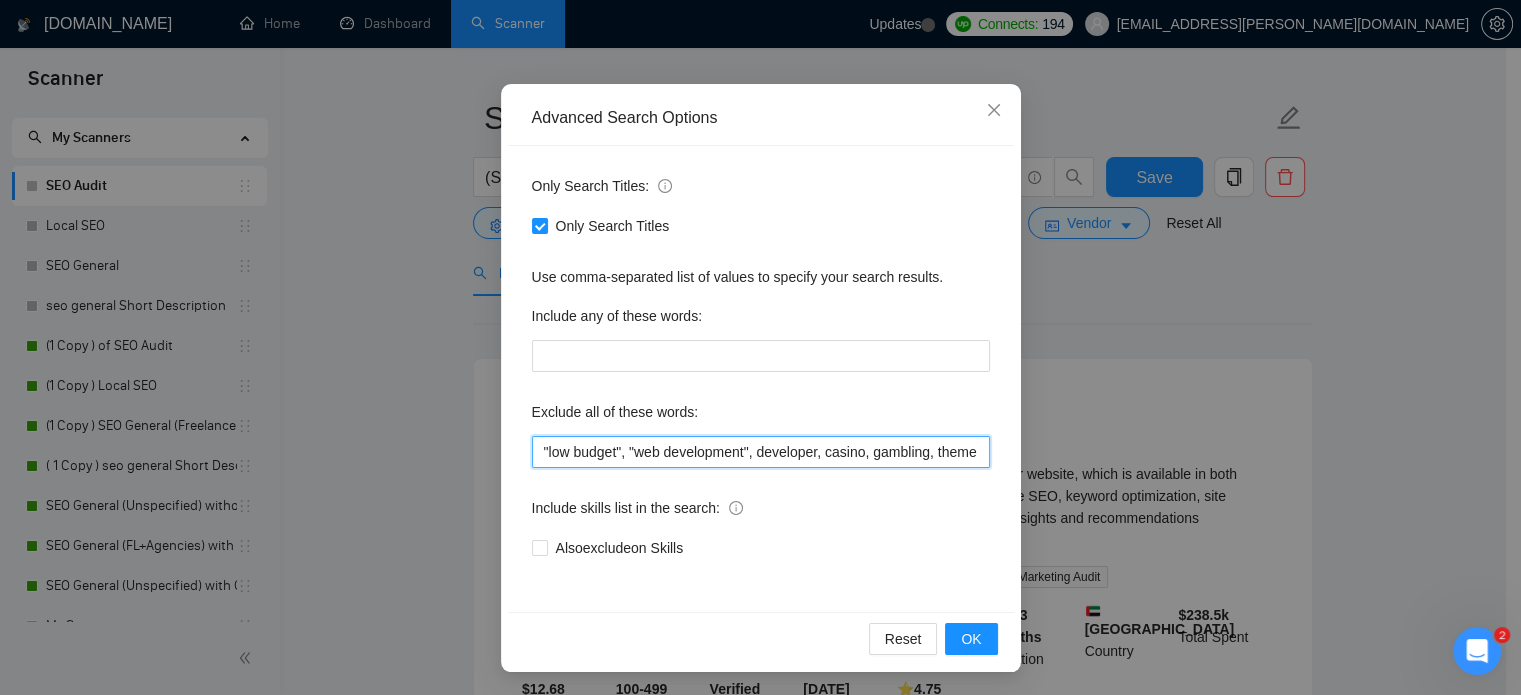 click on ""low budget", "web development", developer, casino, gambling, theme" at bounding box center [761, 452] 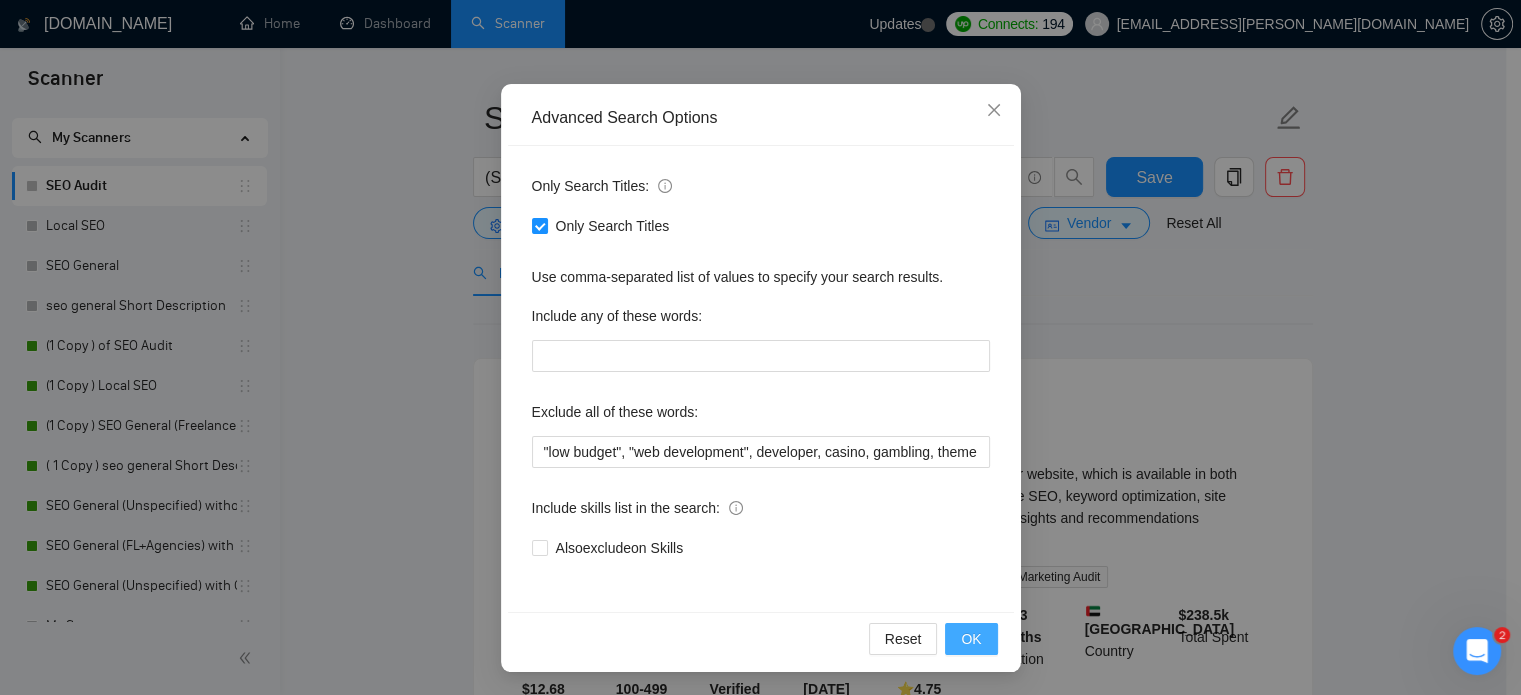 drag, startPoint x: 976, startPoint y: 658, endPoint x: 972, endPoint y: 623, distance: 35.22783 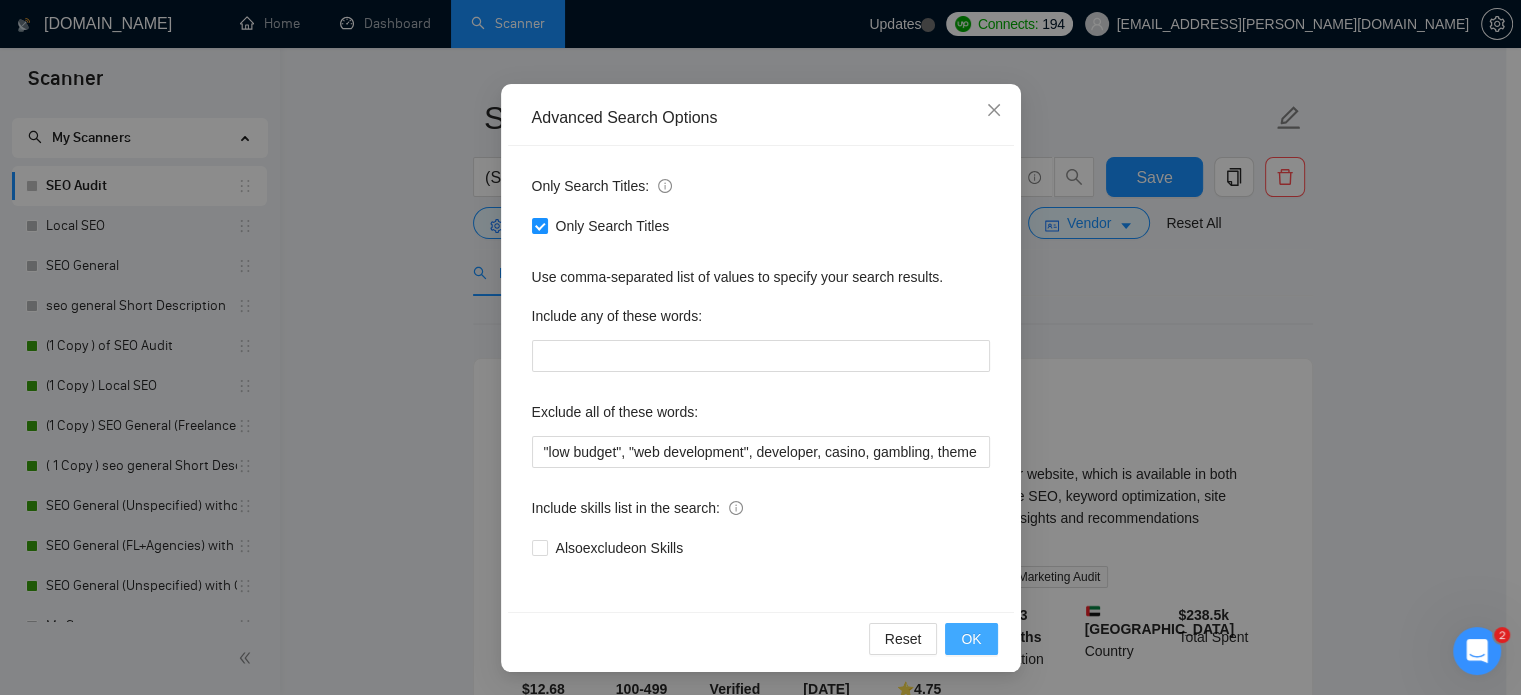 click on "OK" at bounding box center [971, 639] 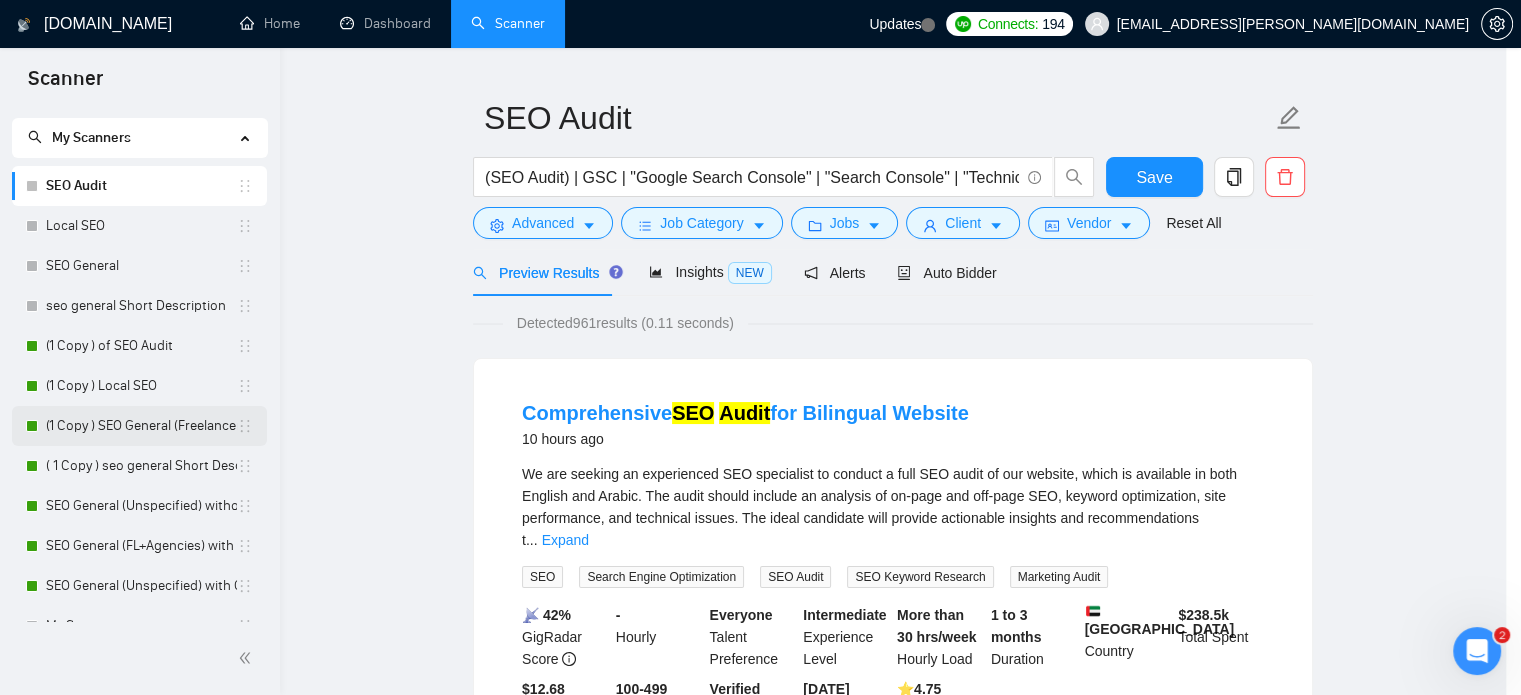 scroll, scrollTop: 36, scrollLeft: 0, axis: vertical 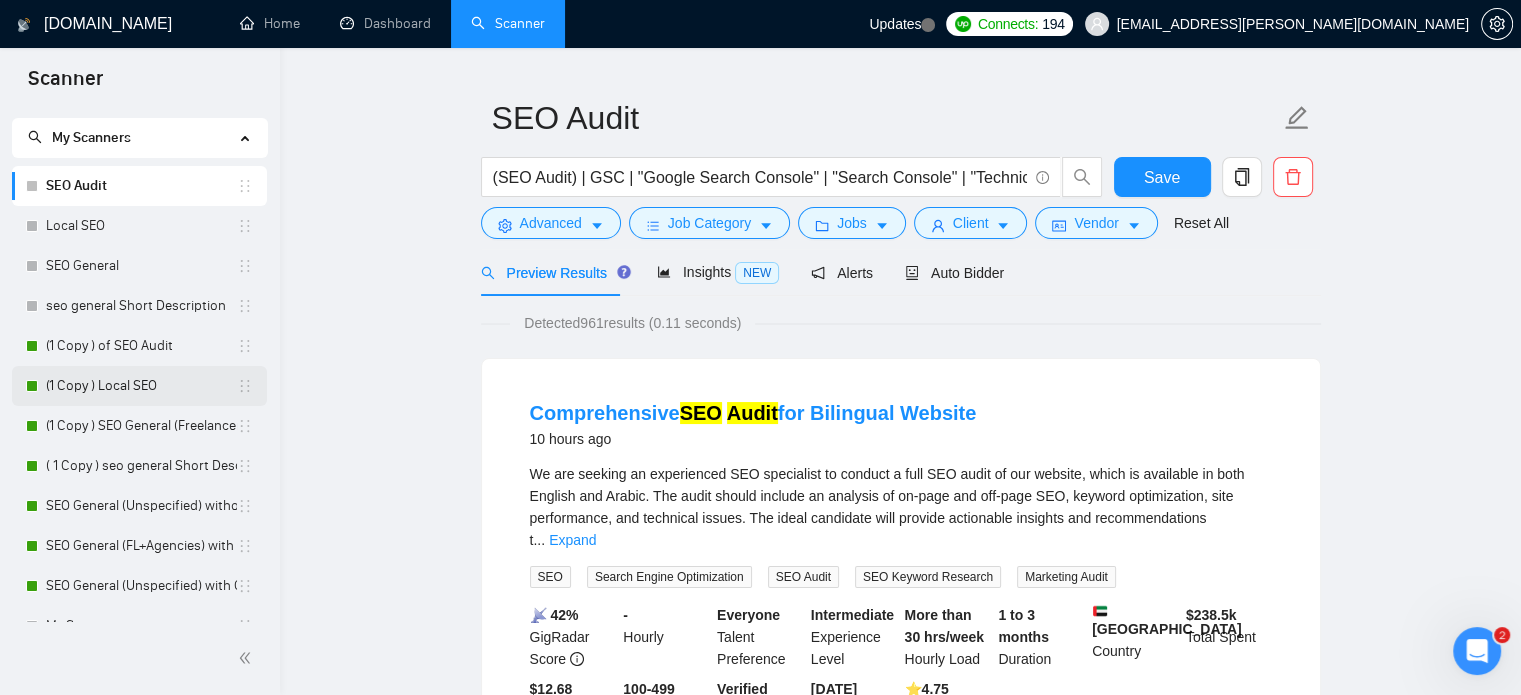 click on "(1 Copy ) Local SEO" at bounding box center (141, 386) 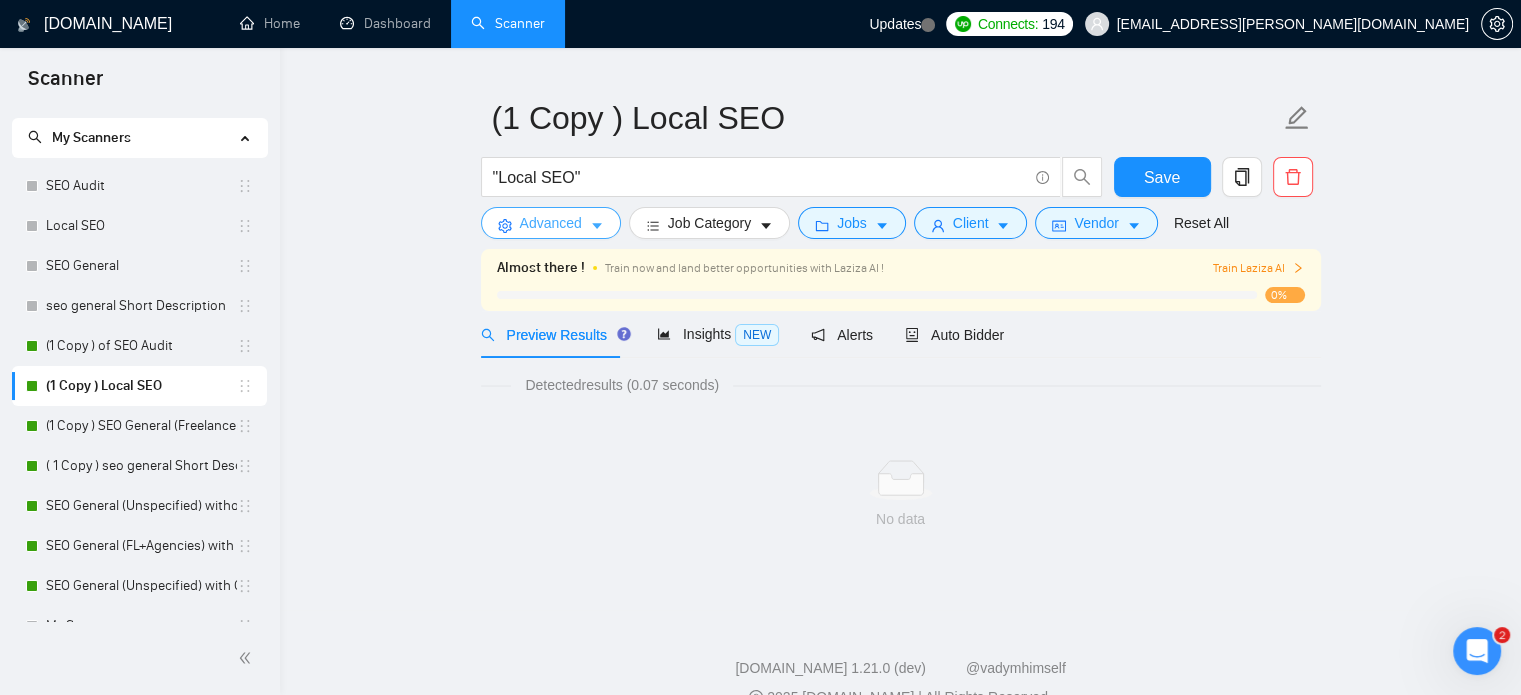 click 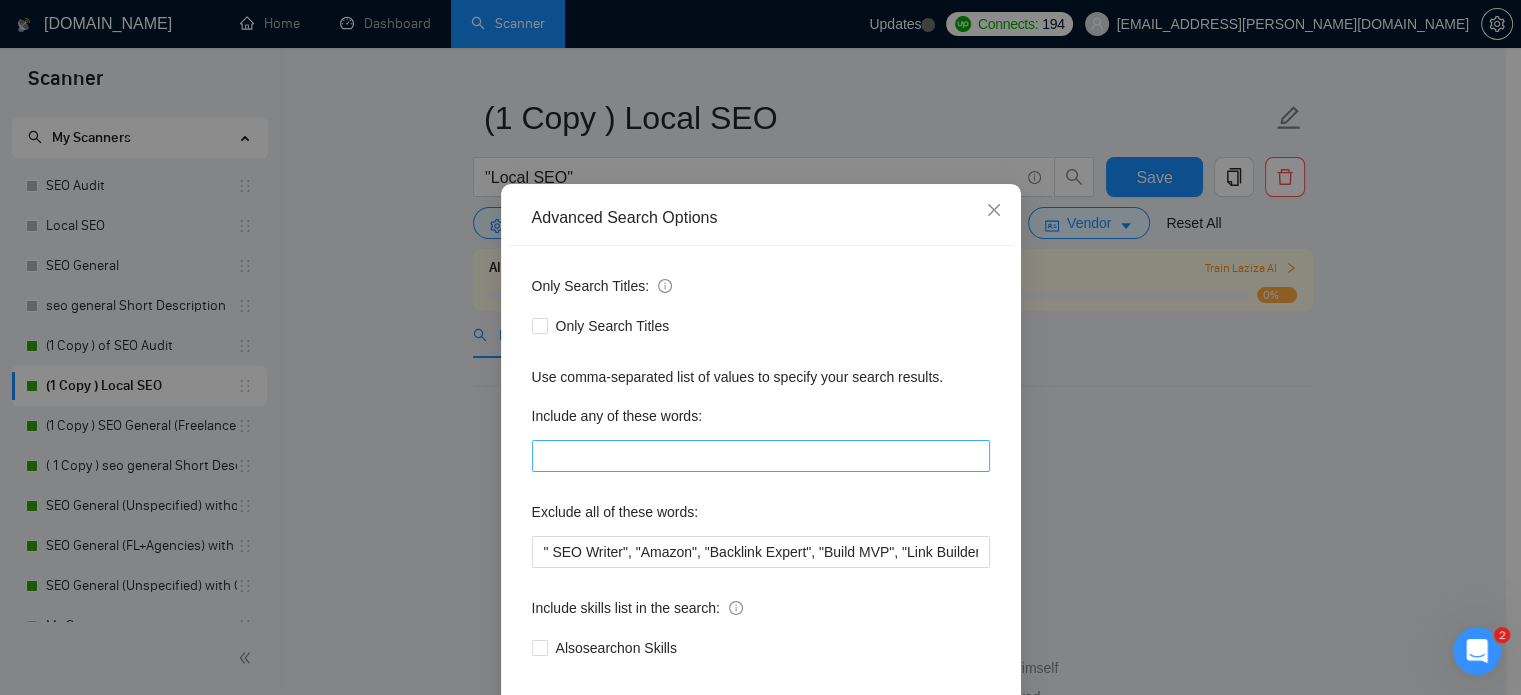 scroll, scrollTop: 136, scrollLeft: 0, axis: vertical 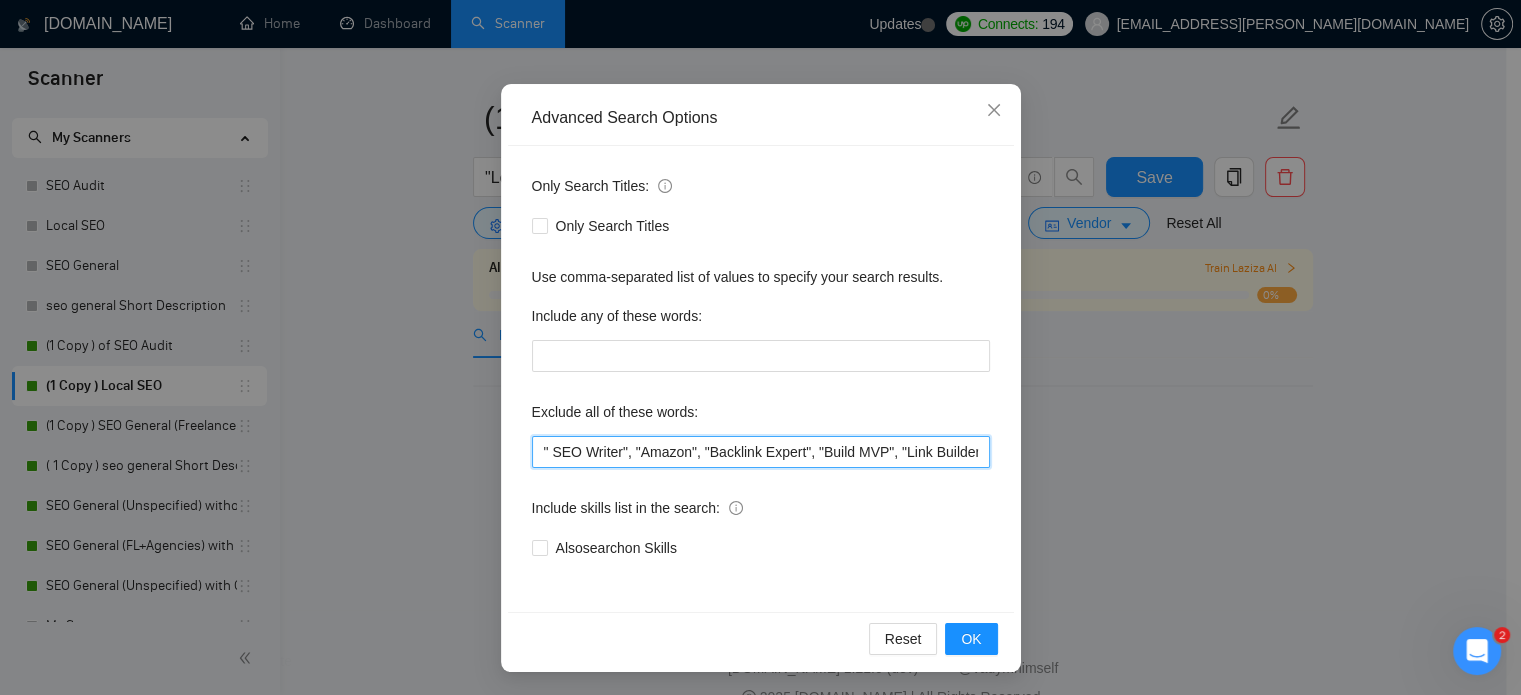 click on "" SEO Writer", "Amazon", "Backlink Expert", "Build MVP", "Link Builder", "E-commerce", "Ecommerce", "Local", "low budget", "web development", developer, casino, gambling, "to join our", "content writer", "LinkedIn", "ad account", "Shopify"" at bounding box center [761, 452] 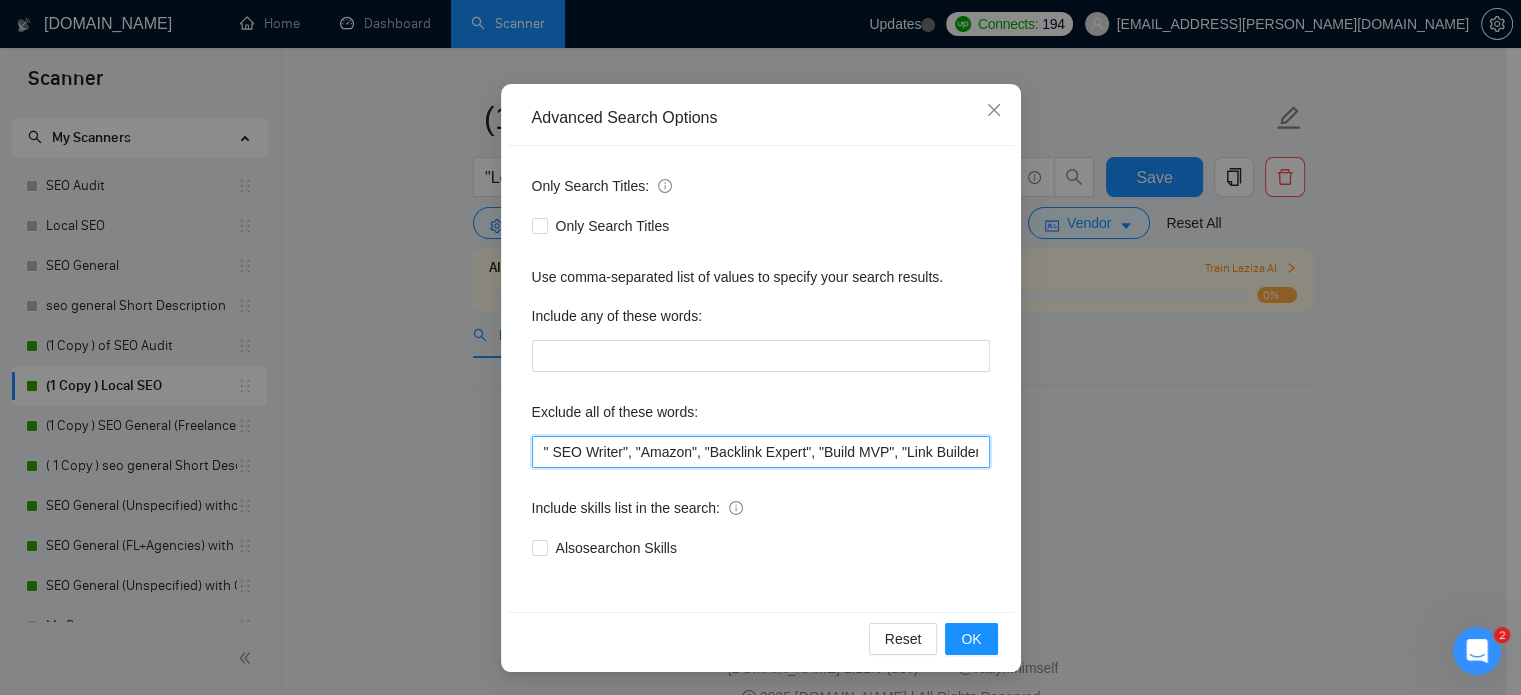 paste on "low budget", "web development", developer, casino, gambling, theme" 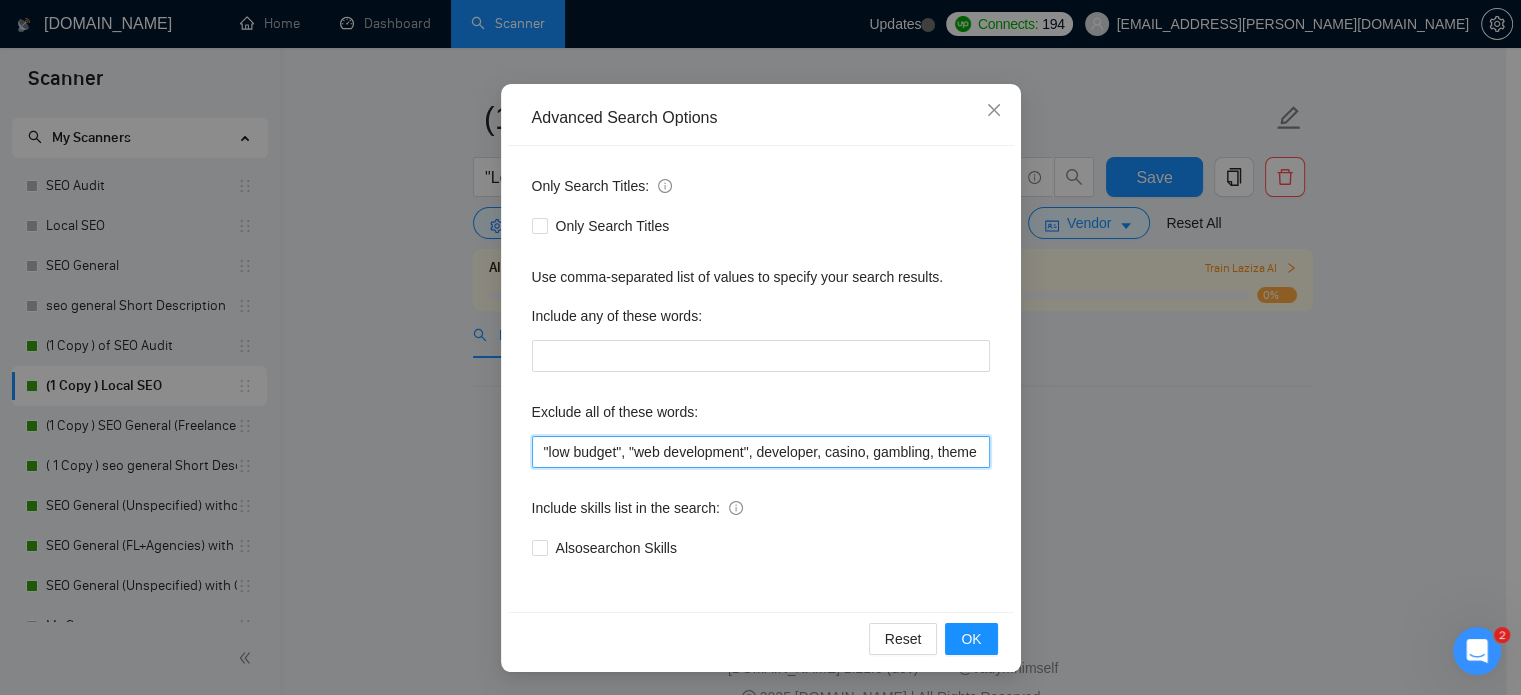 scroll, scrollTop: 0, scrollLeft: 1, axis: horizontal 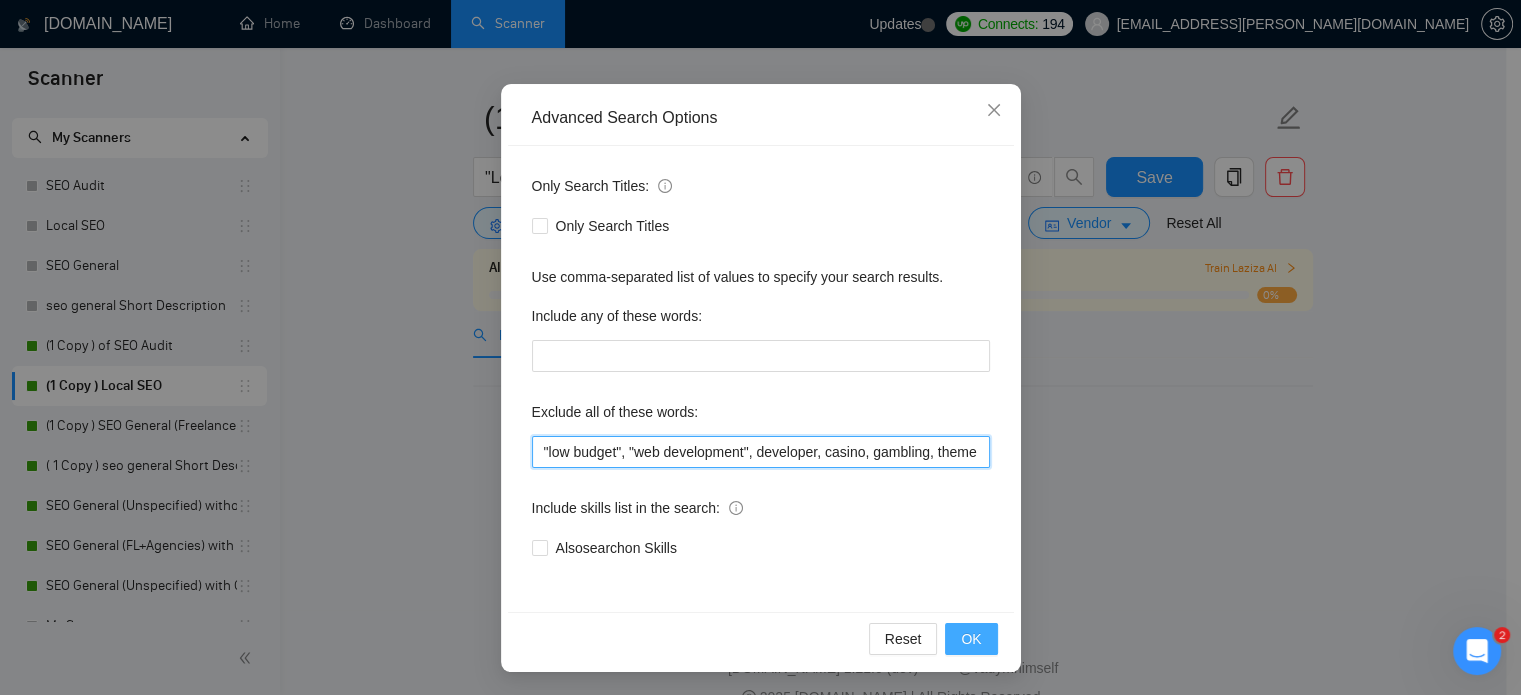 type on ""low budget", "web development", developer, casino, gambling, theme" 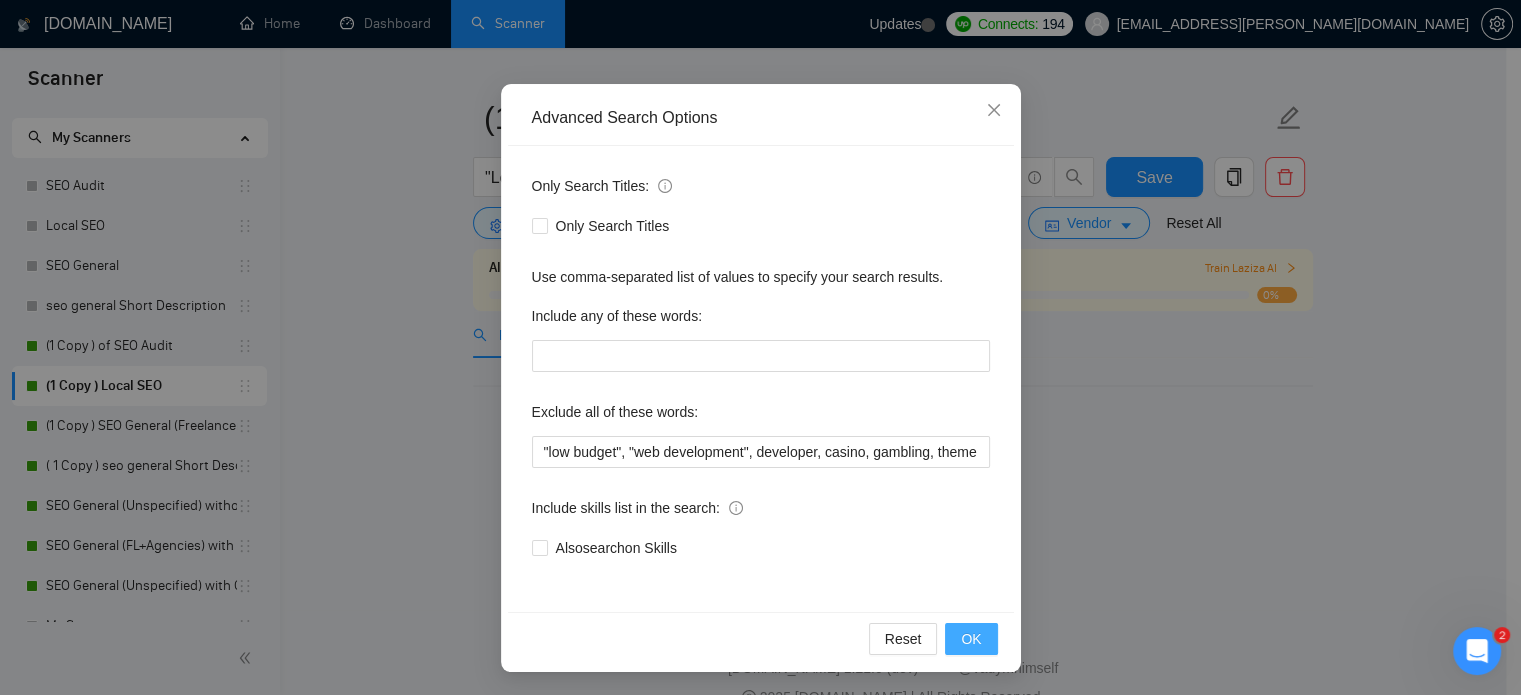 scroll, scrollTop: 0, scrollLeft: 0, axis: both 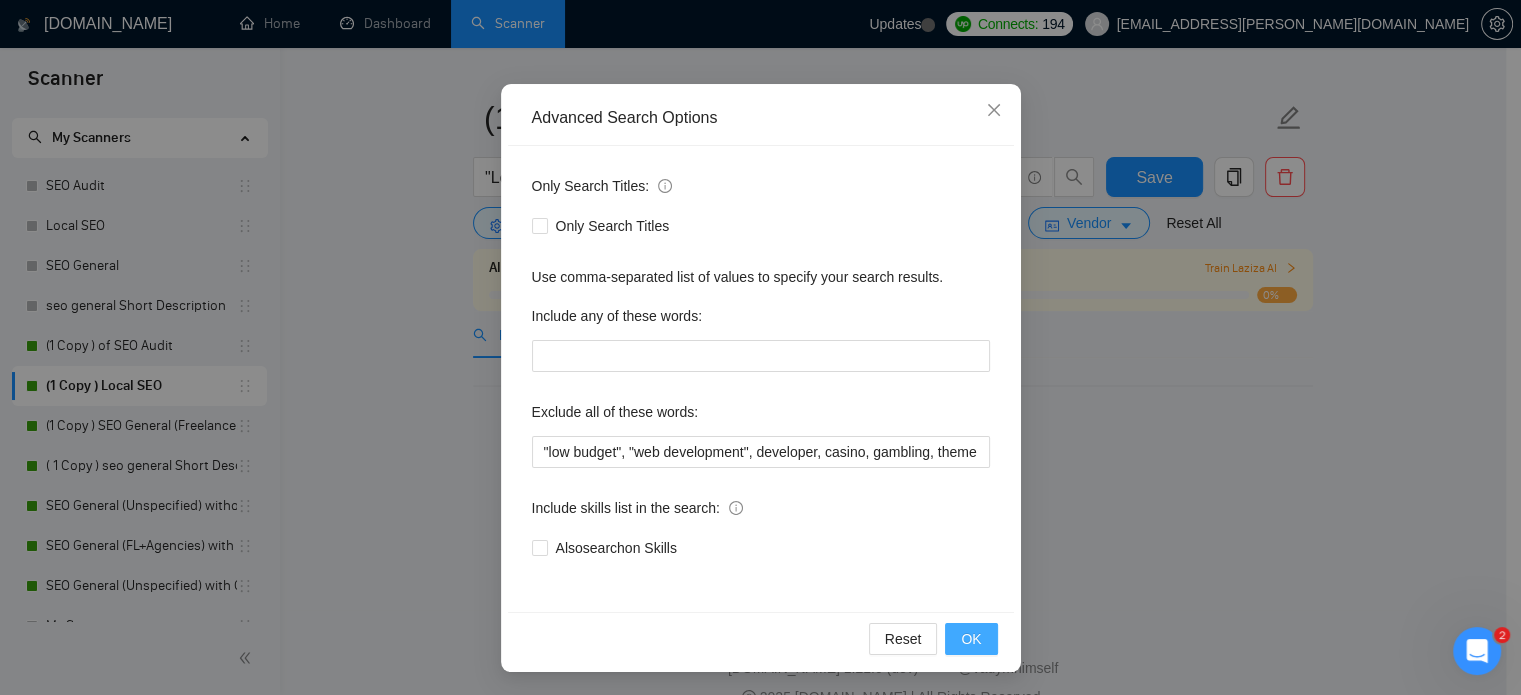 click on "OK" at bounding box center (971, 639) 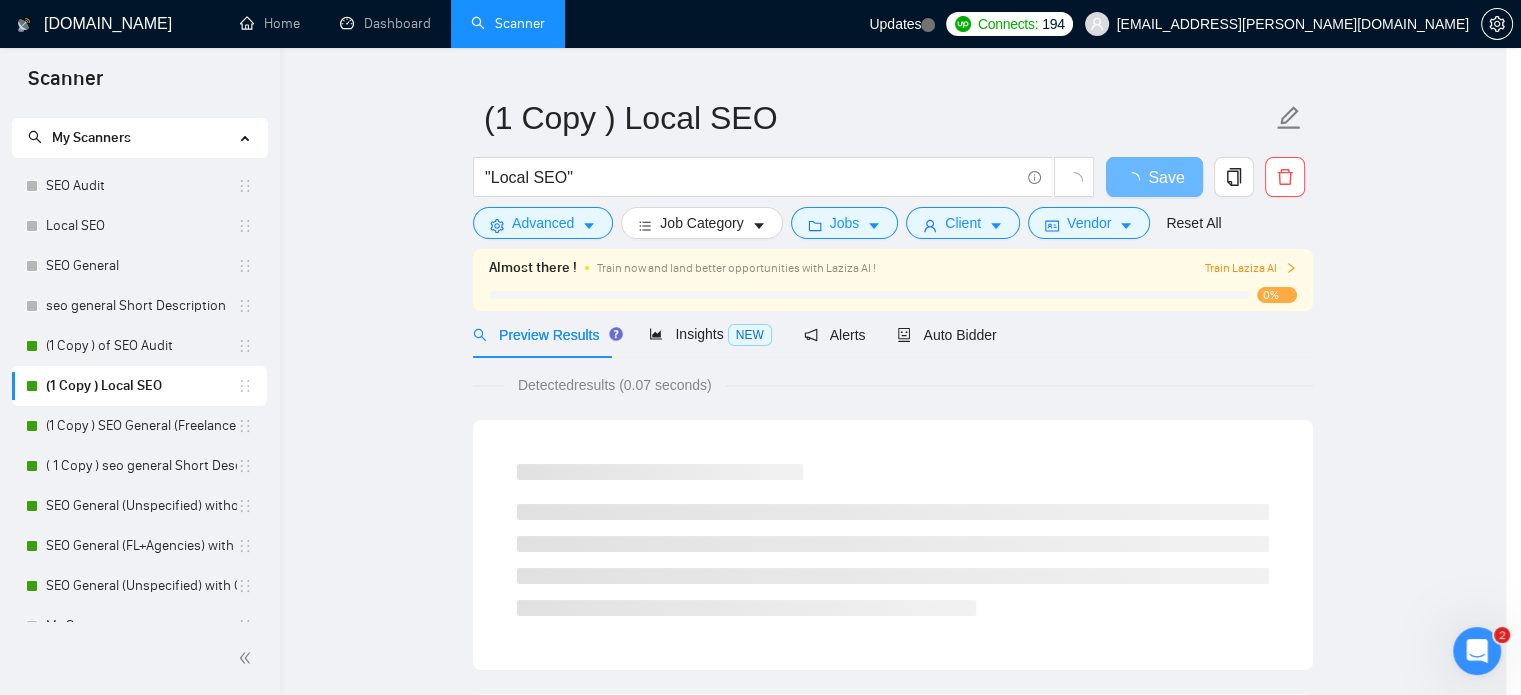 scroll, scrollTop: 36, scrollLeft: 0, axis: vertical 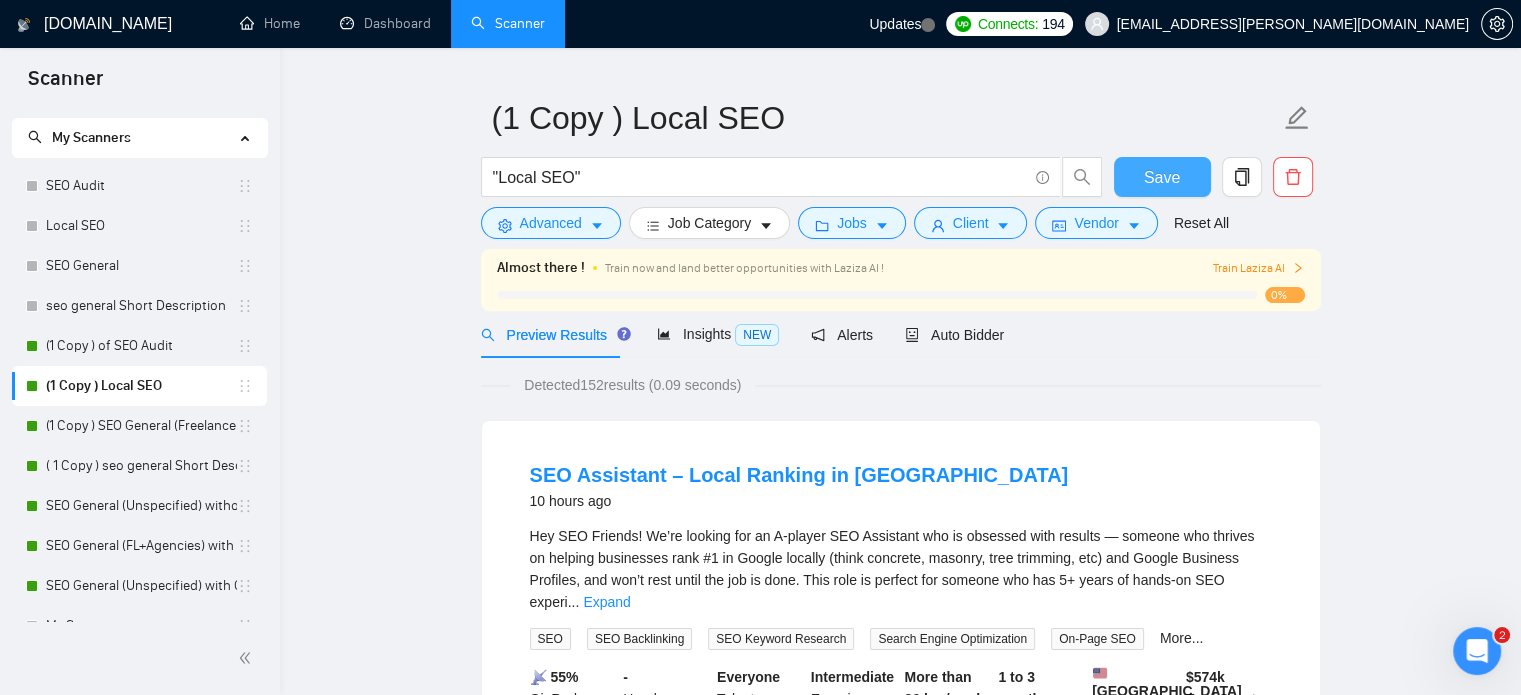 click on "Save" at bounding box center (1162, 177) 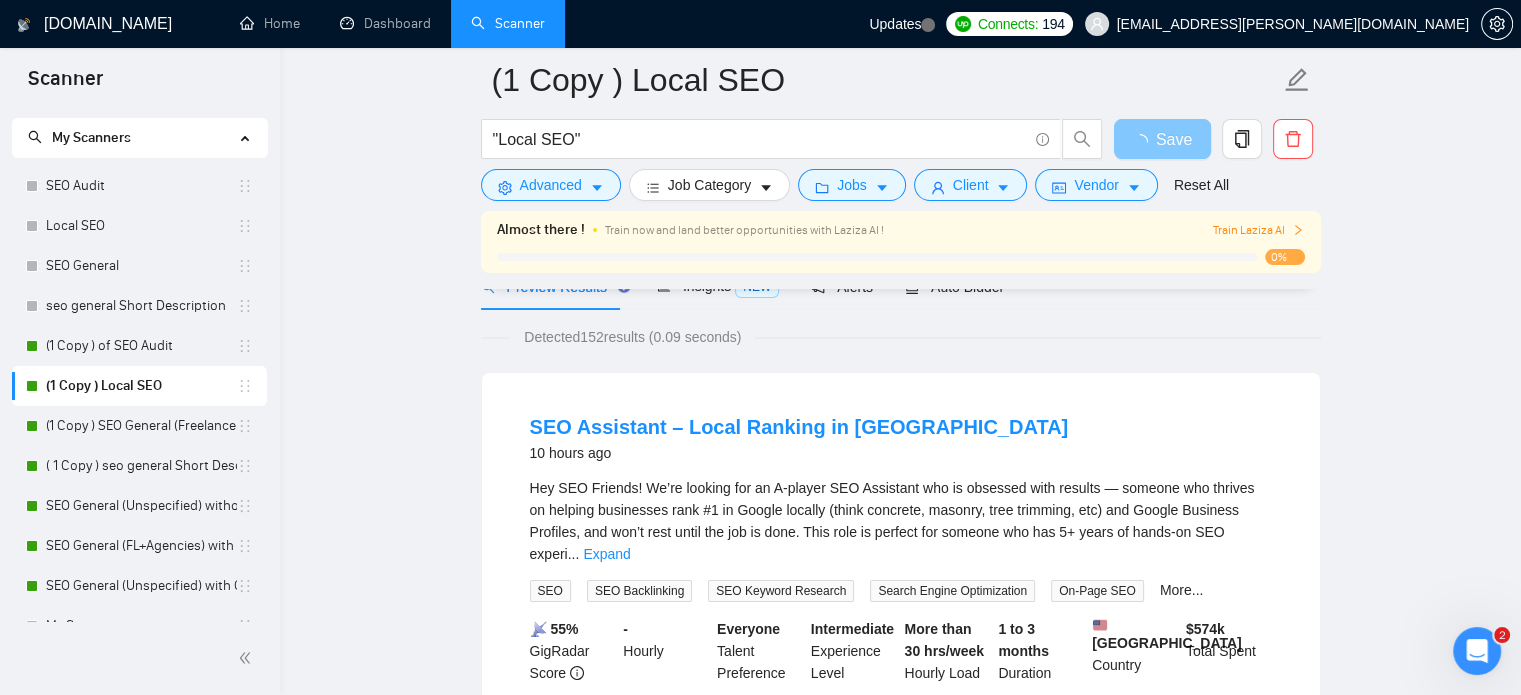 scroll, scrollTop: 76, scrollLeft: 0, axis: vertical 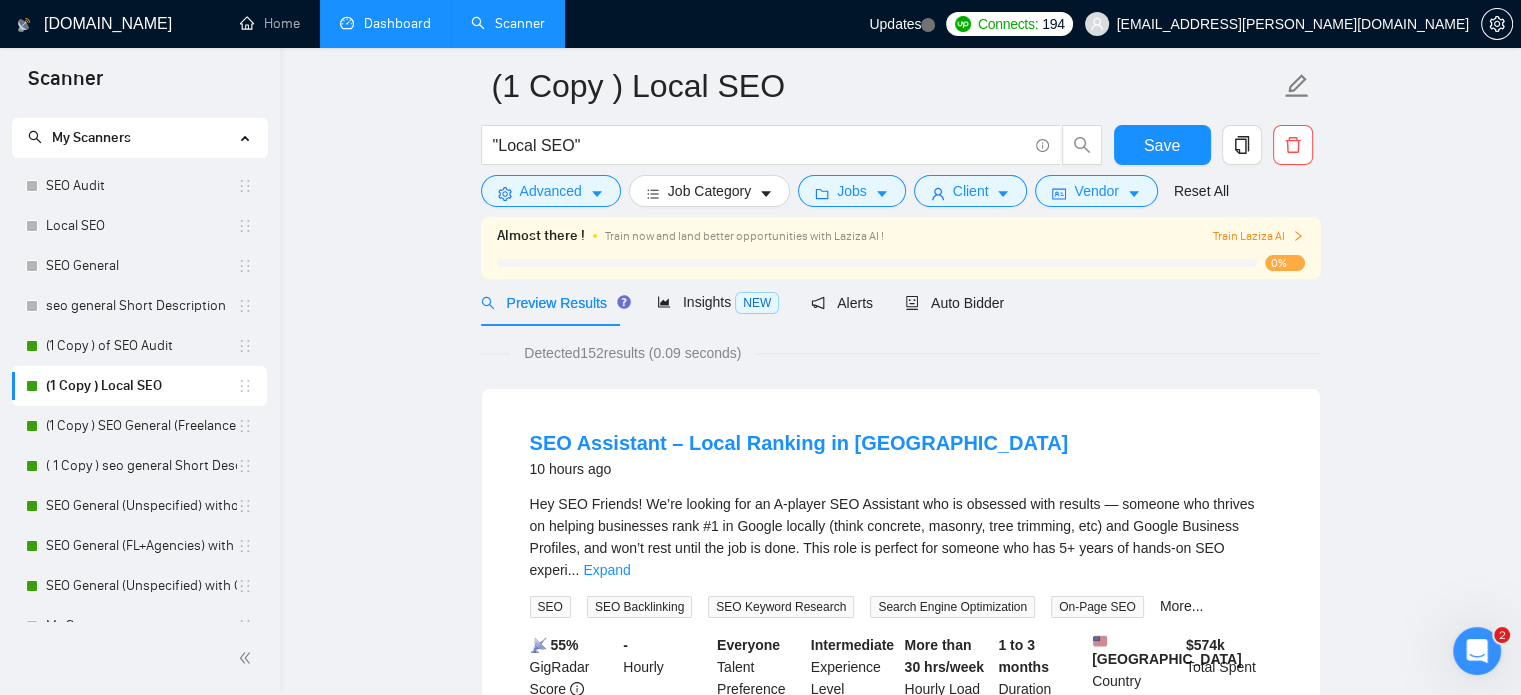 click on "Dashboard" at bounding box center (385, 23) 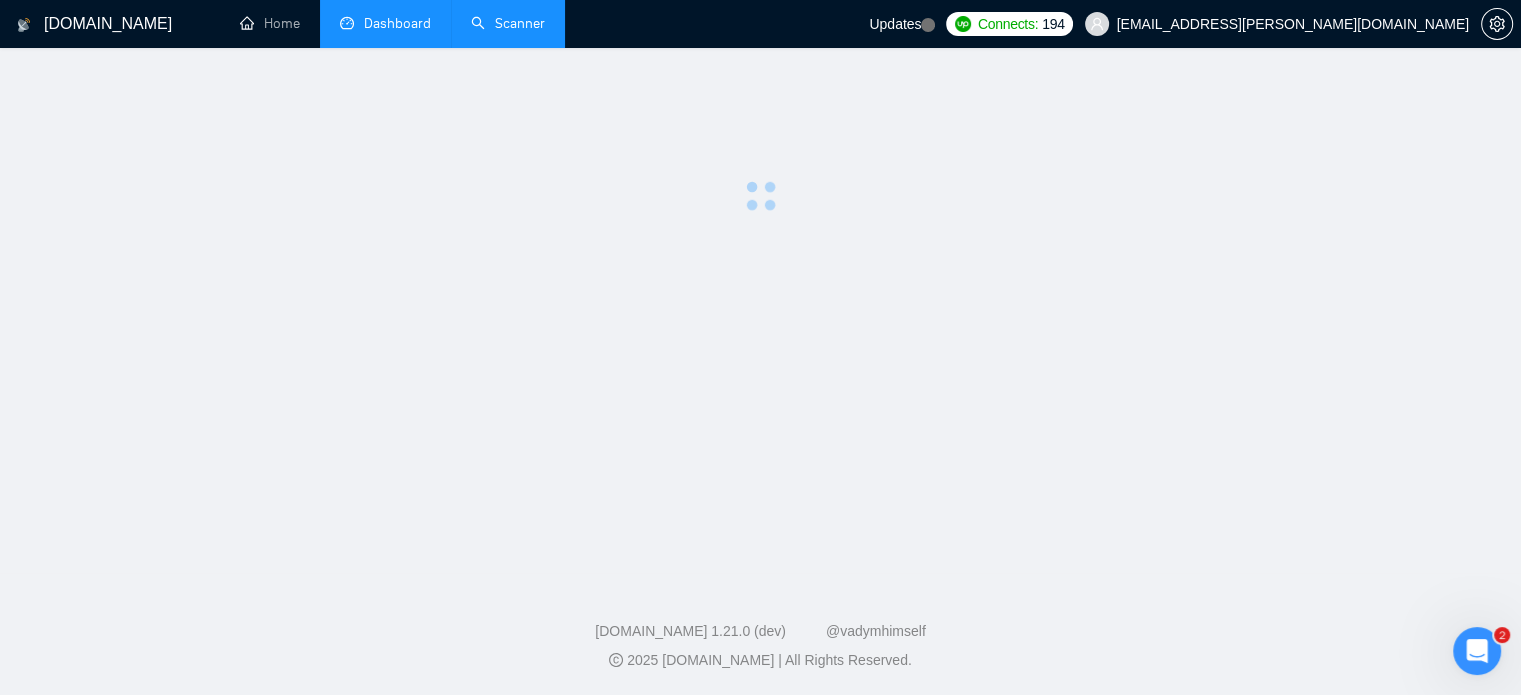 scroll, scrollTop: 0, scrollLeft: 0, axis: both 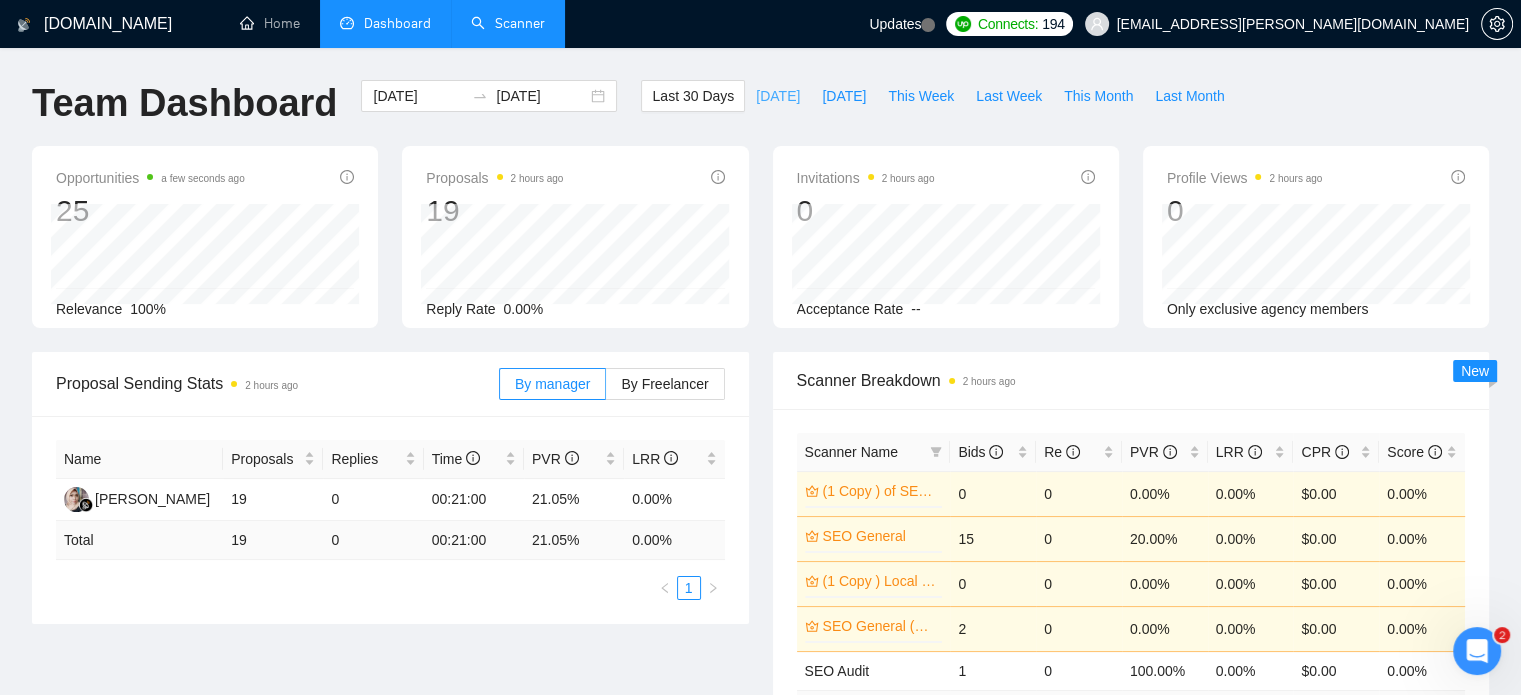 click on "[DATE]" at bounding box center (778, 96) 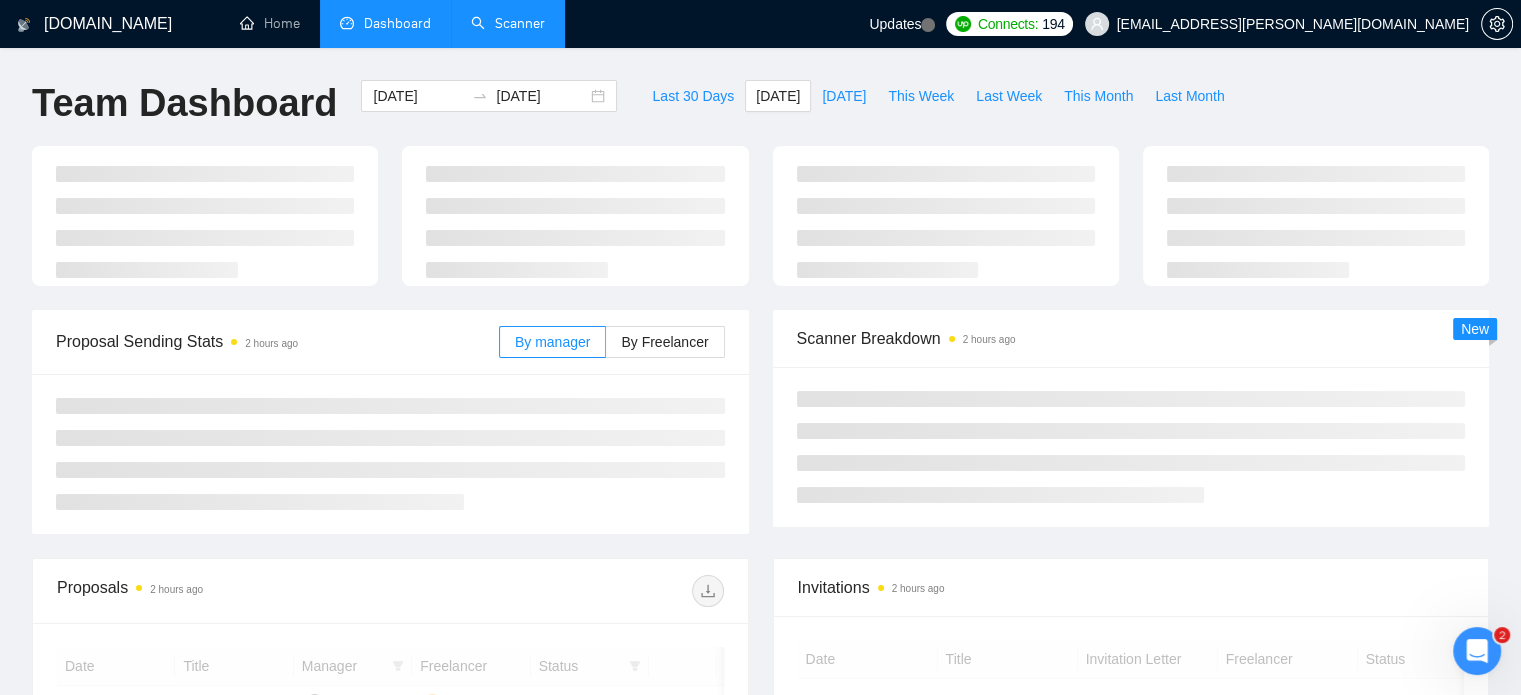 type on "[DATE]" 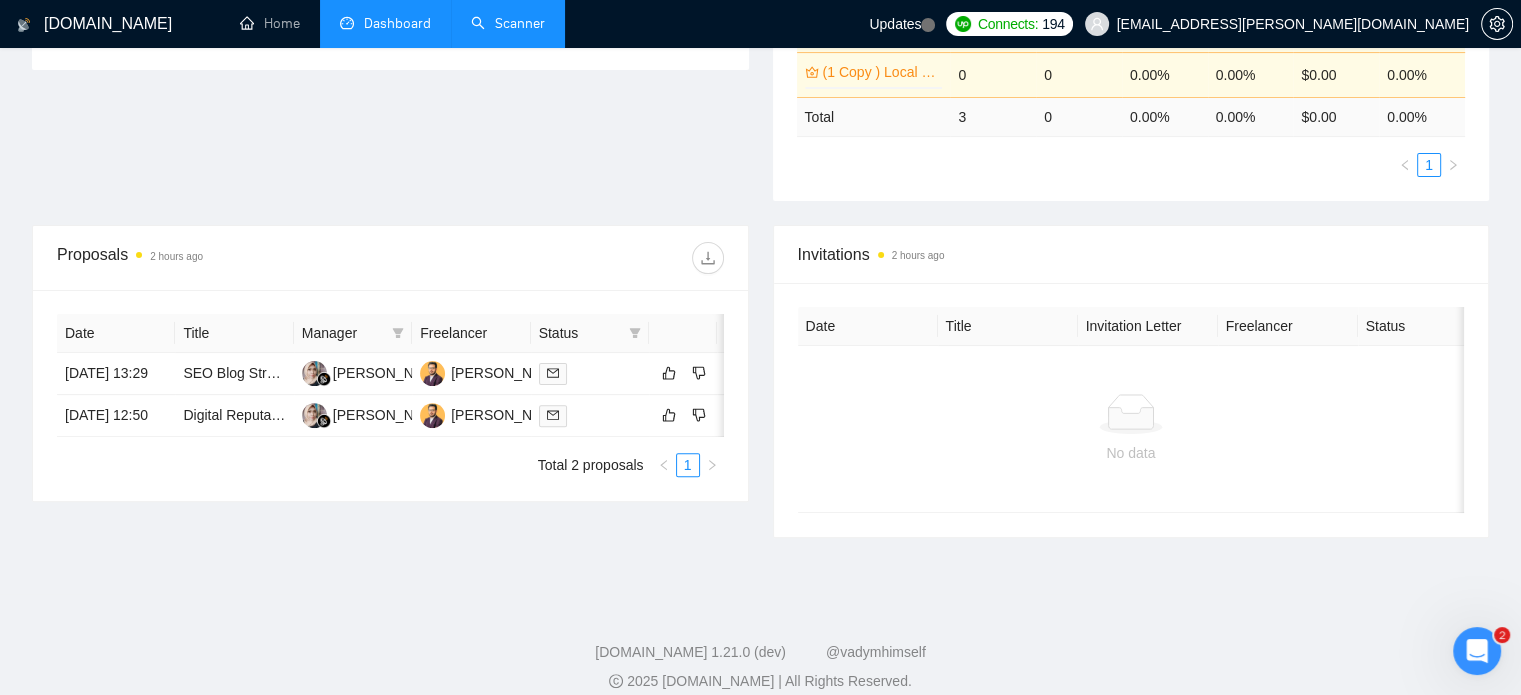 scroll, scrollTop: 556, scrollLeft: 0, axis: vertical 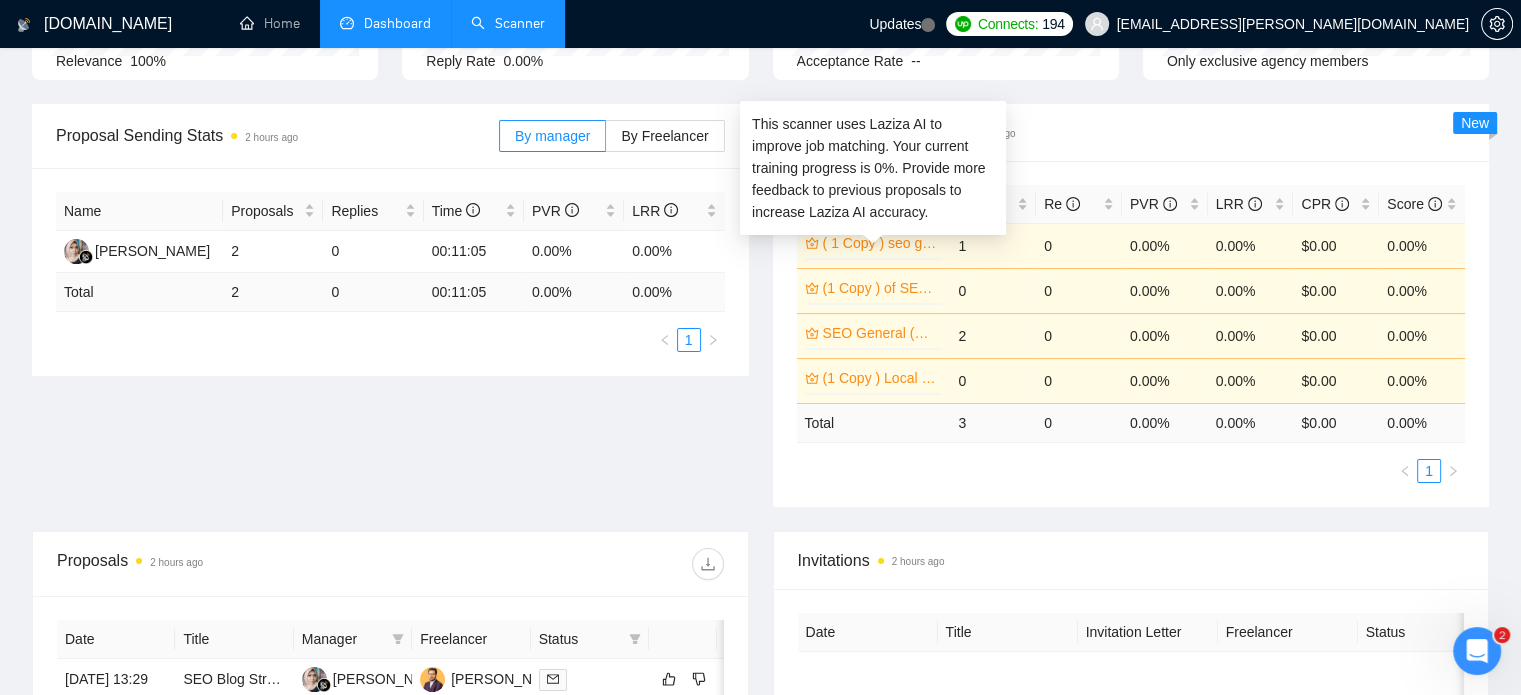 click at bounding box center [874, 259] 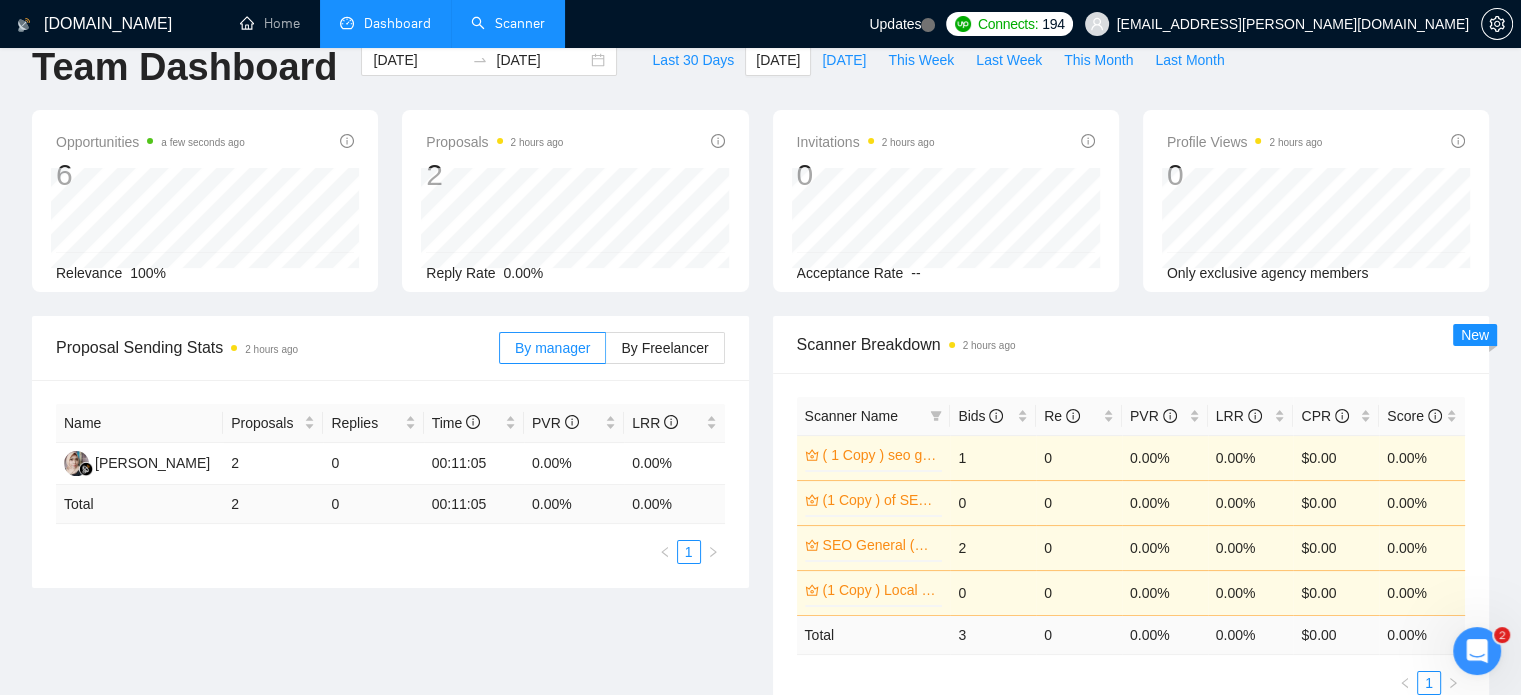scroll, scrollTop: 36, scrollLeft: 0, axis: vertical 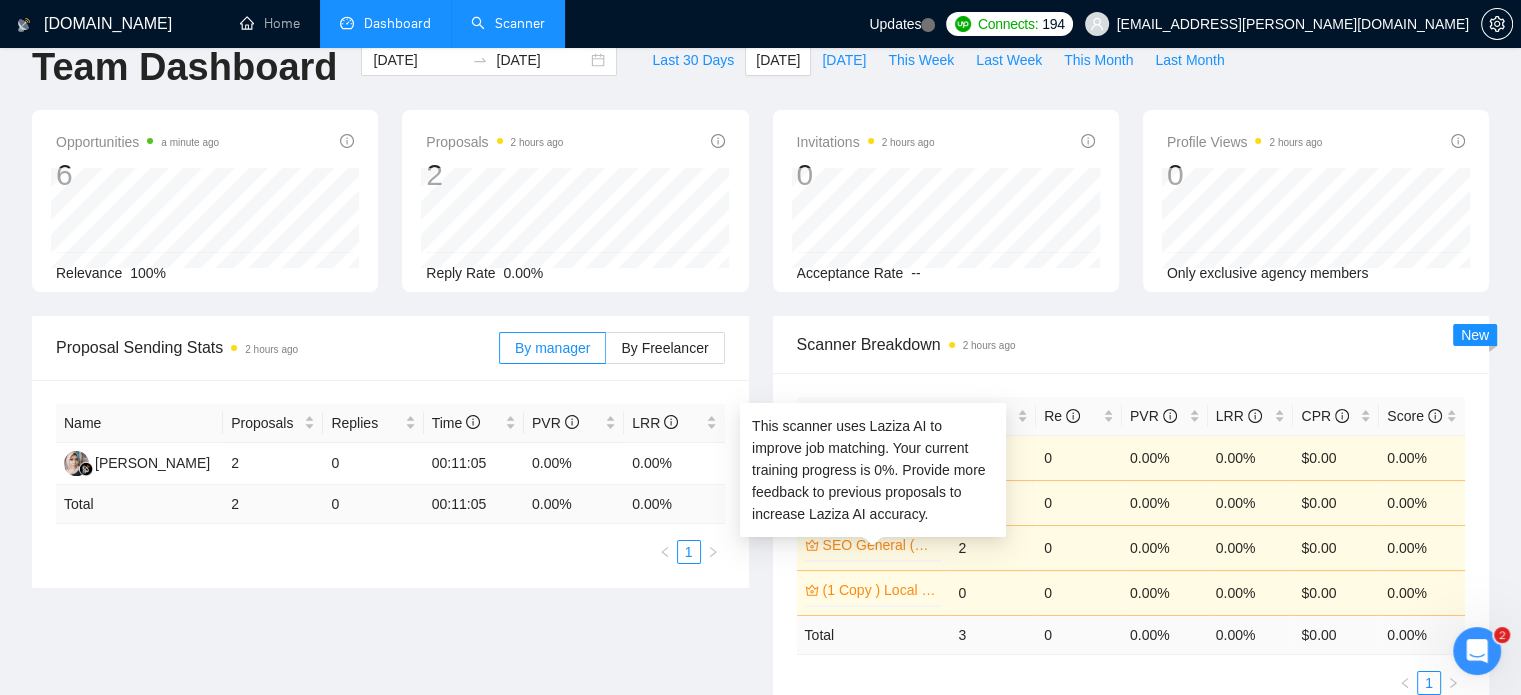click on "SEO General (Unspecified) without Questions" at bounding box center (881, 545) 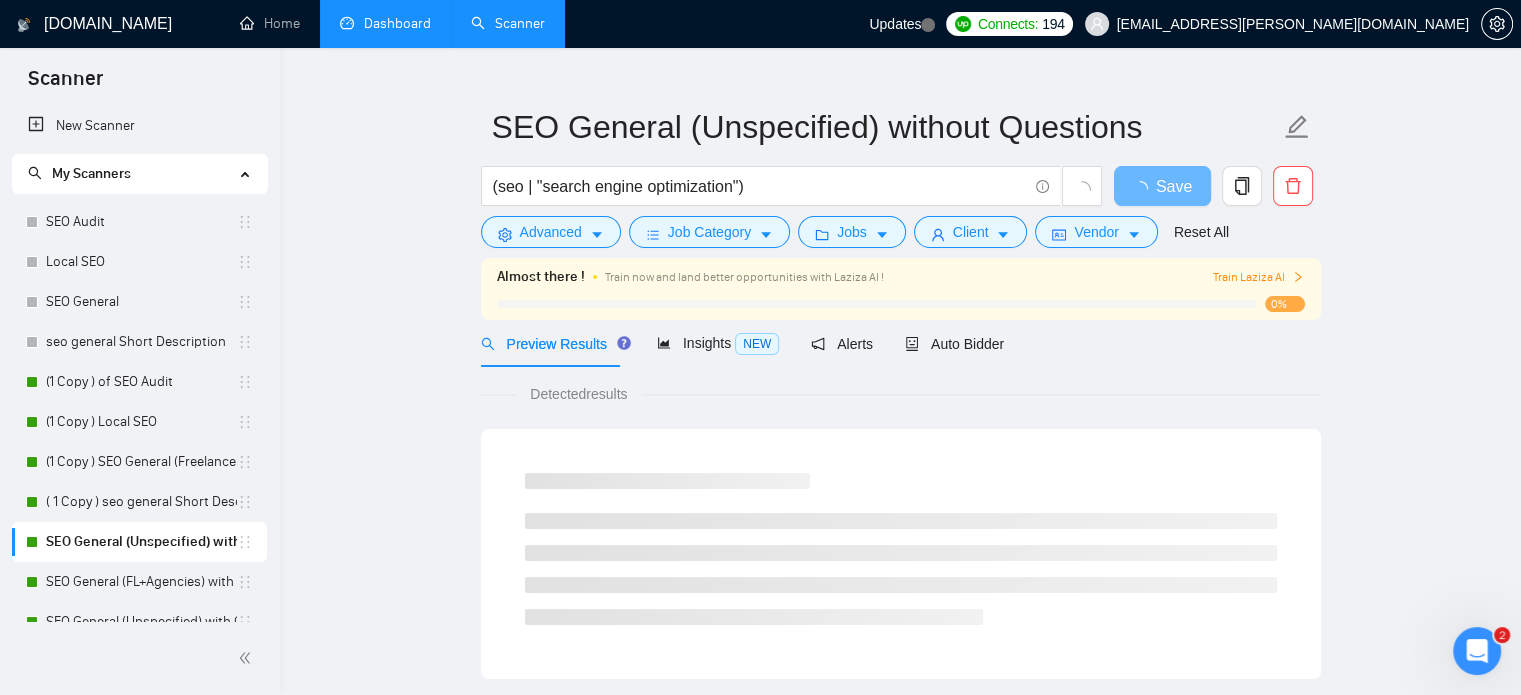 scroll, scrollTop: 0, scrollLeft: 0, axis: both 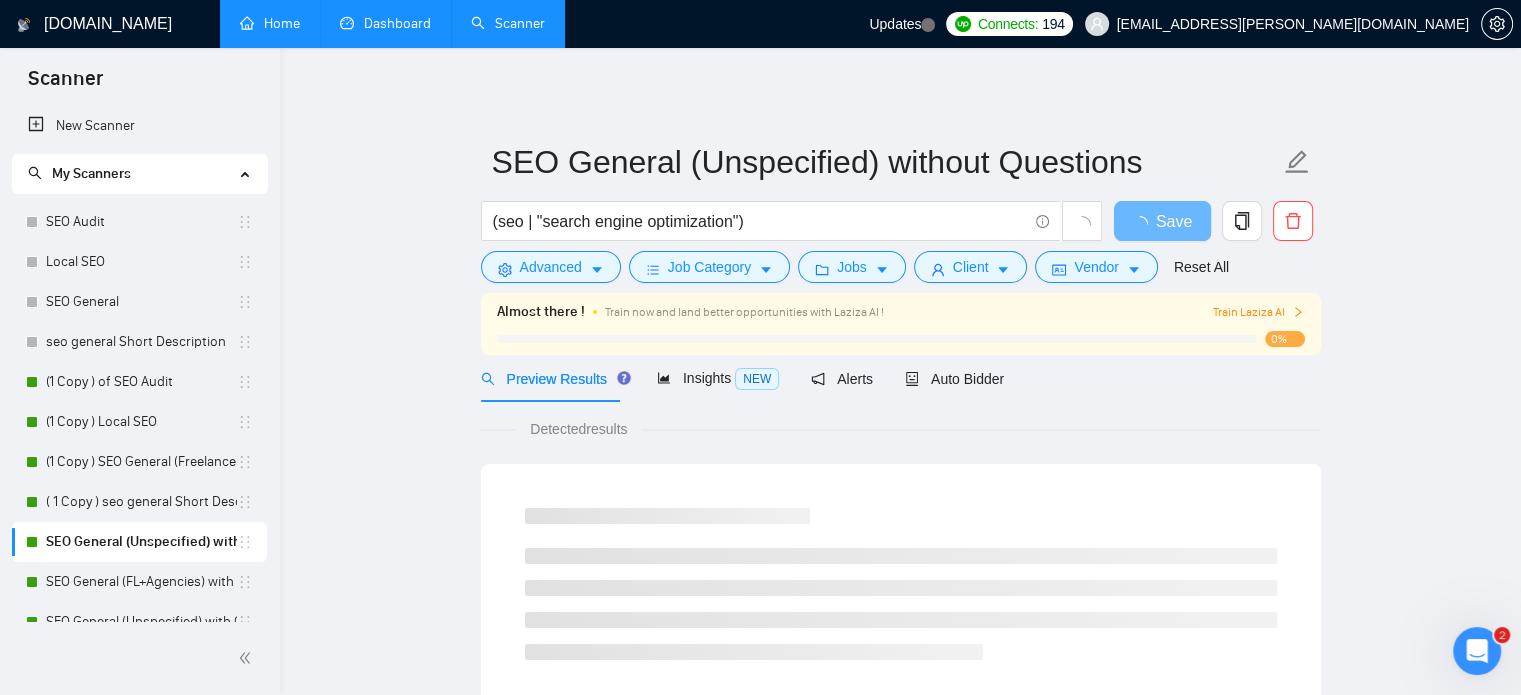 click on "Home" at bounding box center (270, 23) 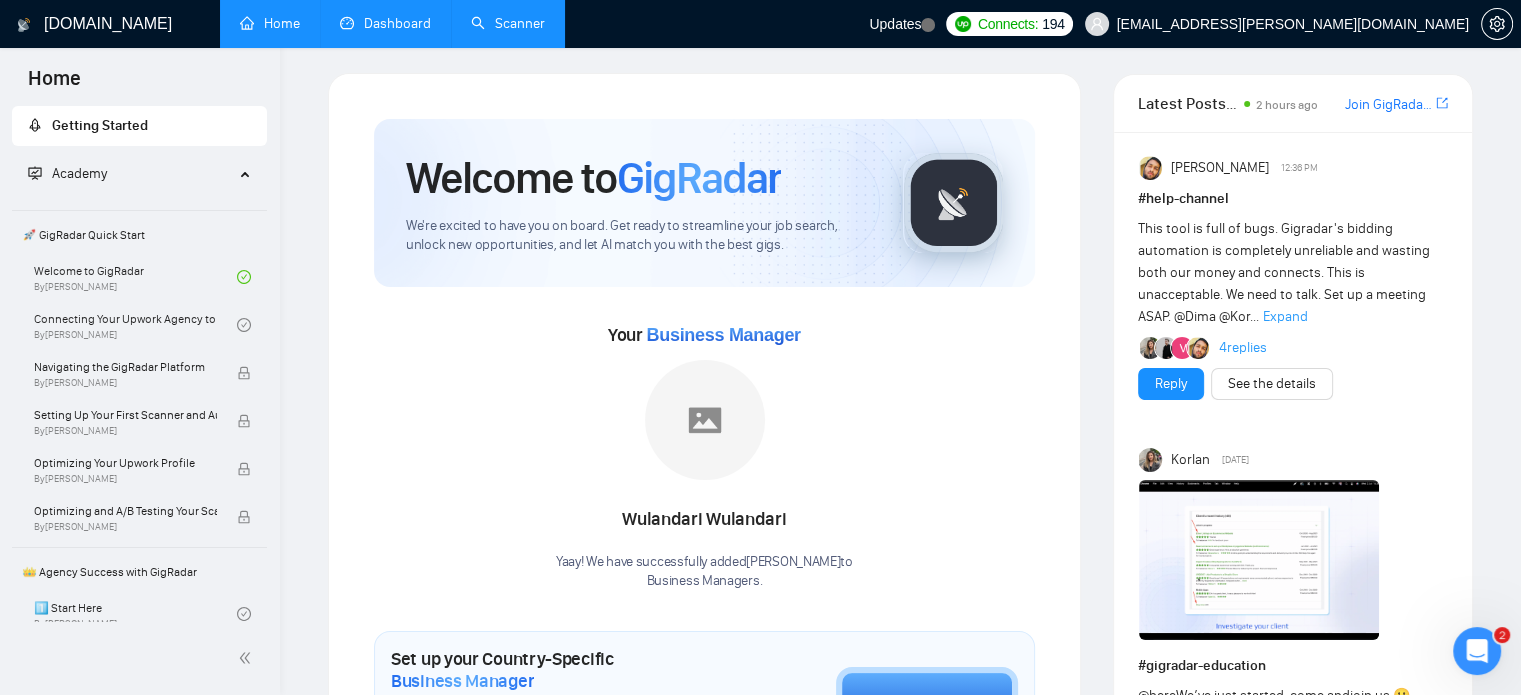 scroll, scrollTop: 0, scrollLeft: 0, axis: both 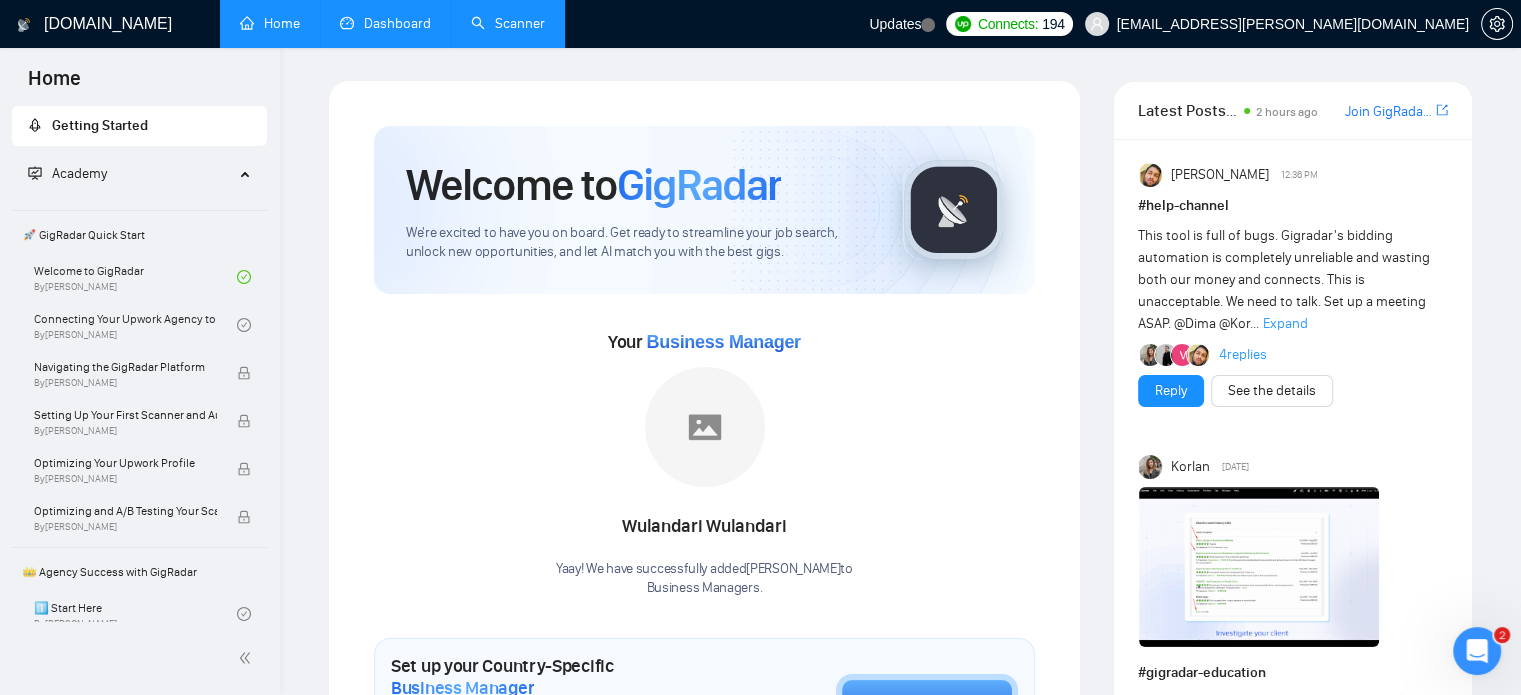click on "Scanner" at bounding box center [508, 23] 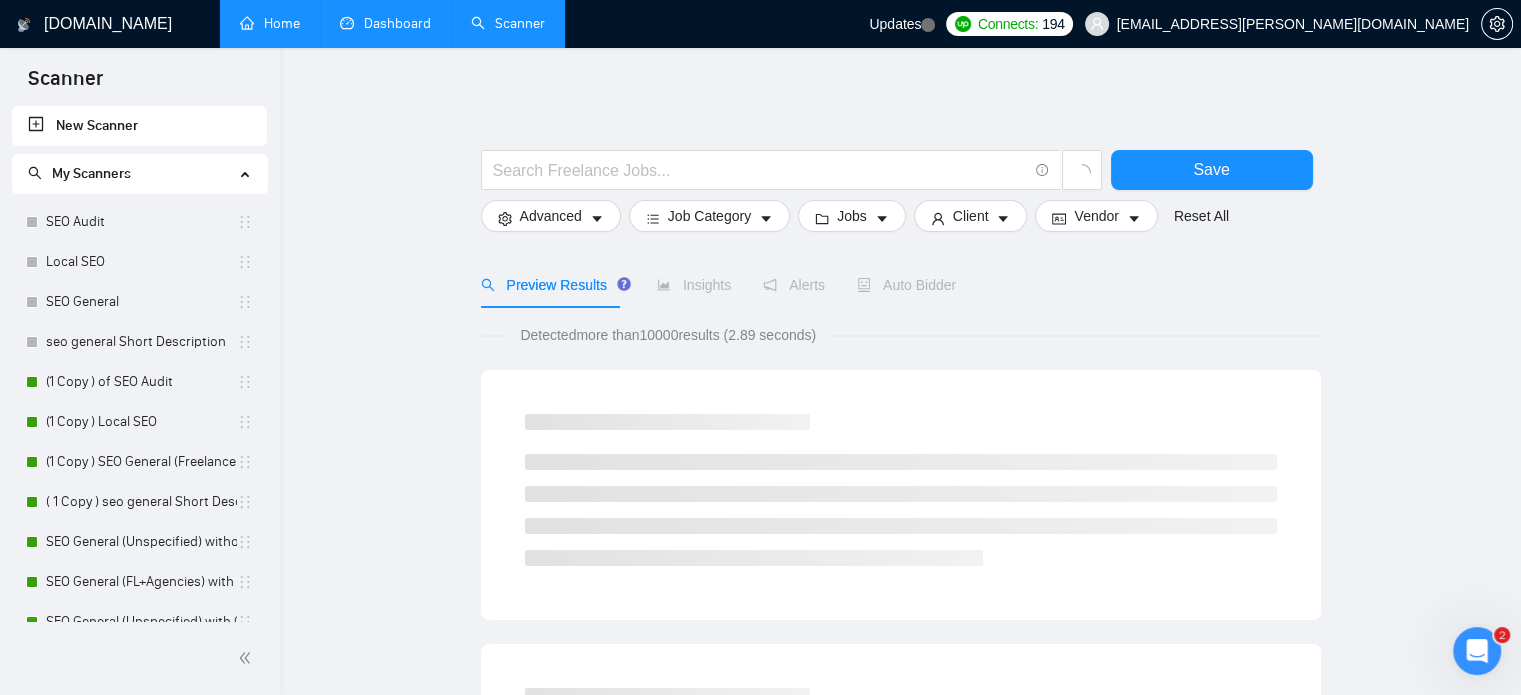 click on "Dashboard" at bounding box center [385, 23] 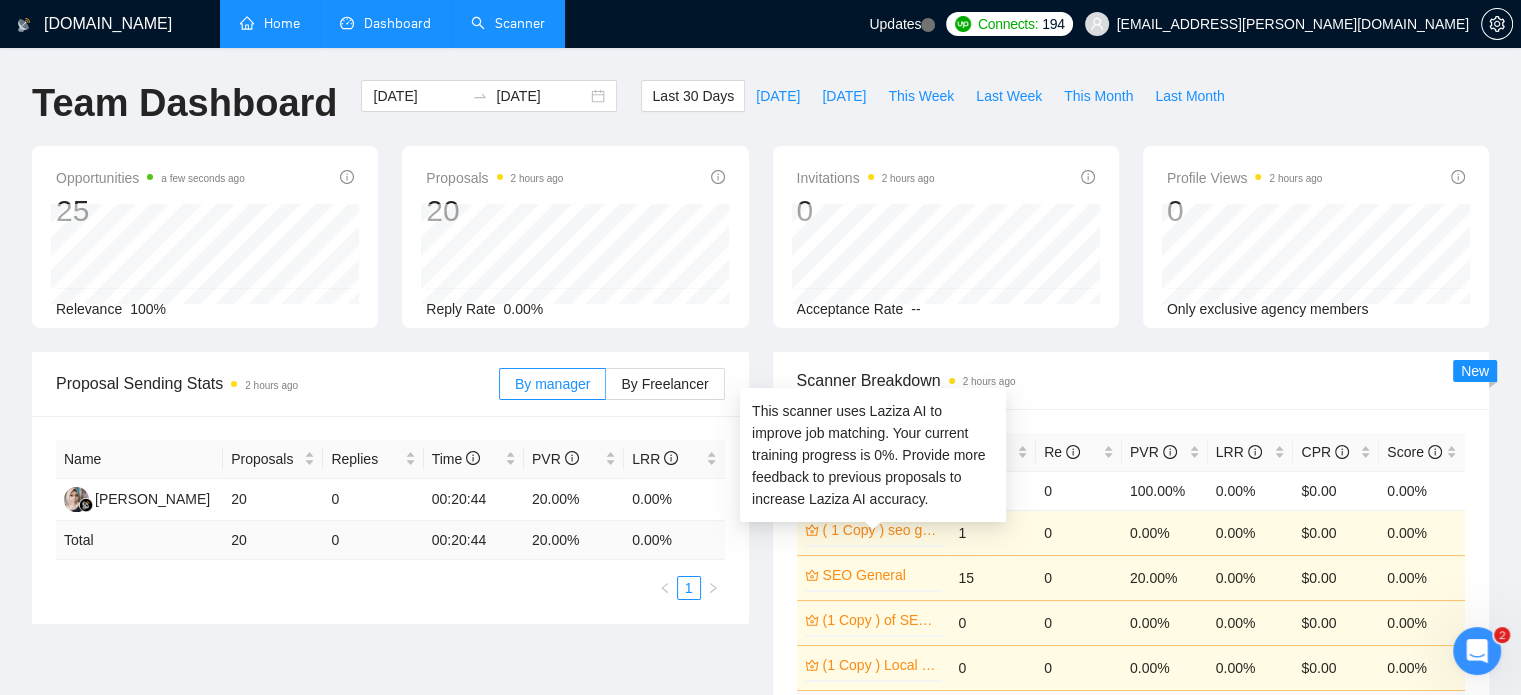 click on "( 1 Copy ) seo general Short Description" at bounding box center (881, 530) 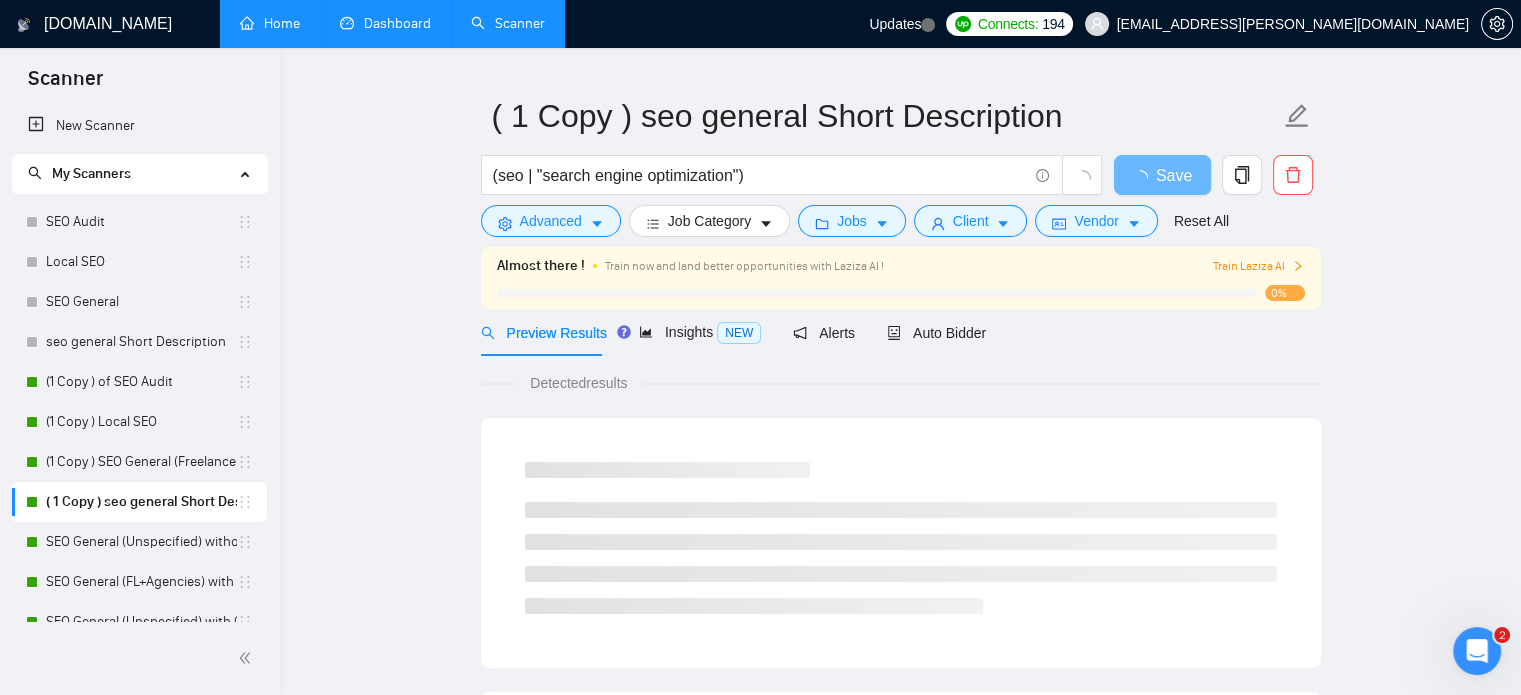 scroll, scrollTop: 0, scrollLeft: 0, axis: both 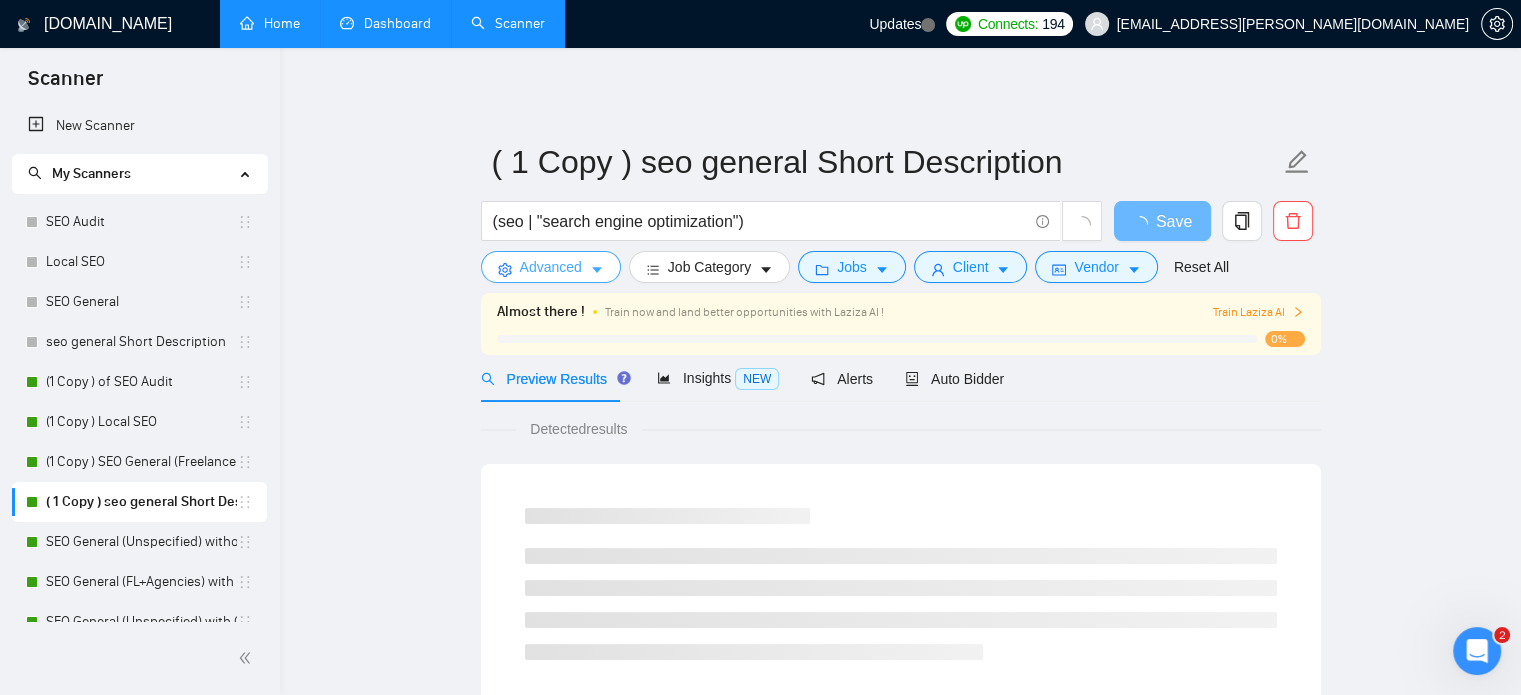 click on "Advanced" at bounding box center (551, 267) 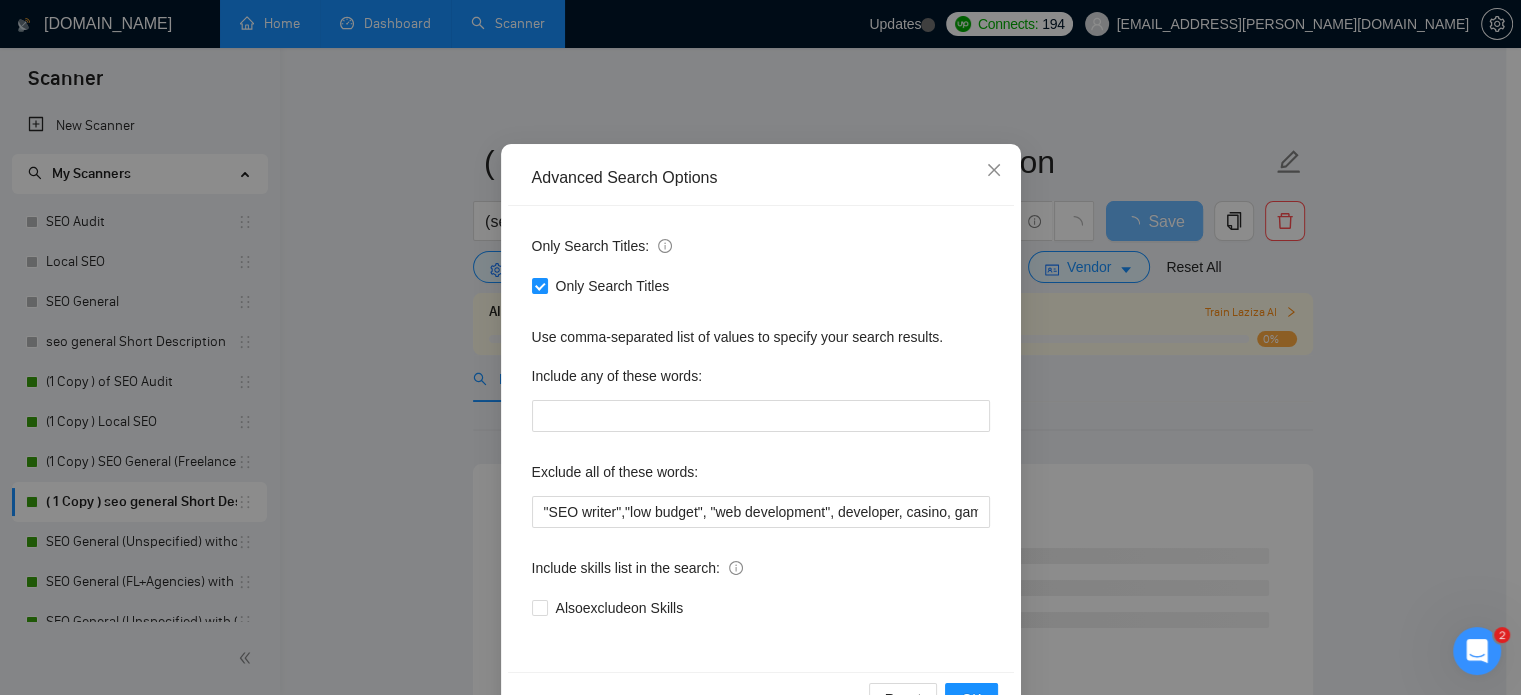 scroll, scrollTop: 84, scrollLeft: 0, axis: vertical 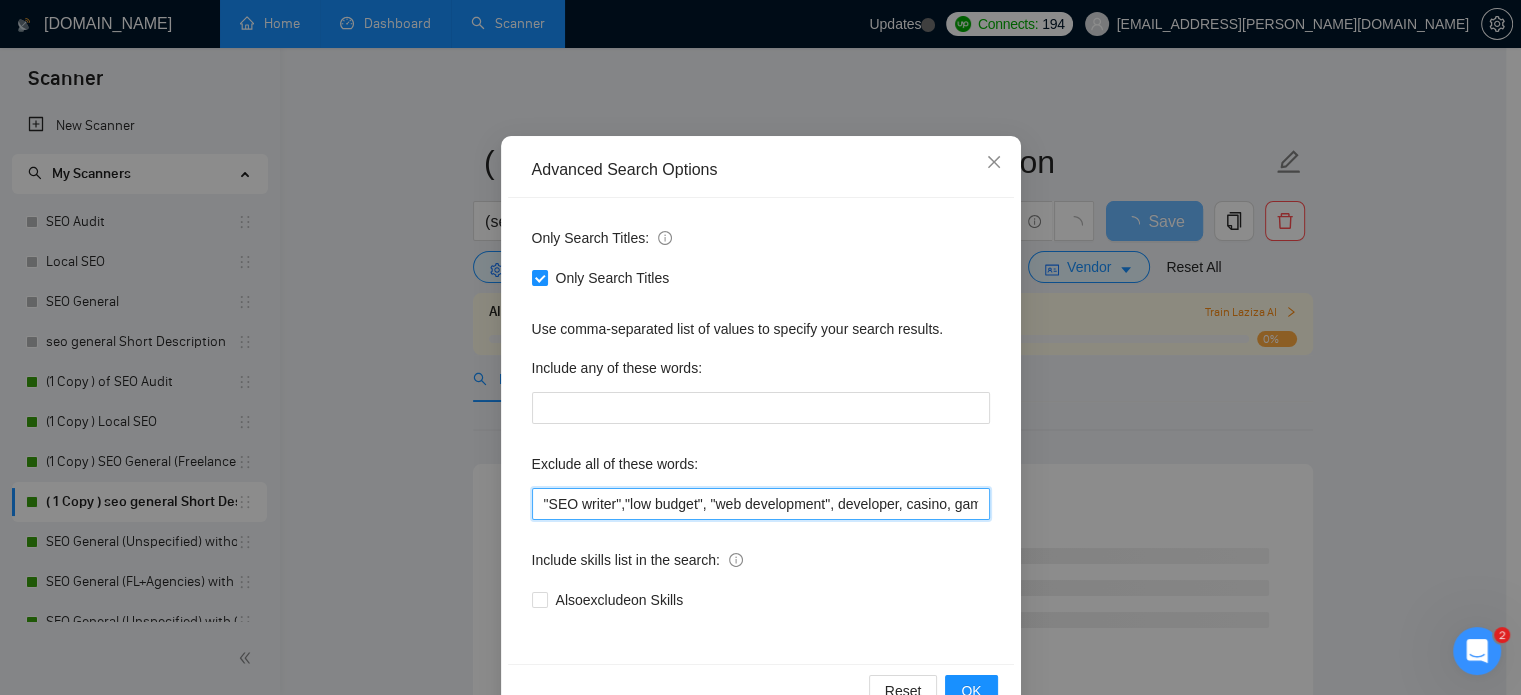 click on ""SEO writer","low budget", "web development", developer, casino, gambling, "to join our", "content writer", "ad account", "ads"" at bounding box center (761, 504) 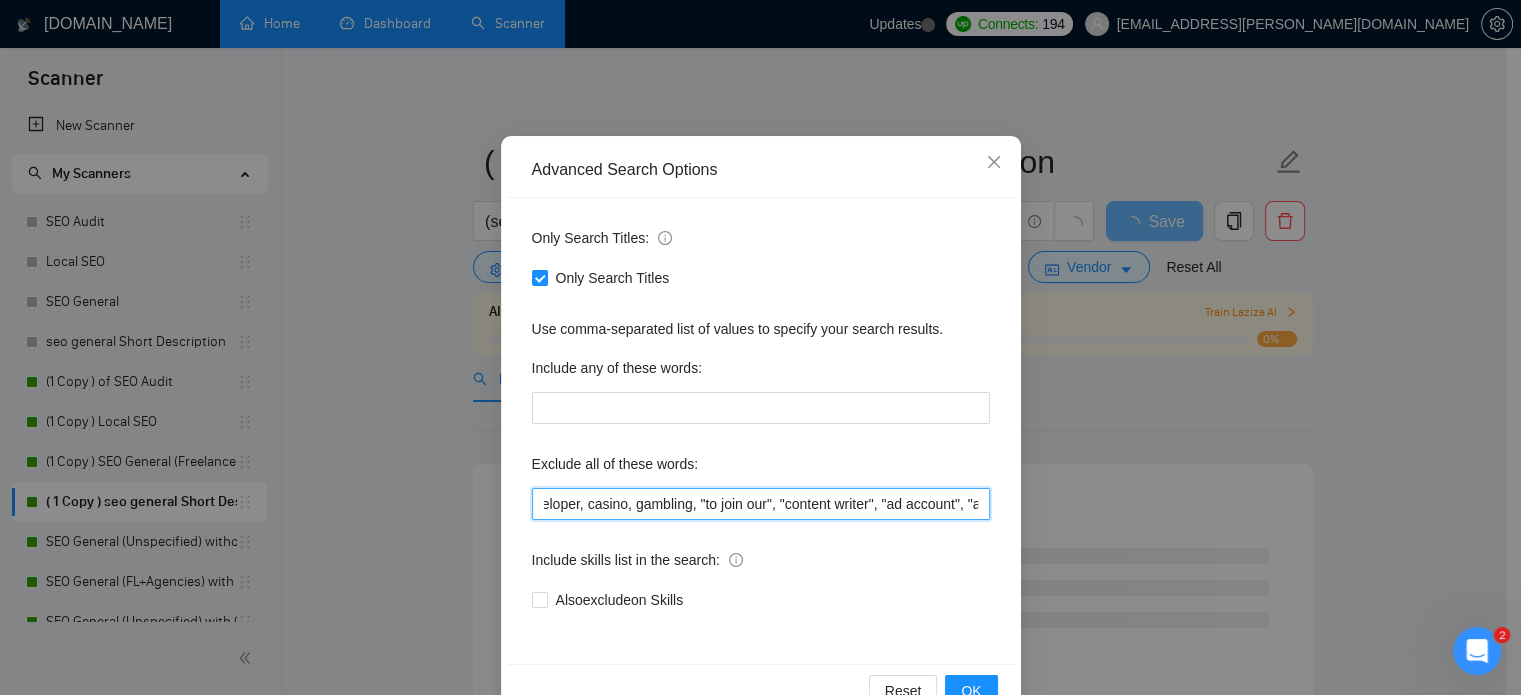 scroll, scrollTop: 0, scrollLeft: 490, axis: horizontal 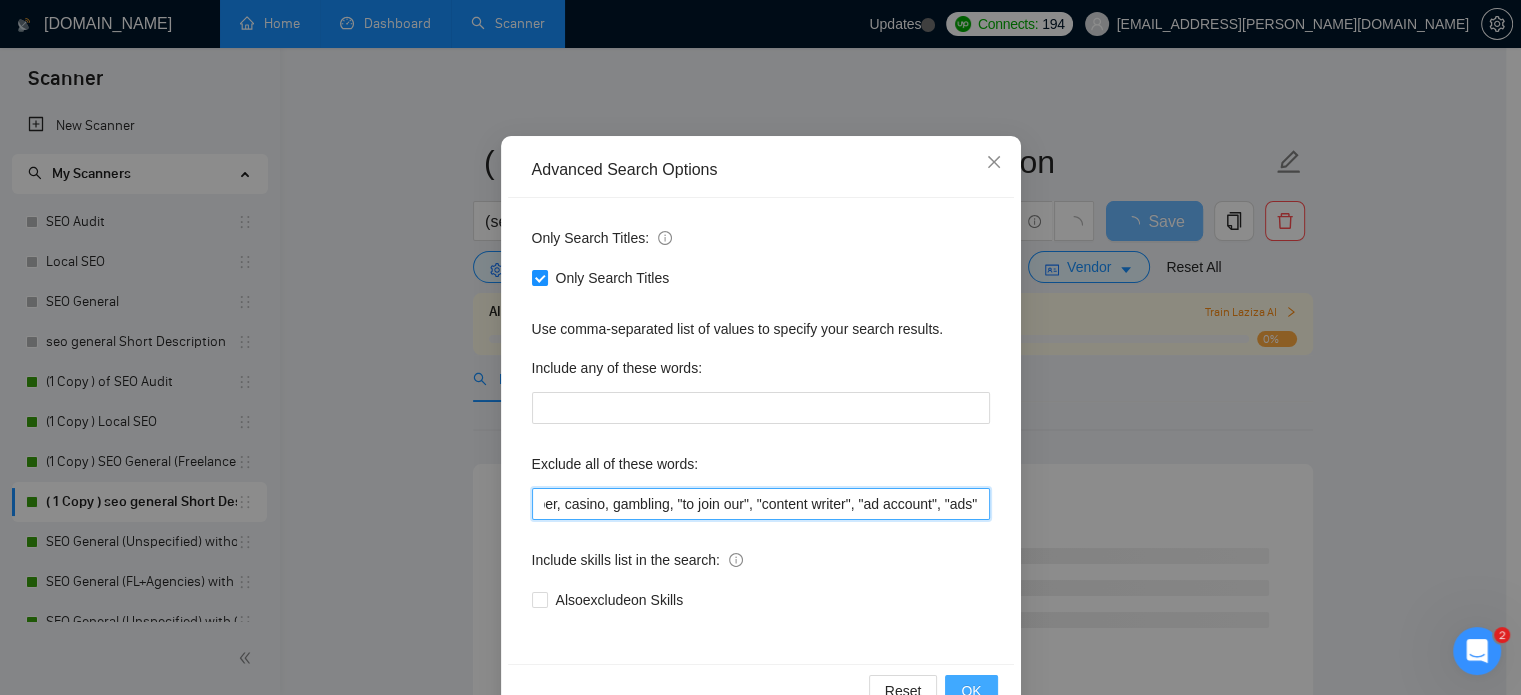 type on ""Meta Ads", "Amazon", "SEO writer","low budget", "web development", developer, casino, gambling, "to join our", "content writer", "ad account", "ads"" 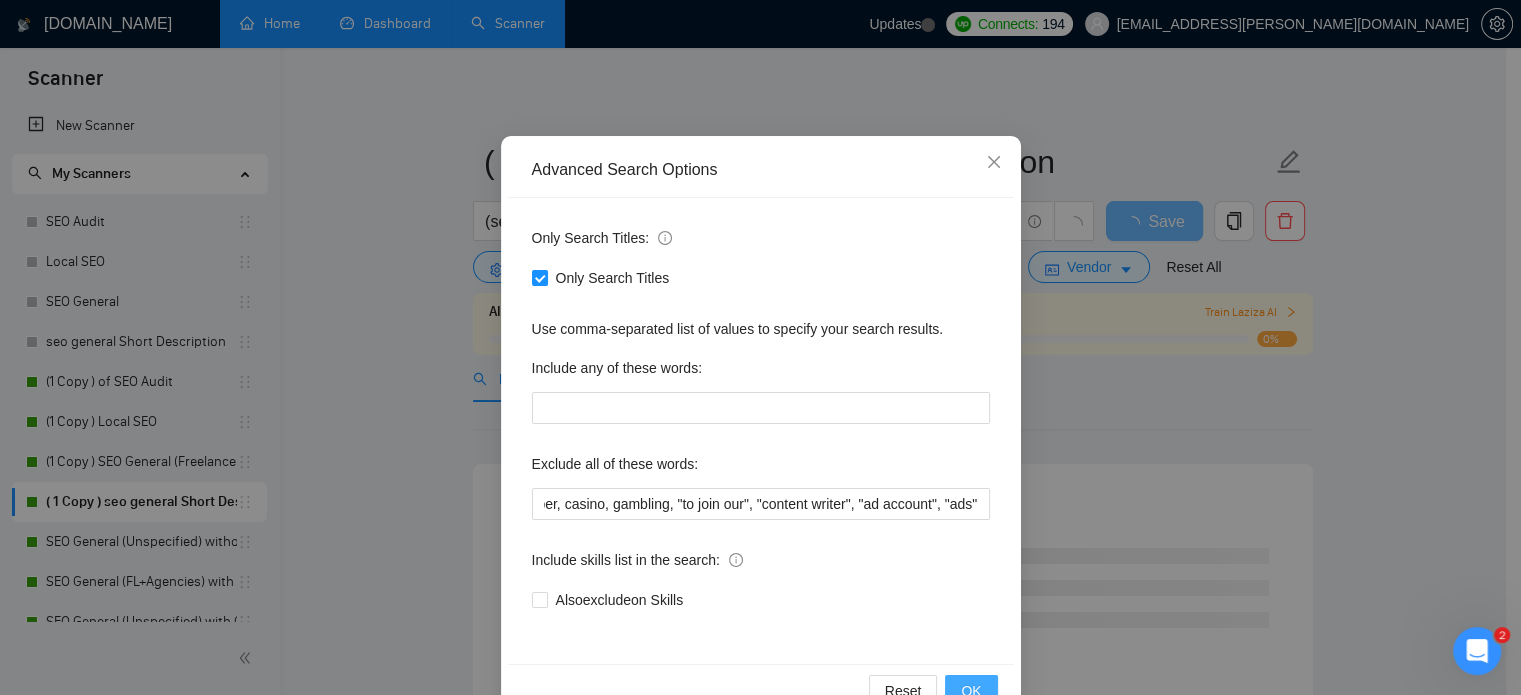 scroll, scrollTop: 0, scrollLeft: 0, axis: both 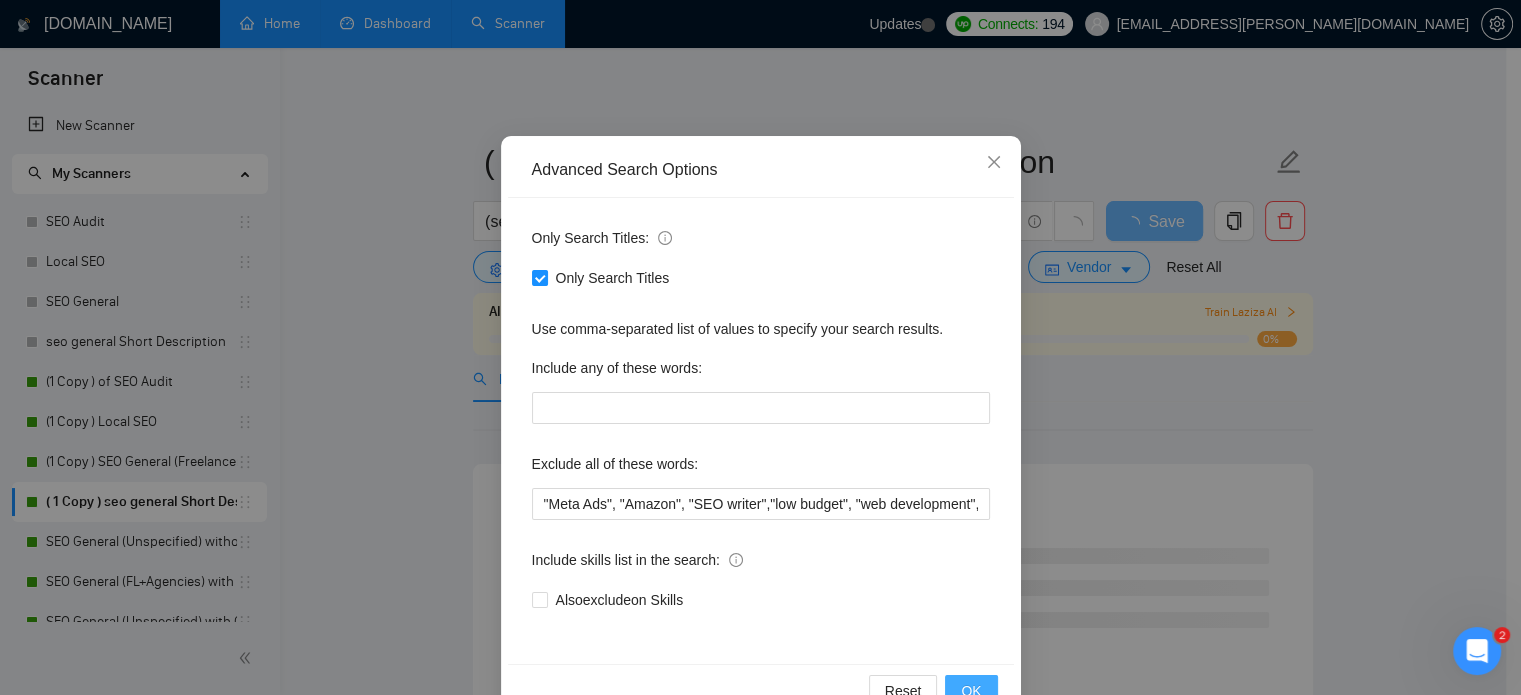 click on "OK" at bounding box center (971, 691) 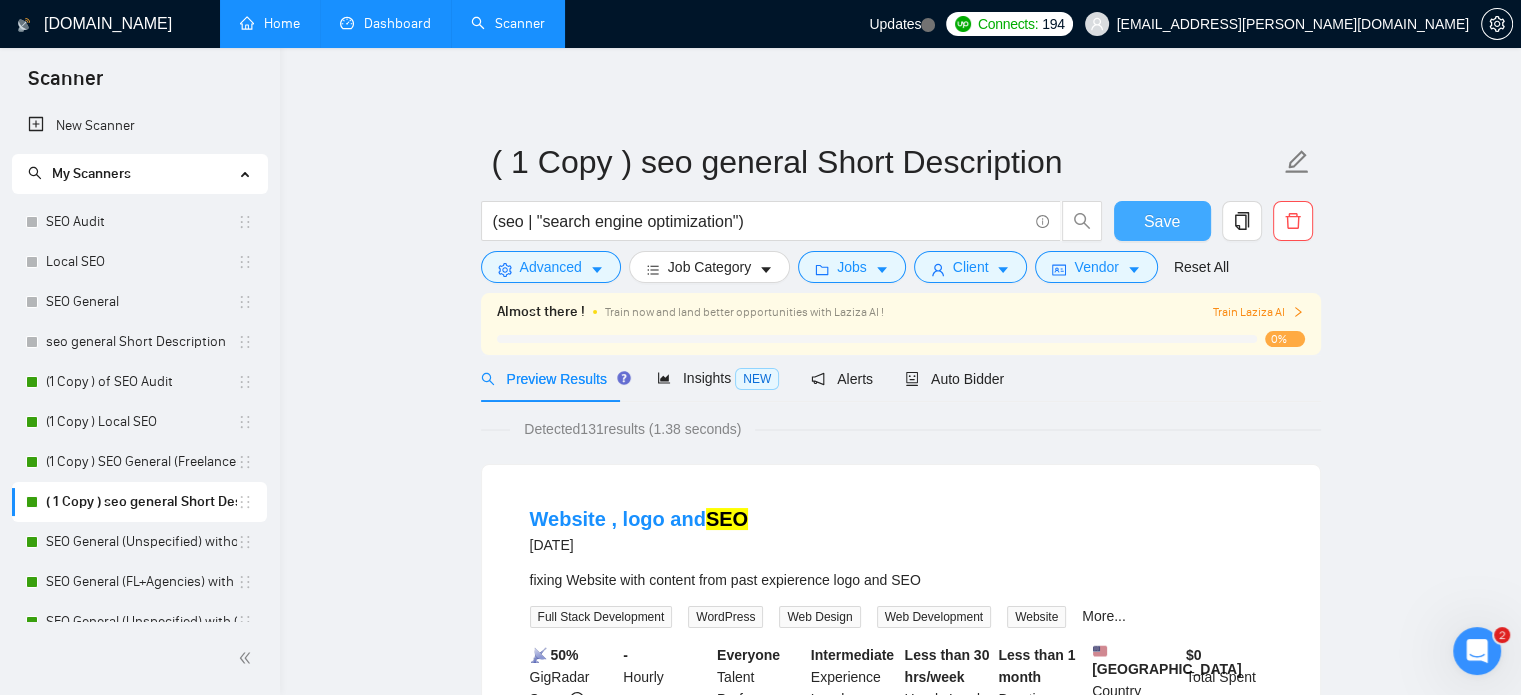 click on "Save" at bounding box center [1162, 221] 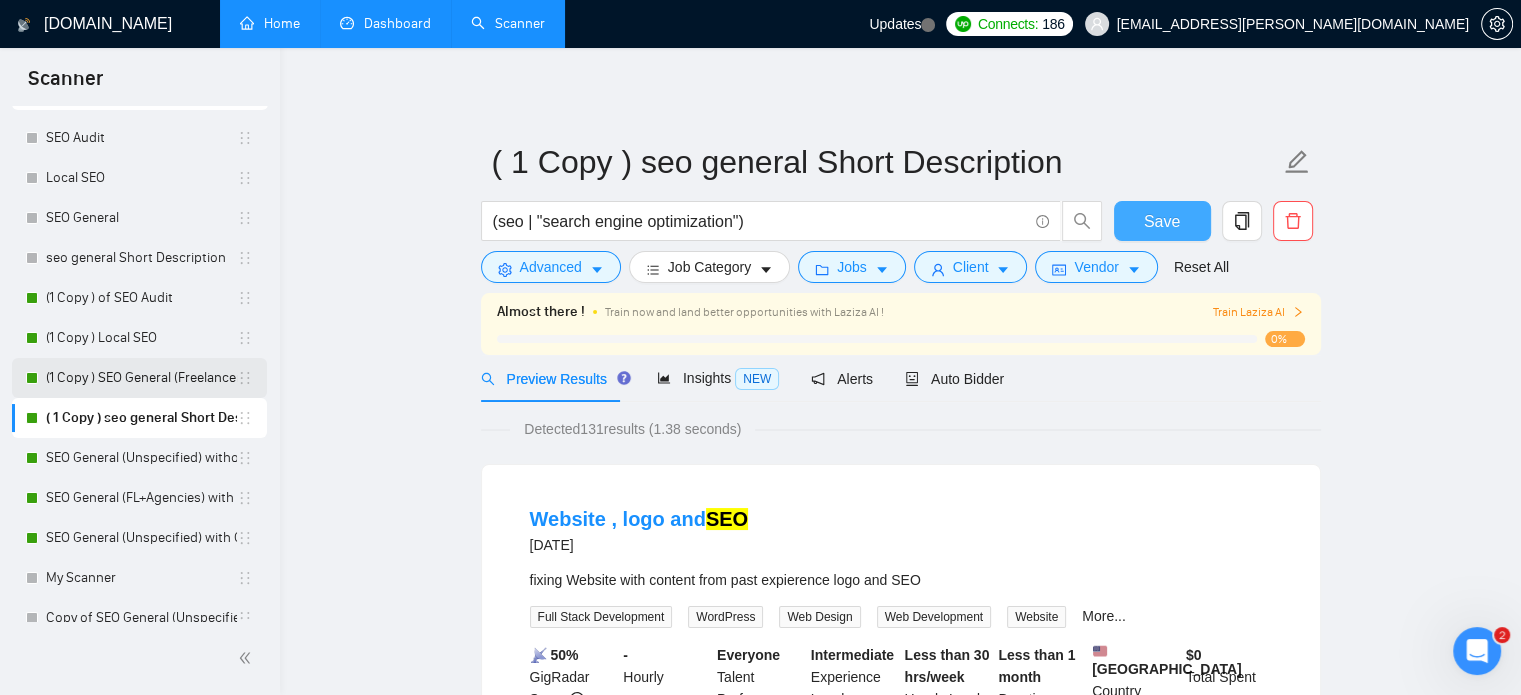 scroll, scrollTop: 84, scrollLeft: 0, axis: vertical 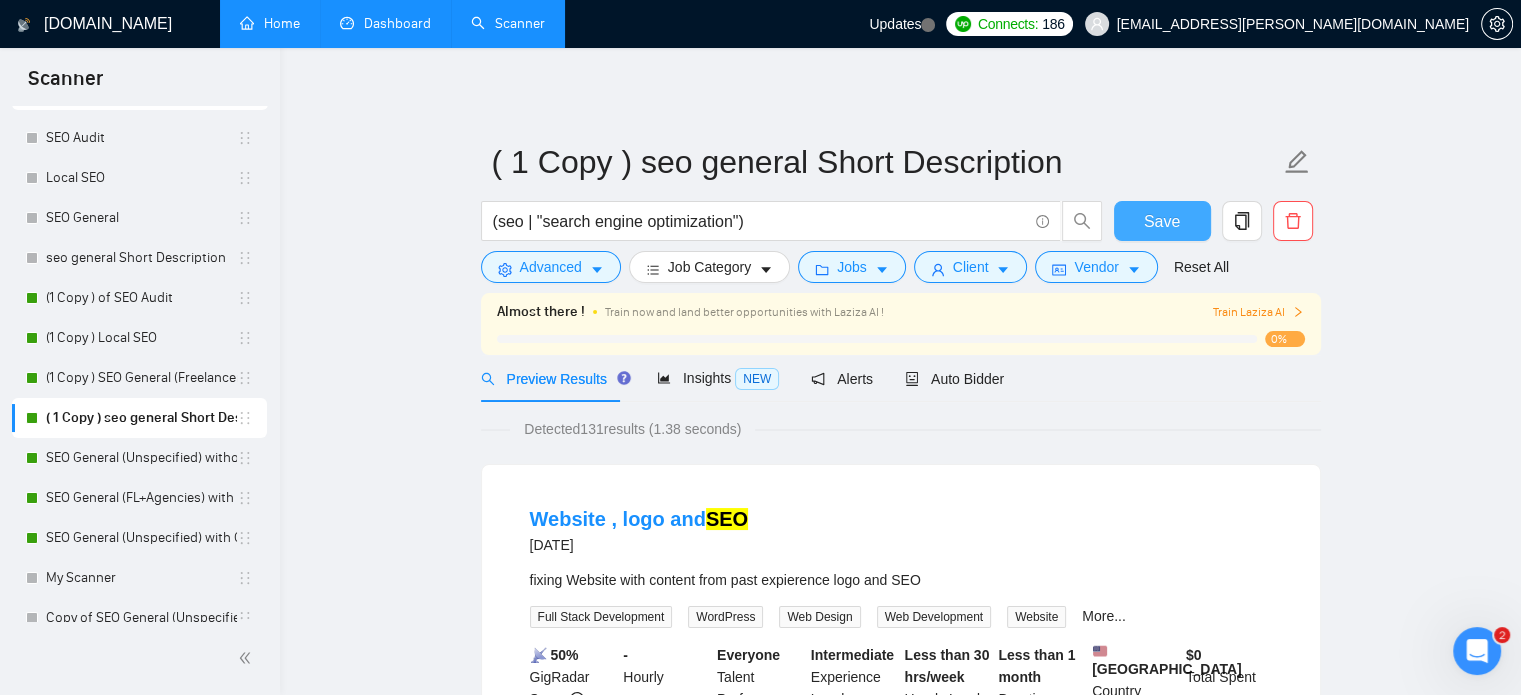 click on "Save" at bounding box center (1162, 221) 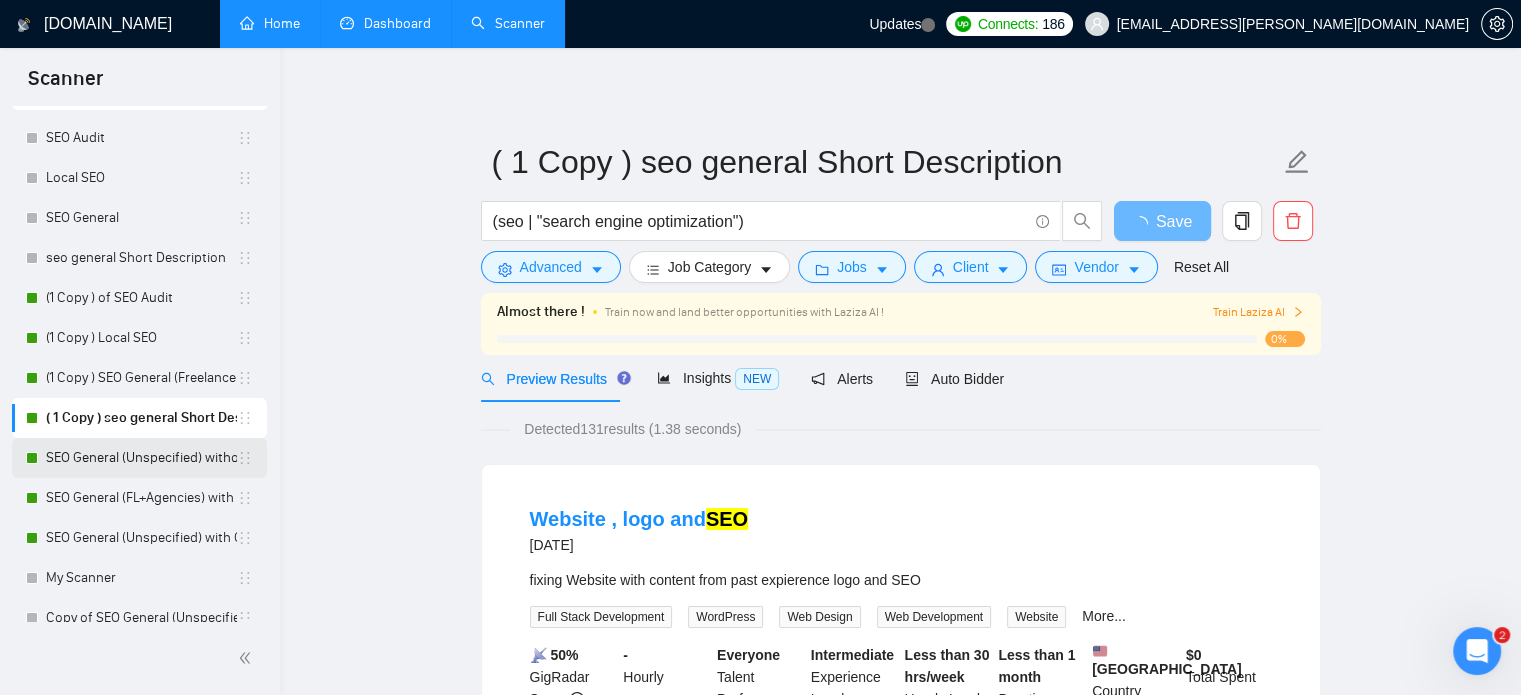 click on "SEO General (Unspecified) without Questions" at bounding box center [141, 458] 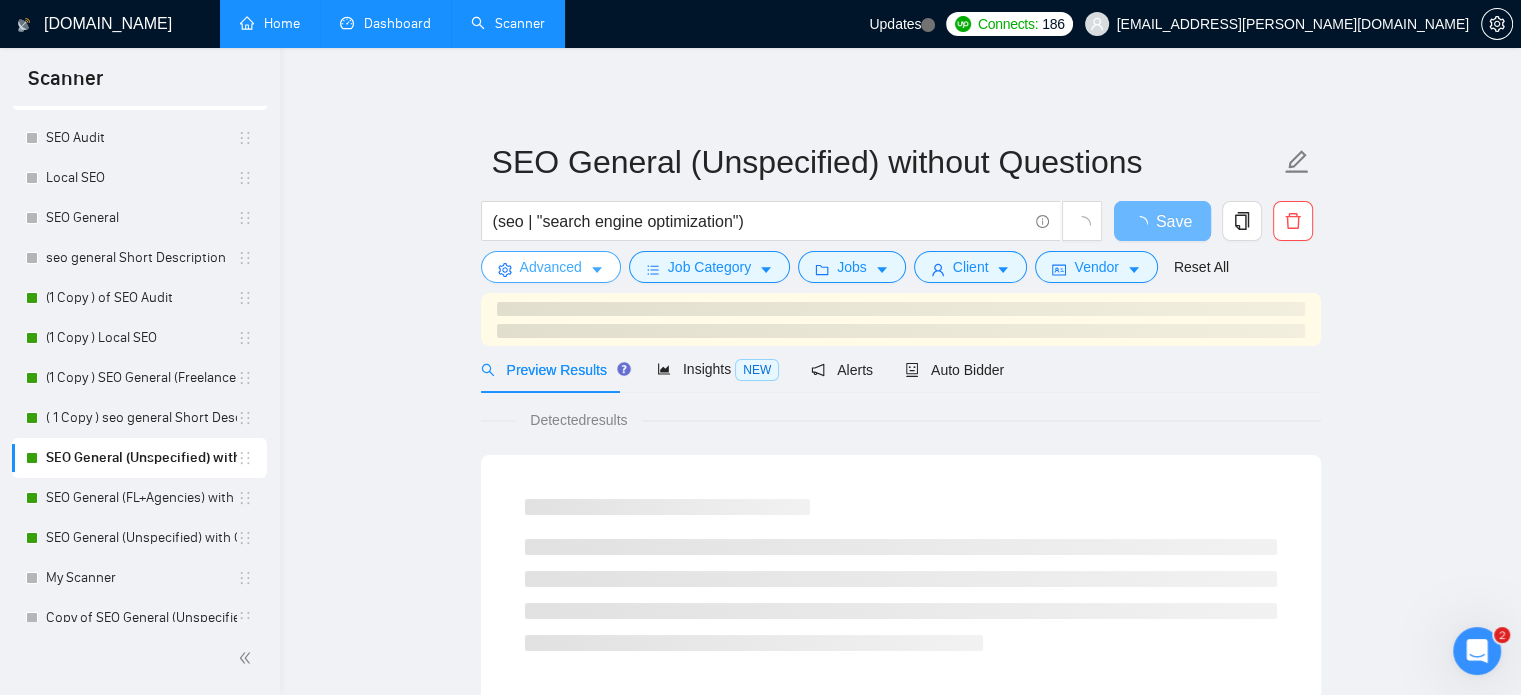 click on "Advanced" at bounding box center (551, 267) 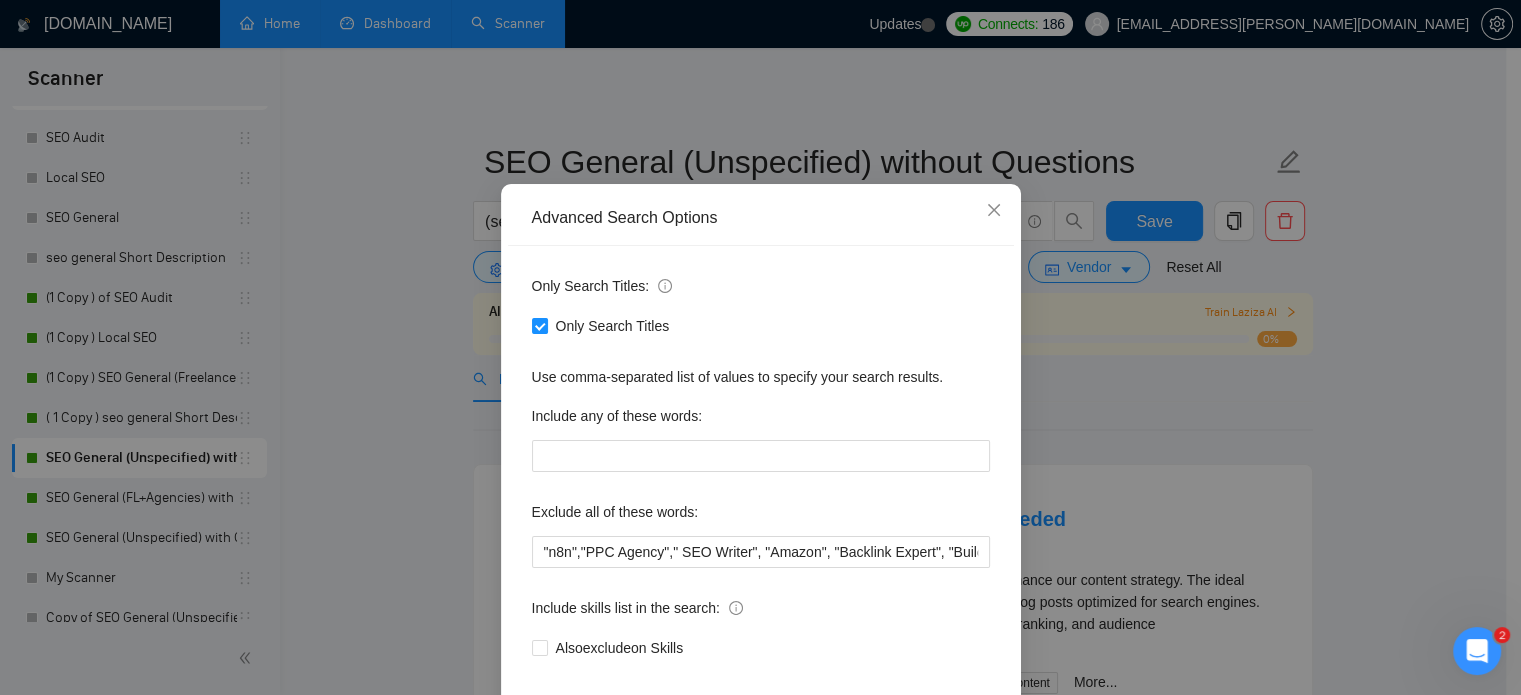 scroll, scrollTop: 136, scrollLeft: 0, axis: vertical 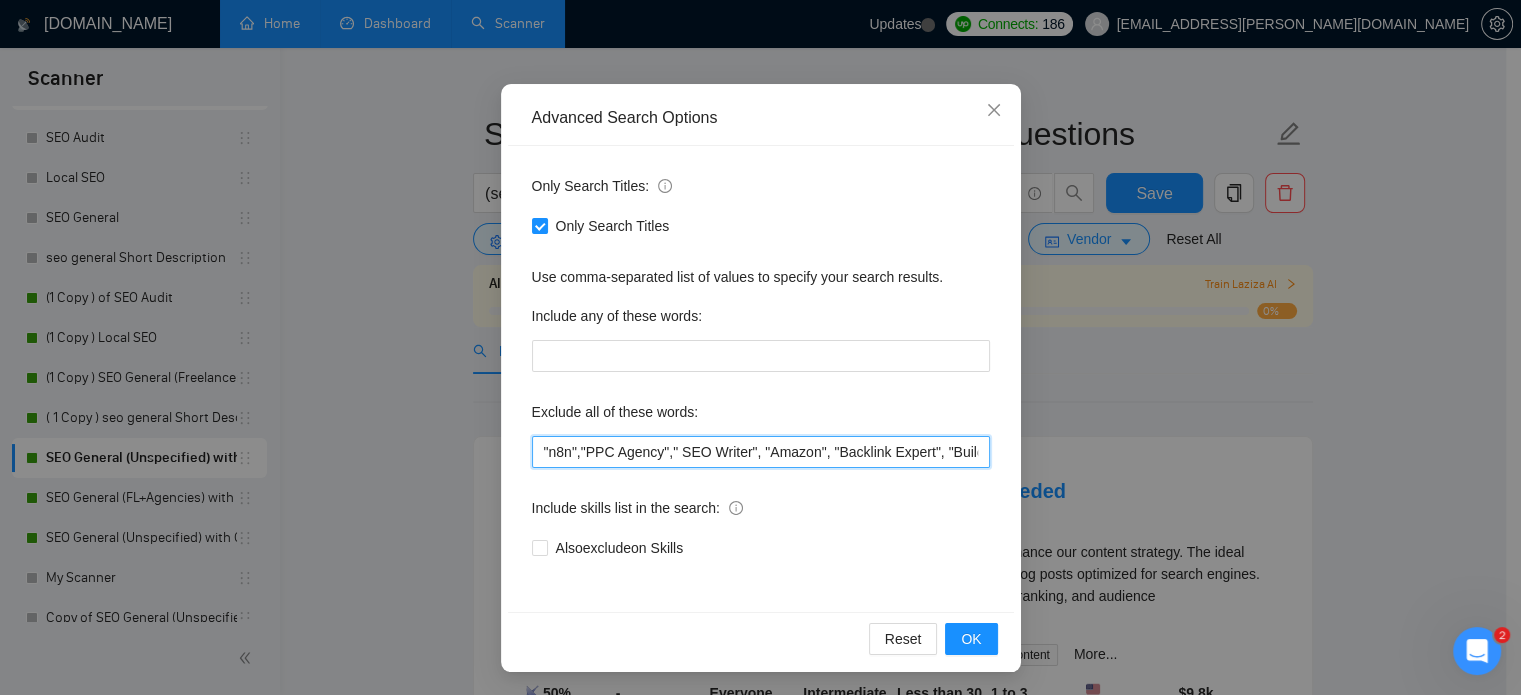 drag, startPoint x: 813, startPoint y: 451, endPoint x: 538, endPoint y: 459, distance: 275.11633 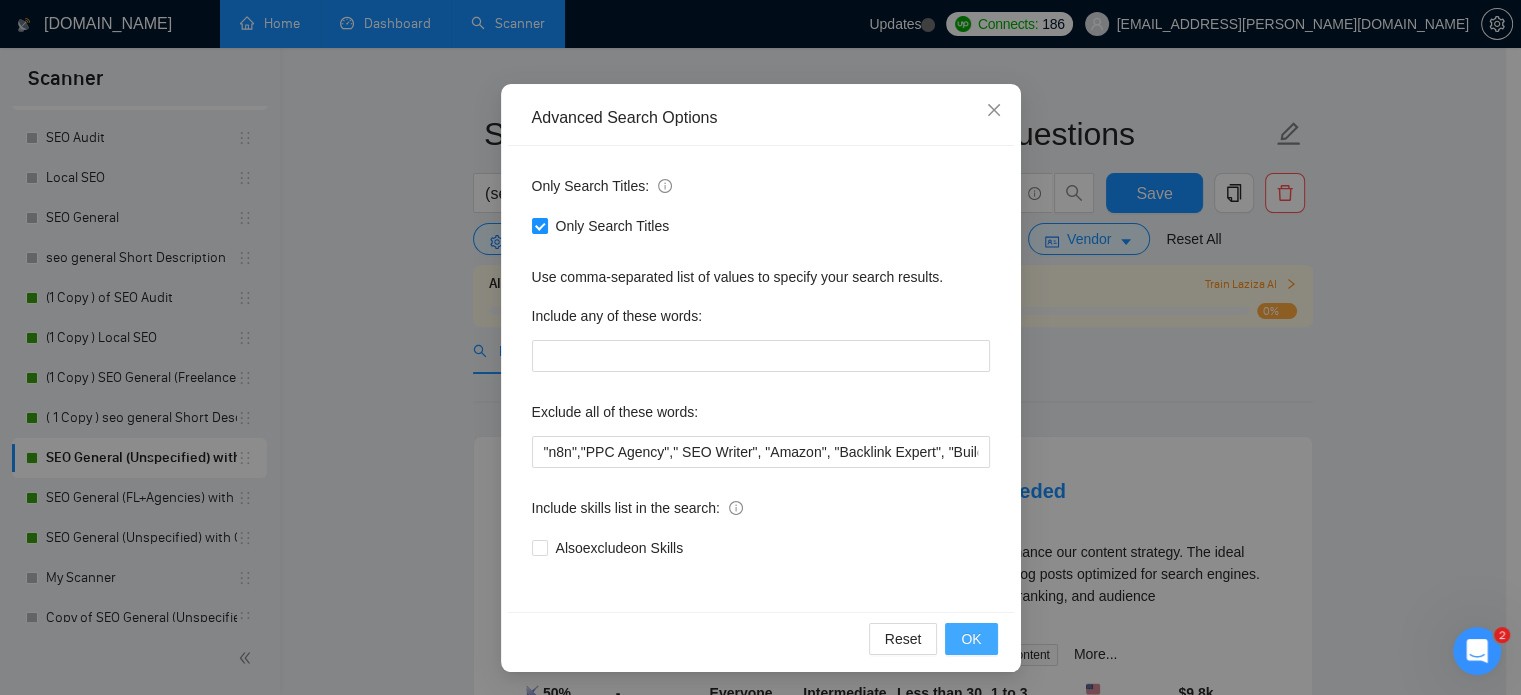 click on "OK" at bounding box center [971, 639] 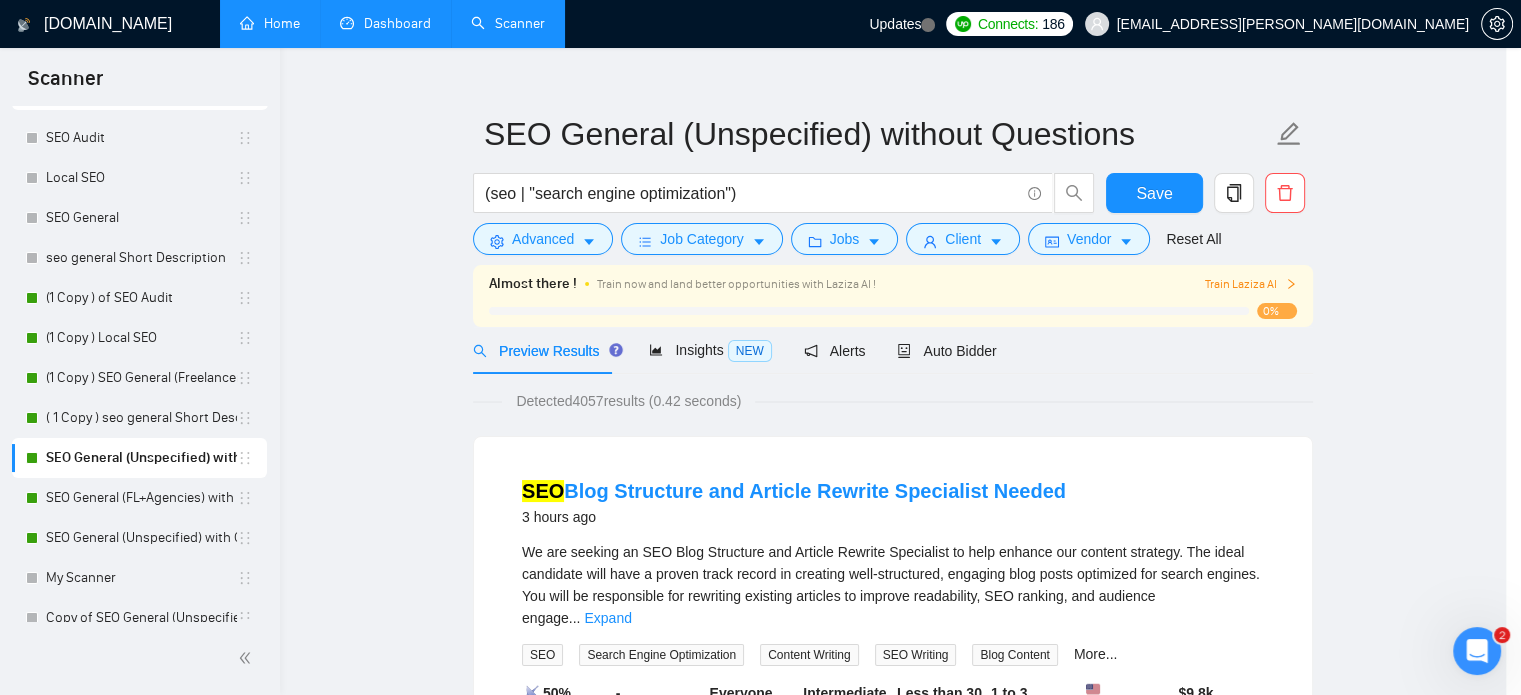 scroll, scrollTop: 36, scrollLeft: 0, axis: vertical 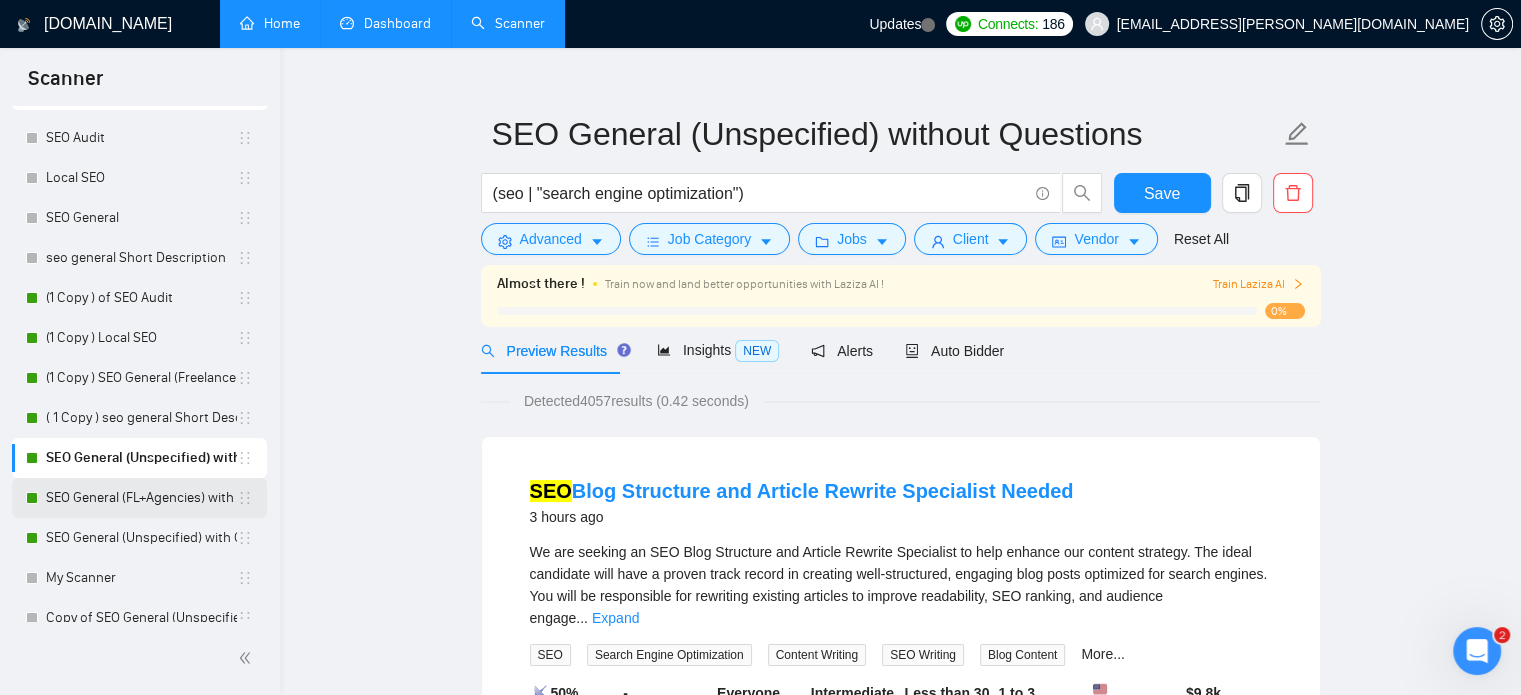 click on "SEO General (FL+Agencies) with Questions" at bounding box center [141, 498] 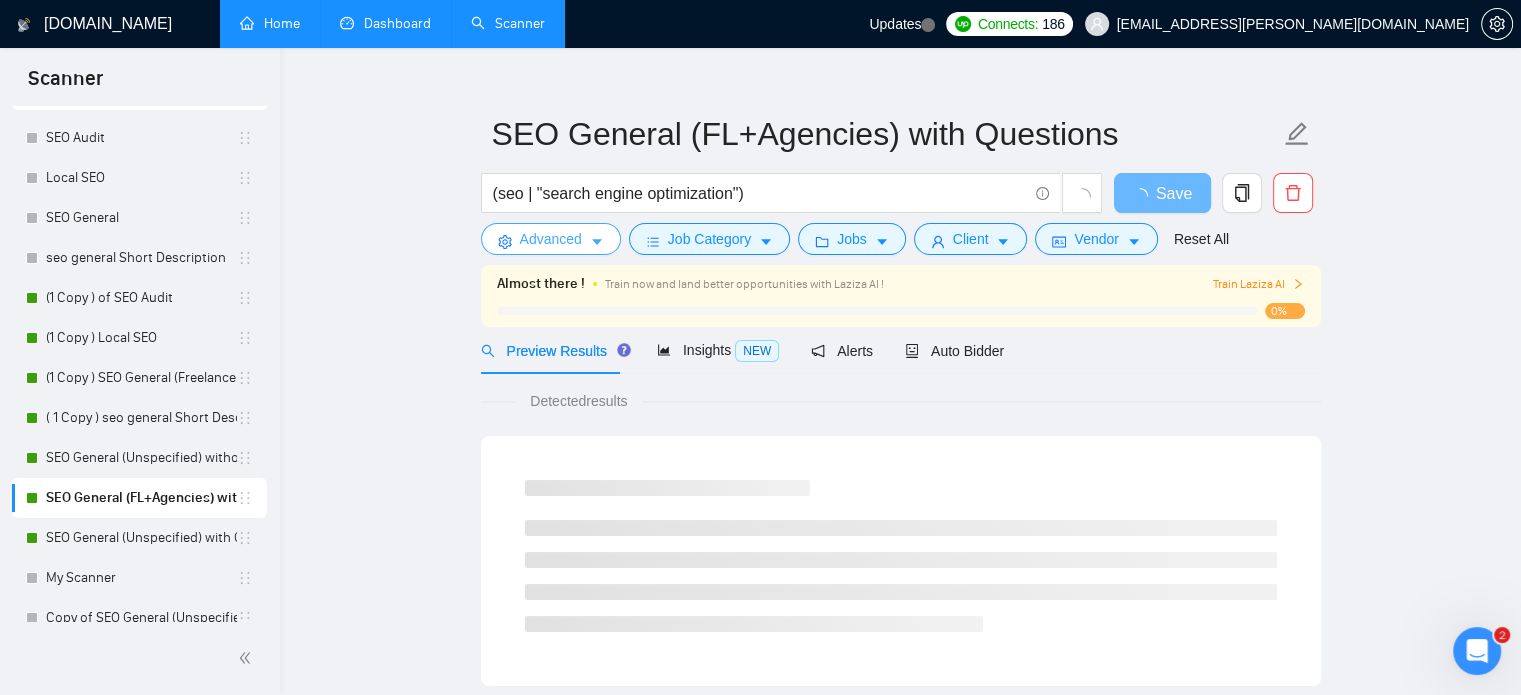 click on "Advanced" at bounding box center (551, 239) 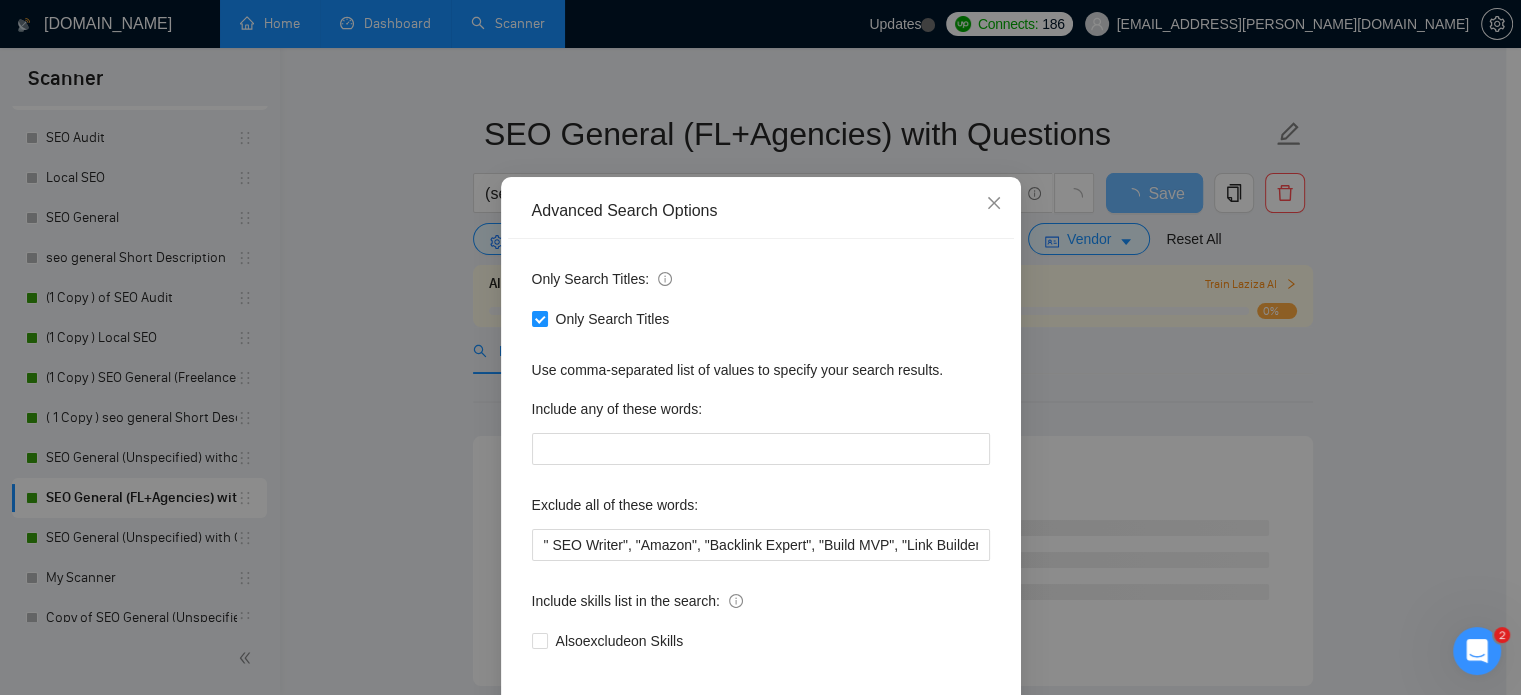scroll, scrollTop: 46, scrollLeft: 0, axis: vertical 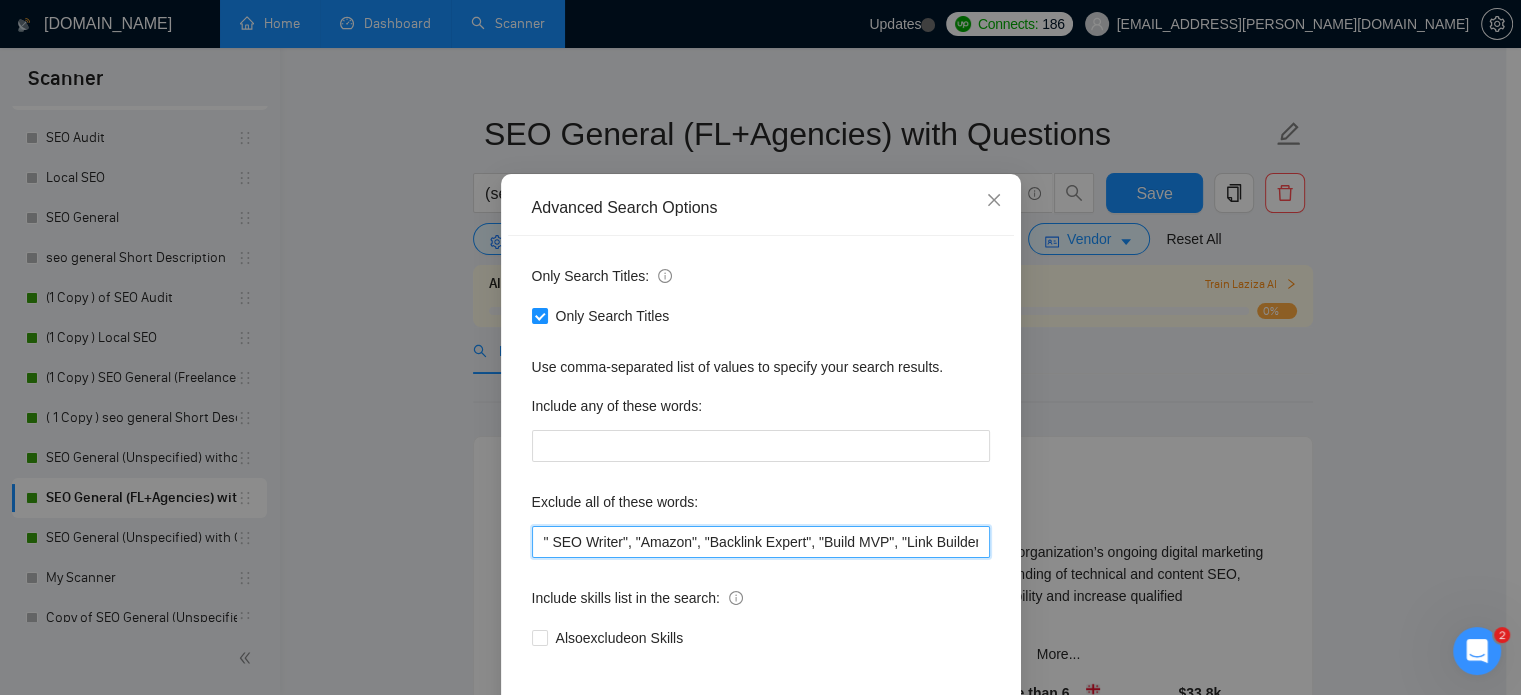 drag, startPoint x: 686, startPoint y: 543, endPoint x: 519, endPoint y: 545, distance: 167.01198 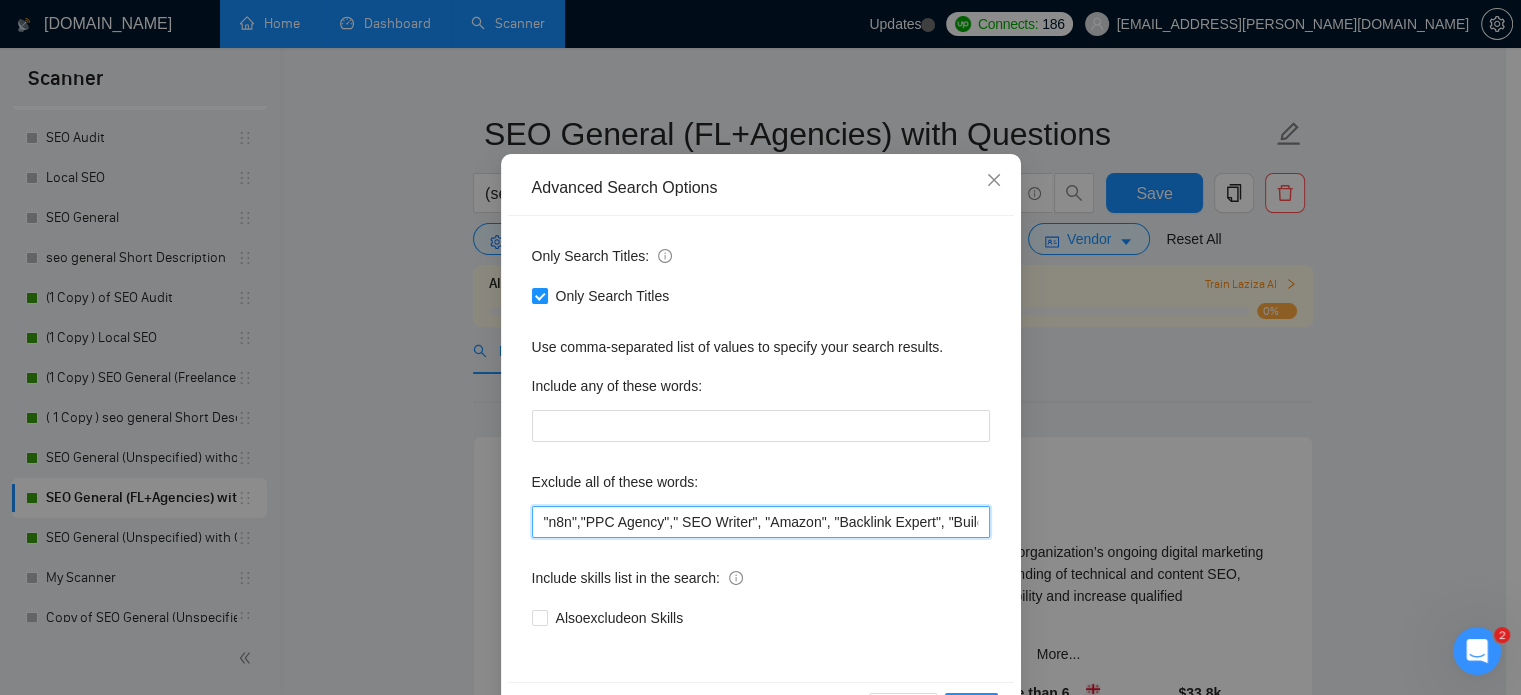 scroll, scrollTop: 136, scrollLeft: 0, axis: vertical 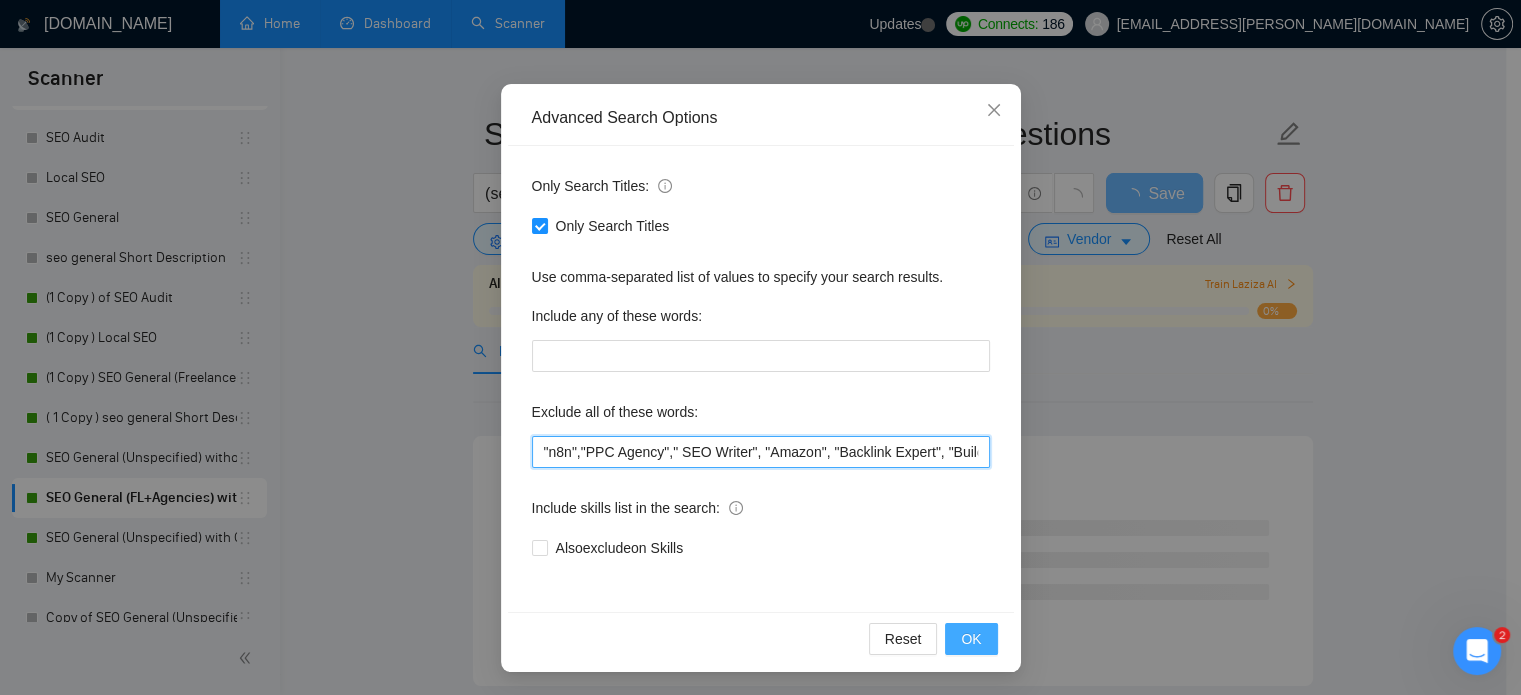 type on ""n8n","PPC Agency"," SEO Writer", "Amazon", "Backlink Expert", "Build MVP", "Link Builder", "E-commerce", "Ecommerce", "Local", "low budget", "web development", developer, casino, gambling, "to join our", "content writer", "LinkedIn", "ad account", "Shopify"" 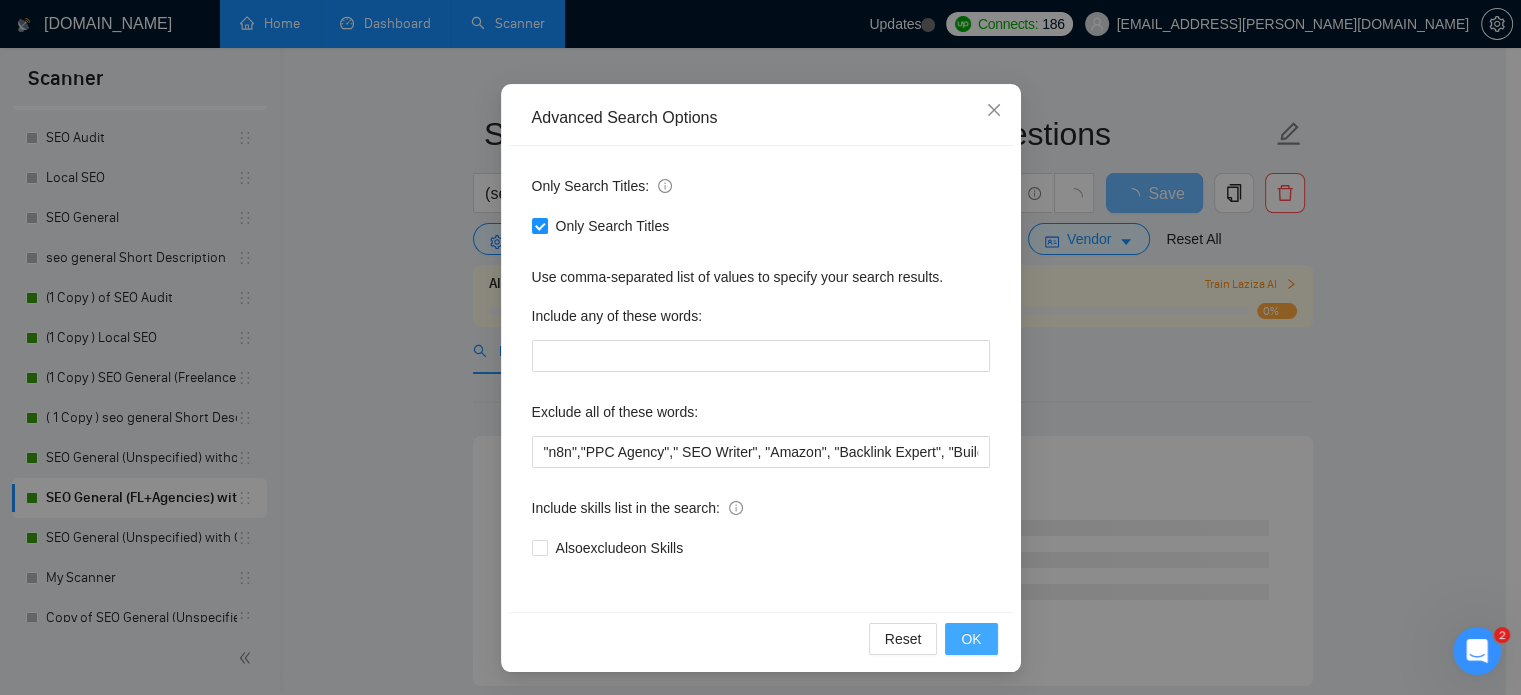 click on "OK" at bounding box center (971, 639) 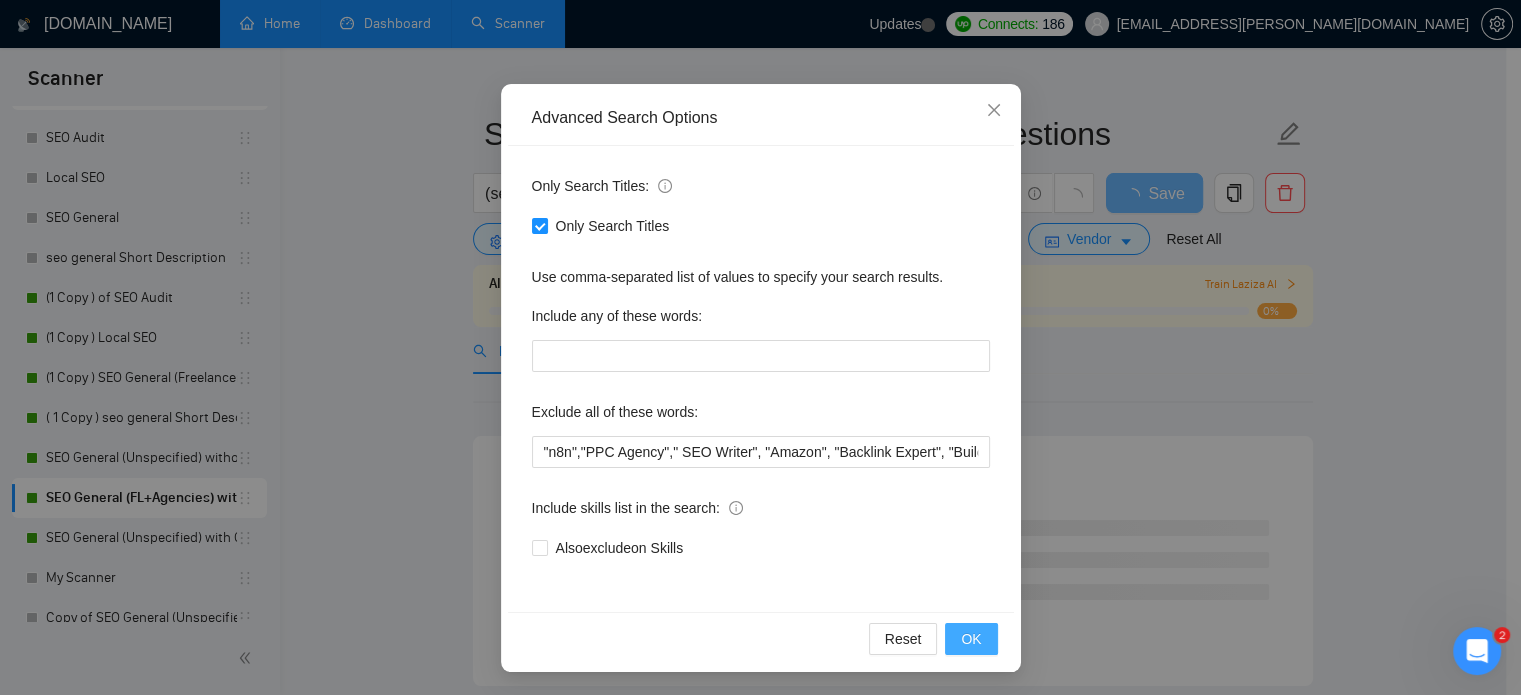 scroll, scrollTop: 36, scrollLeft: 0, axis: vertical 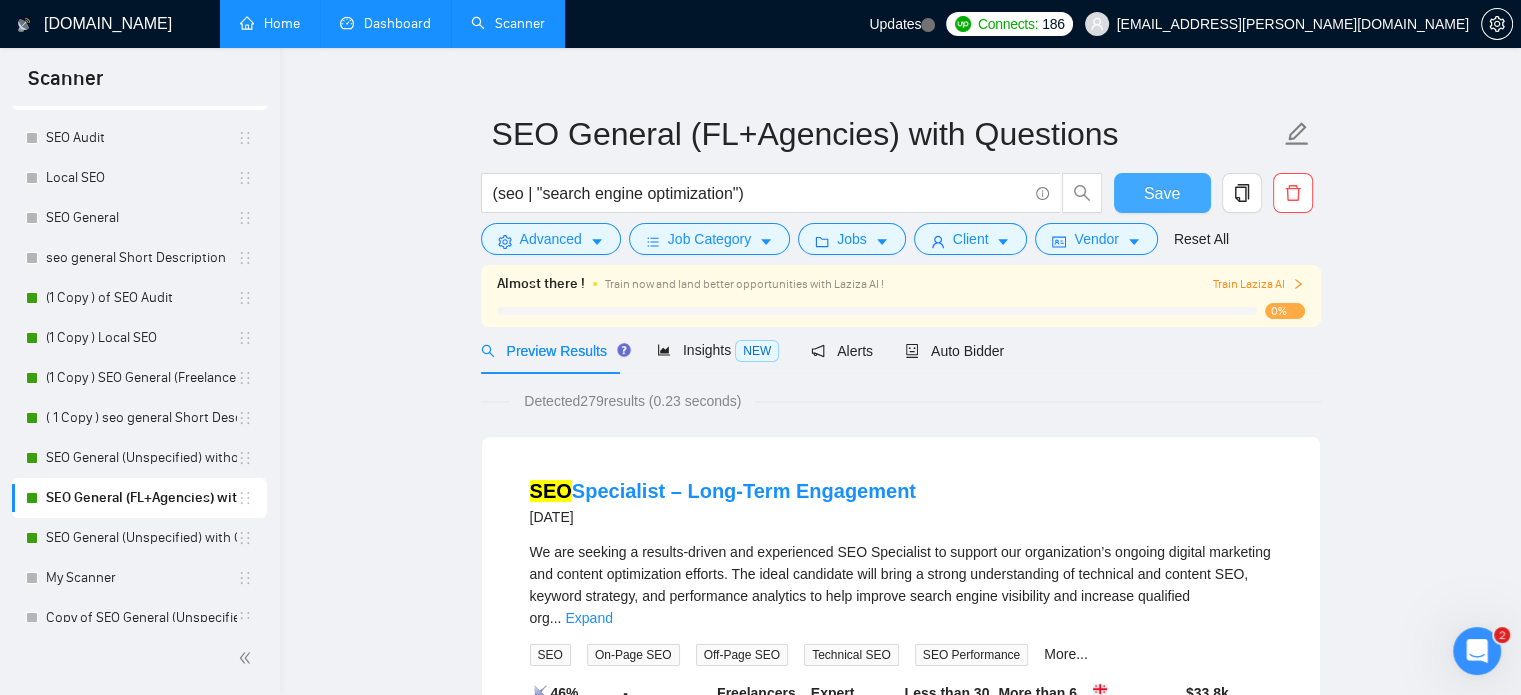 click on "Save" at bounding box center [1162, 193] 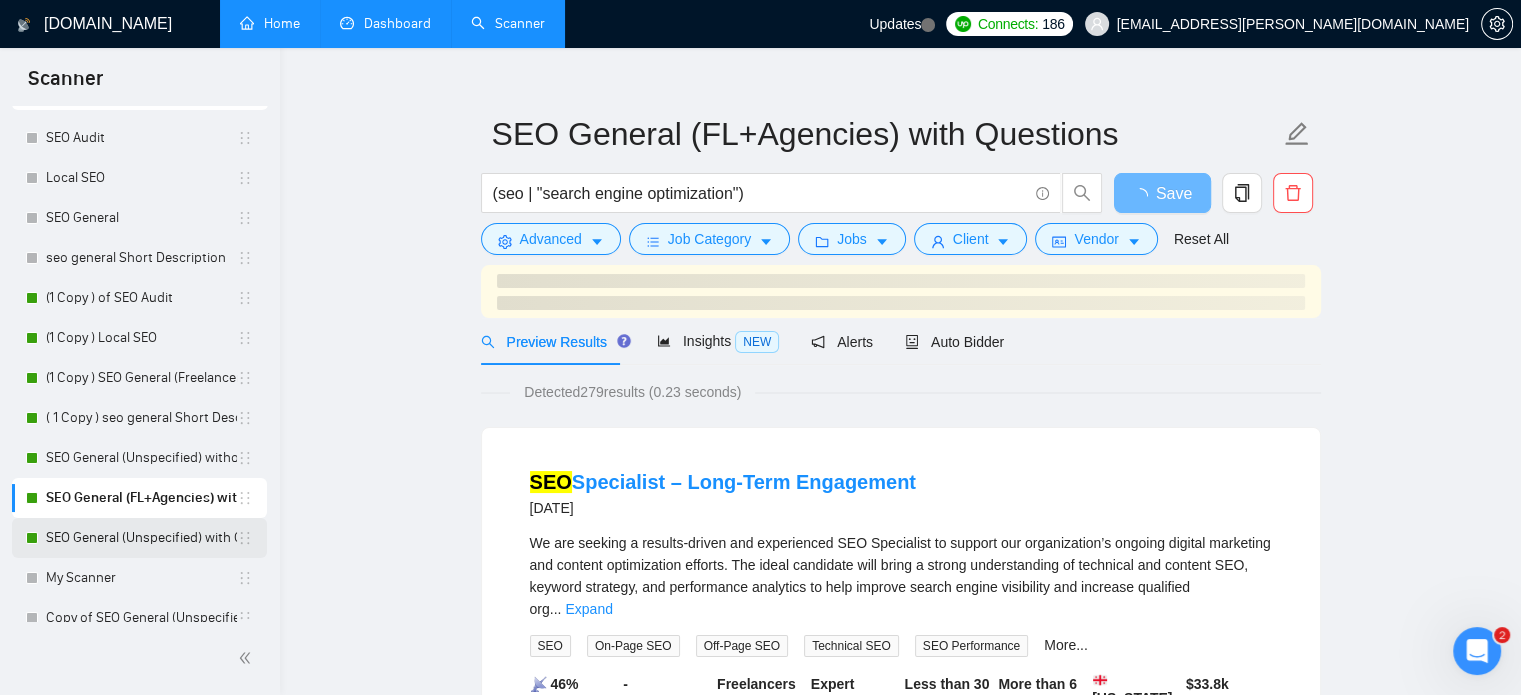 click on "SEO General (Unspecified) with Questions" at bounding box center (141, 538) 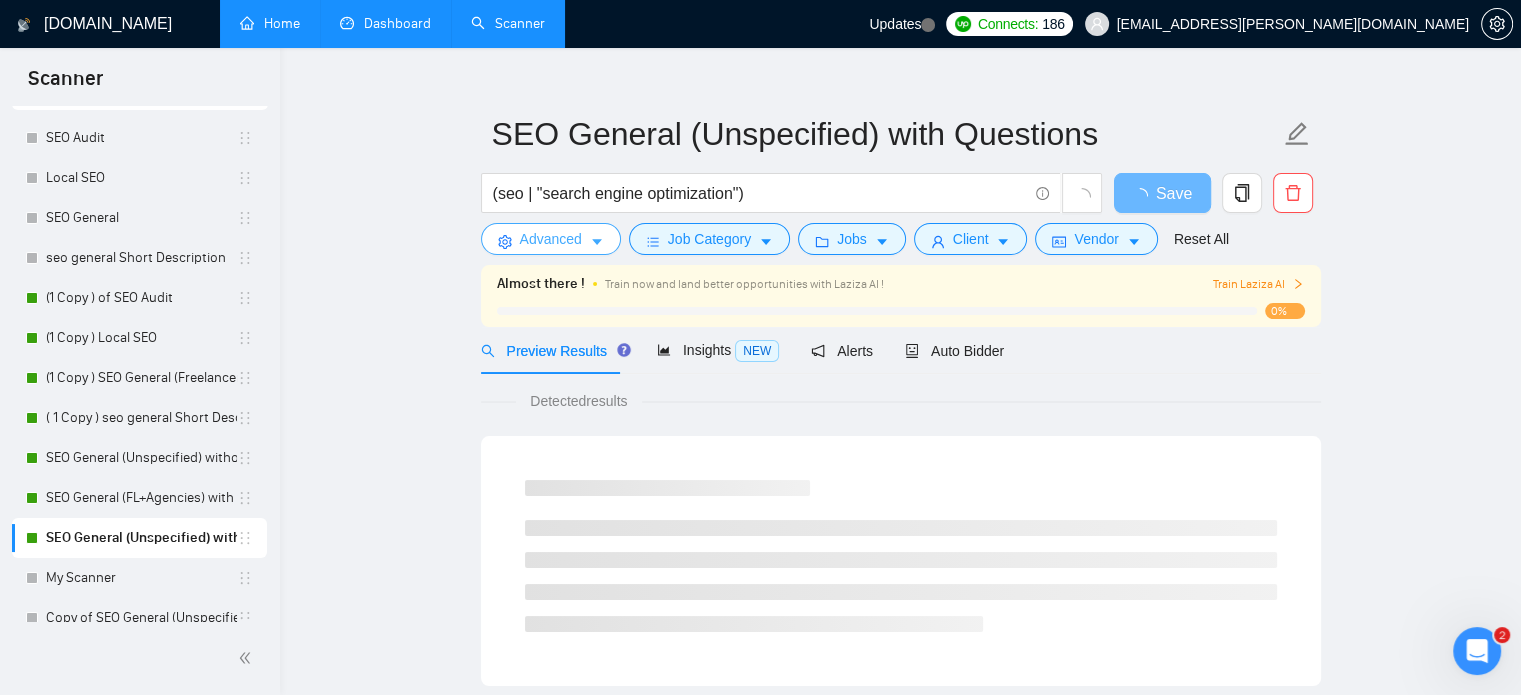 click on "Advanced" at bounding box center (551, 239) 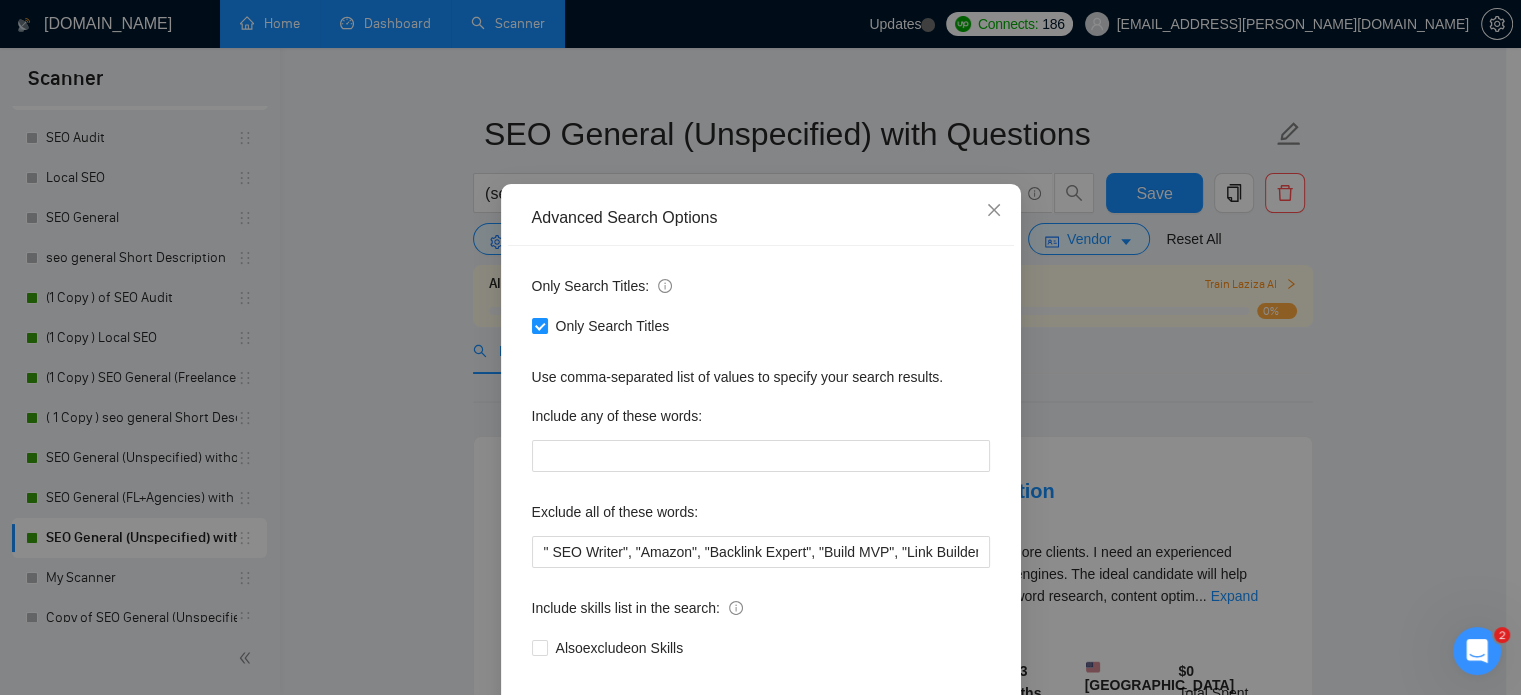 scroll, scrollTop: 47, scrollLeft: 0, axis: vertical 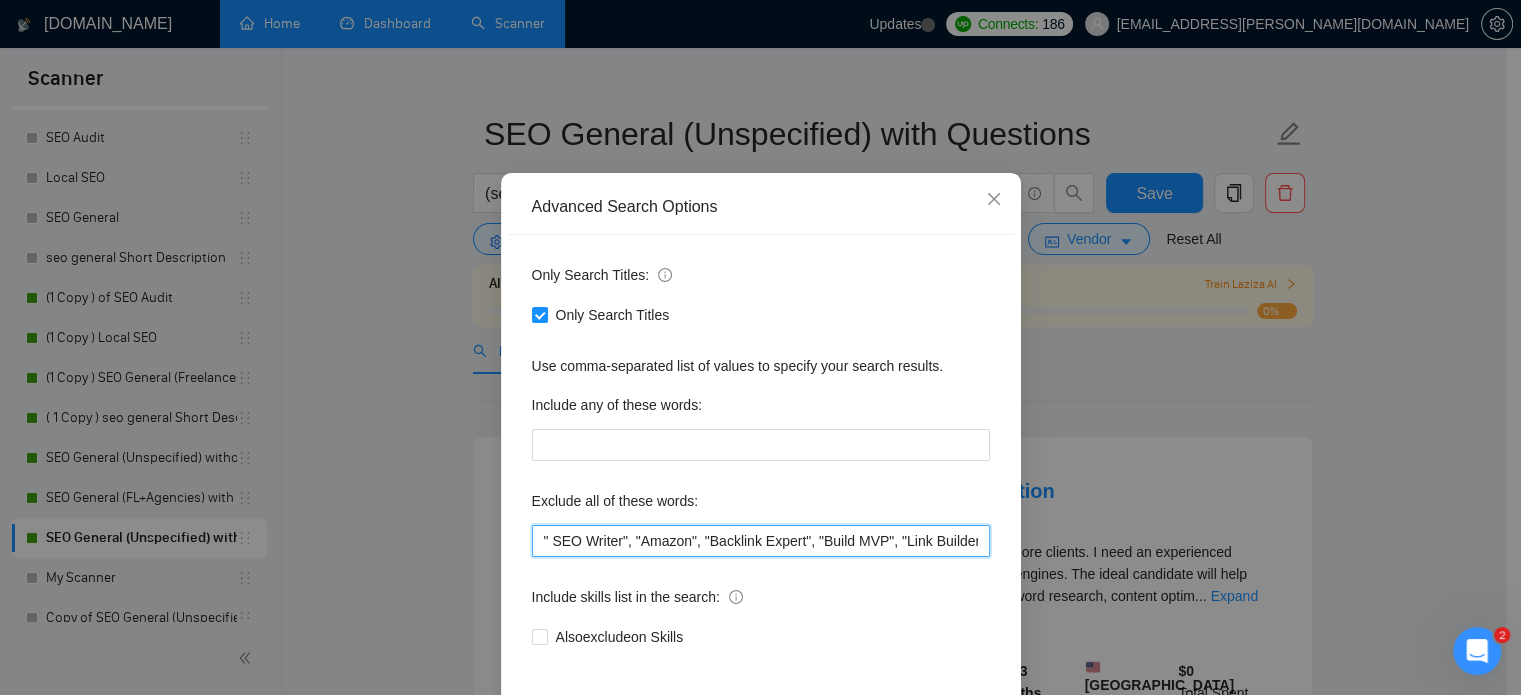drag, startPoint x: 683, startPoint y: 540, endPoint x: 512, endPoint y: 539, distance: 171.00293 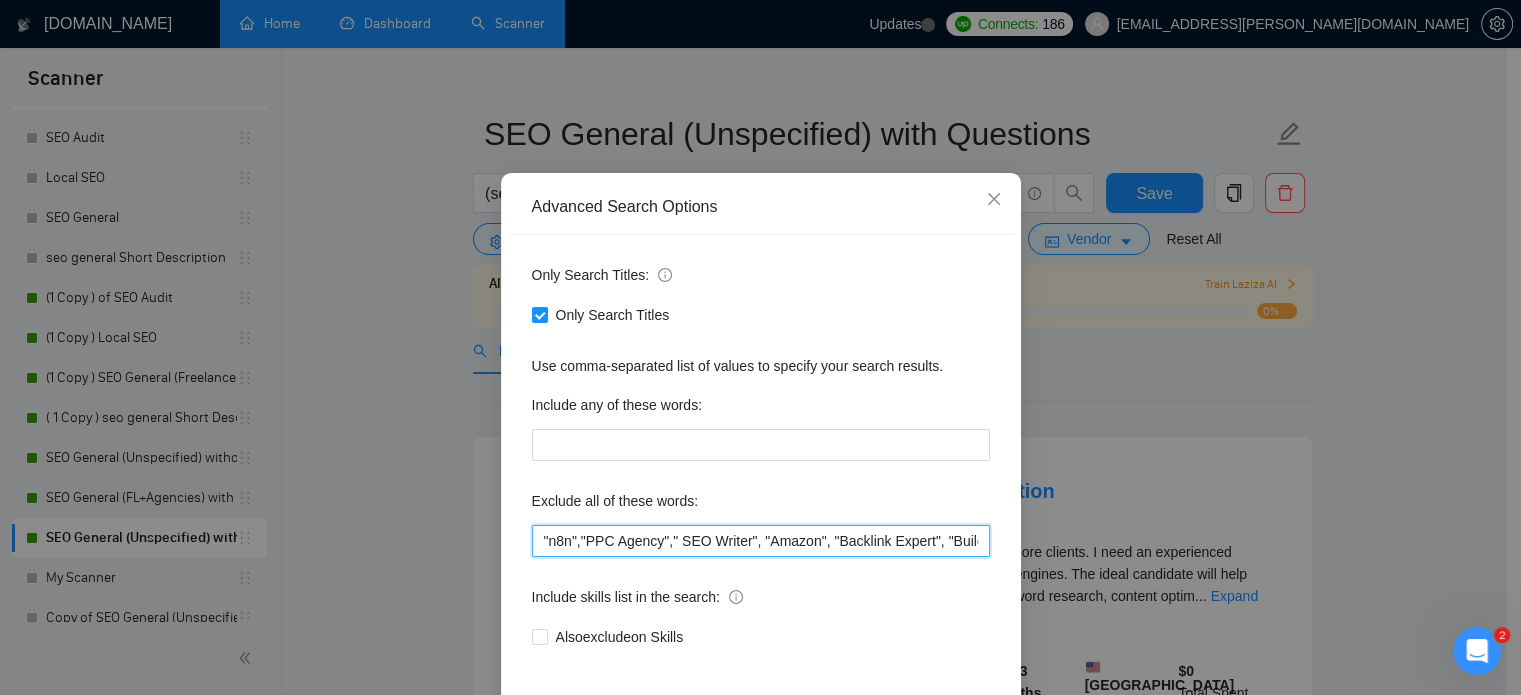scroll, scrollTop: 136, scrollLeft: 0, axis: vertical 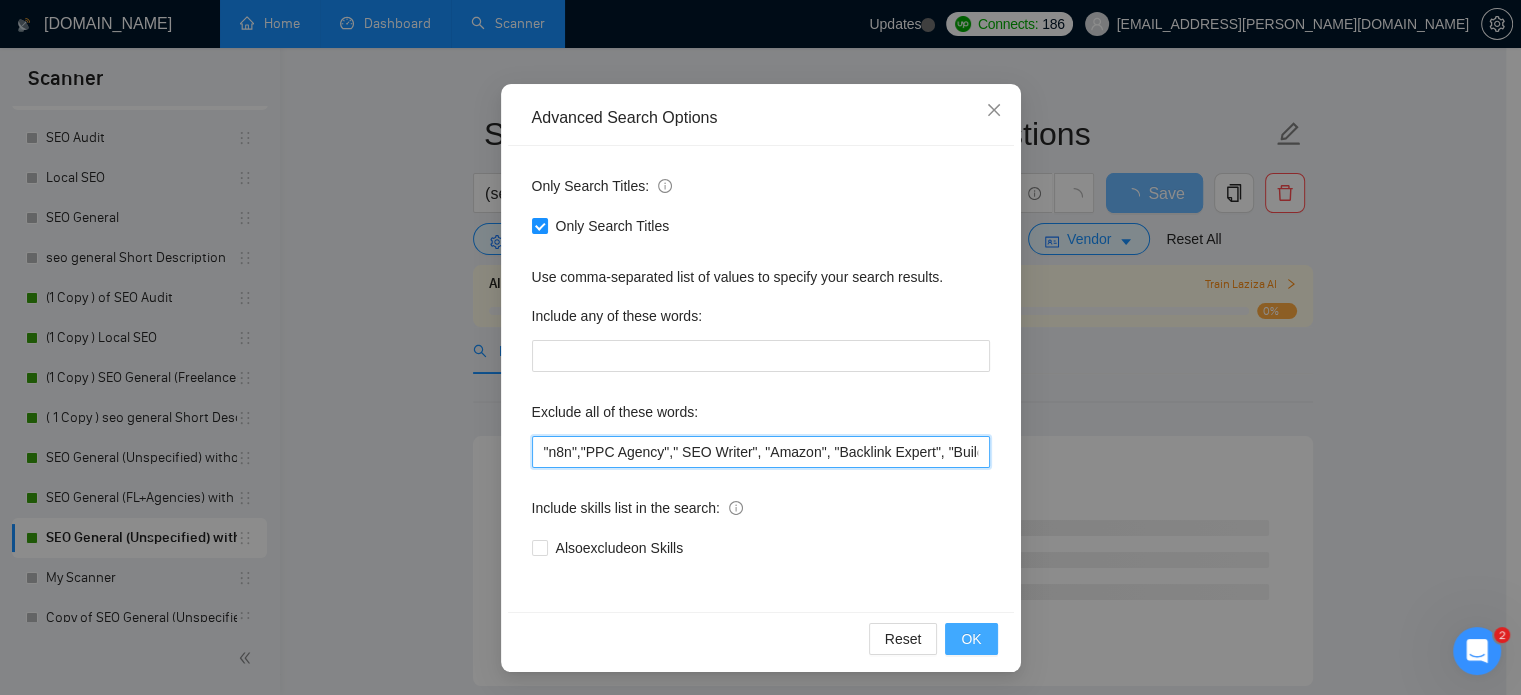 type on ""n8n","PPC Agency"," SEO Writer", "Amazon", "Backlink Expert", "Build MVP", "Link Builder", "E-commerce", "Ecommerce", "Local", "low budget", "web development", developer, casino, gambling, "to join our", "content writer", "LinkedIn", "ad account", "Shopify"" 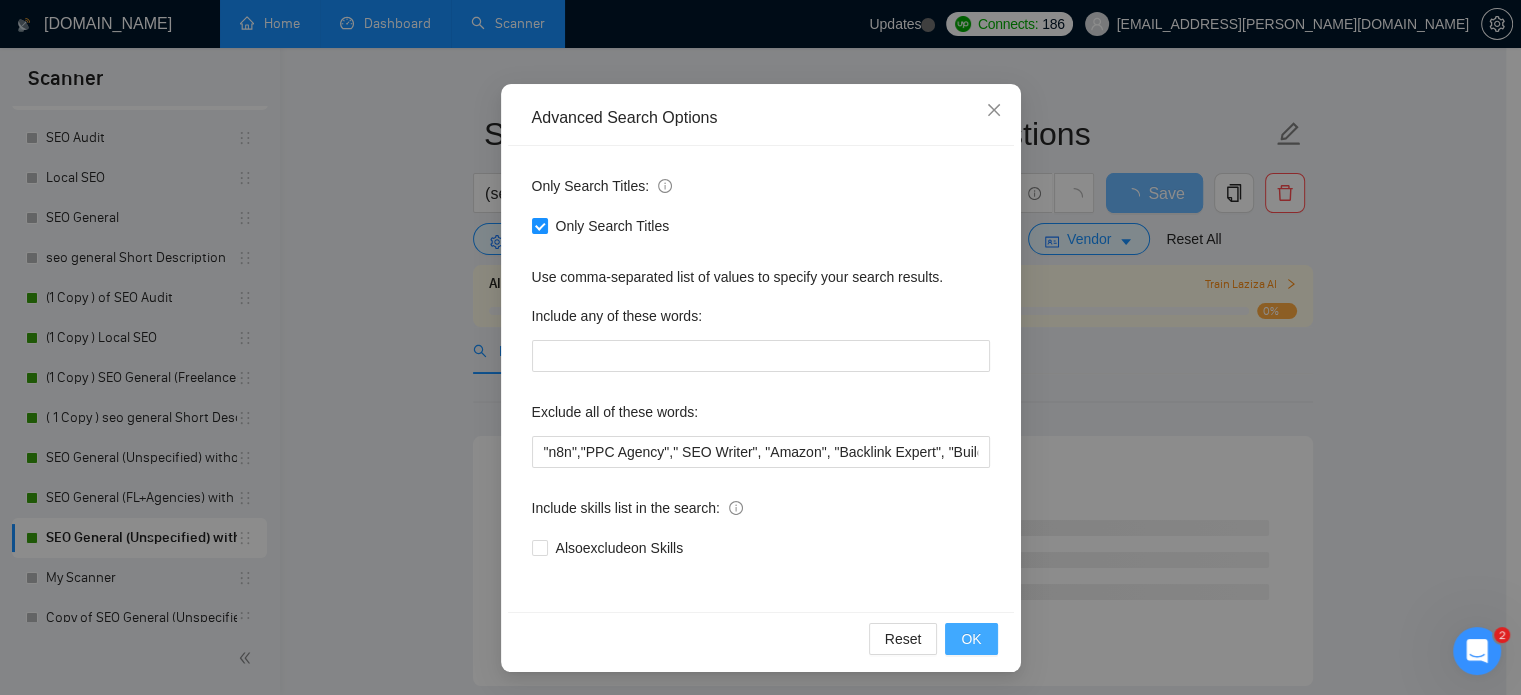 click on "OK" at bounding box center [971, 639] 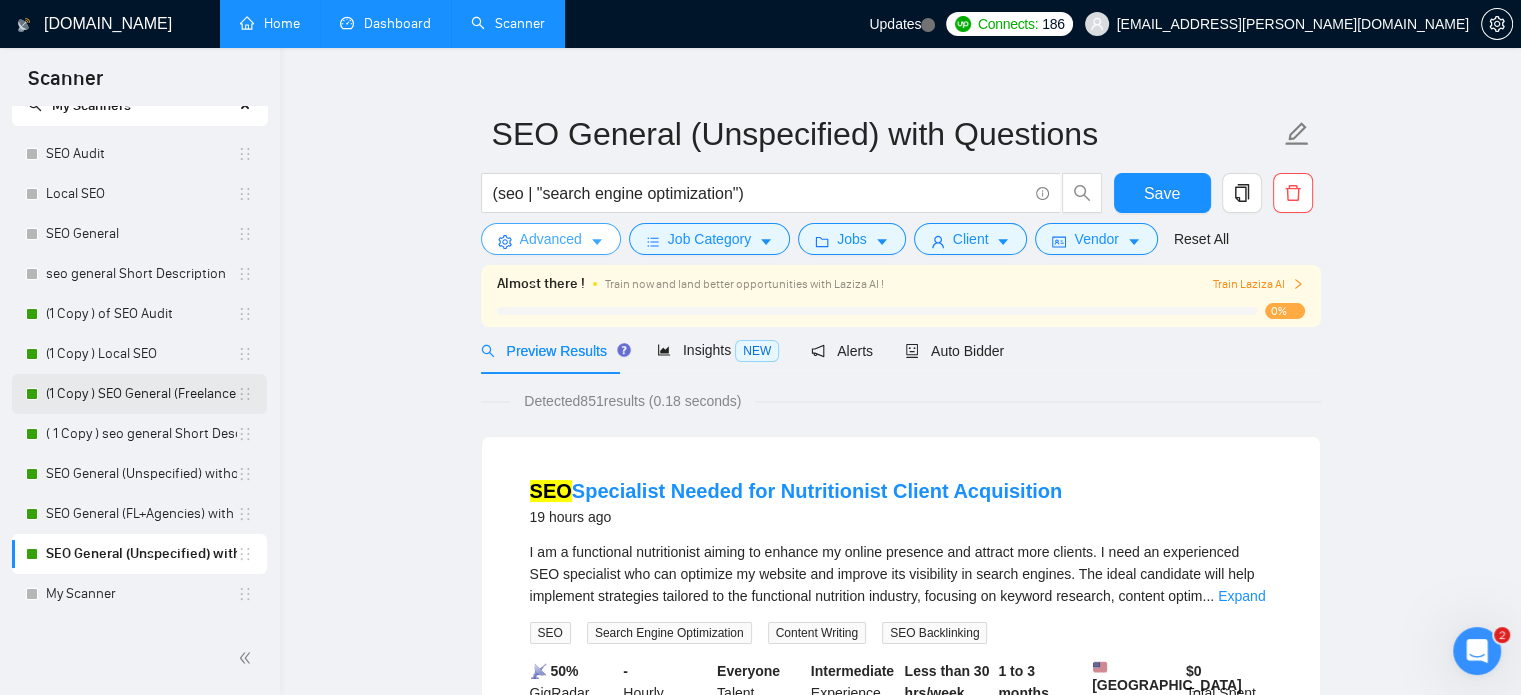 scroll, scrollTop: 64, scrollLeft: 0, axis: vertical 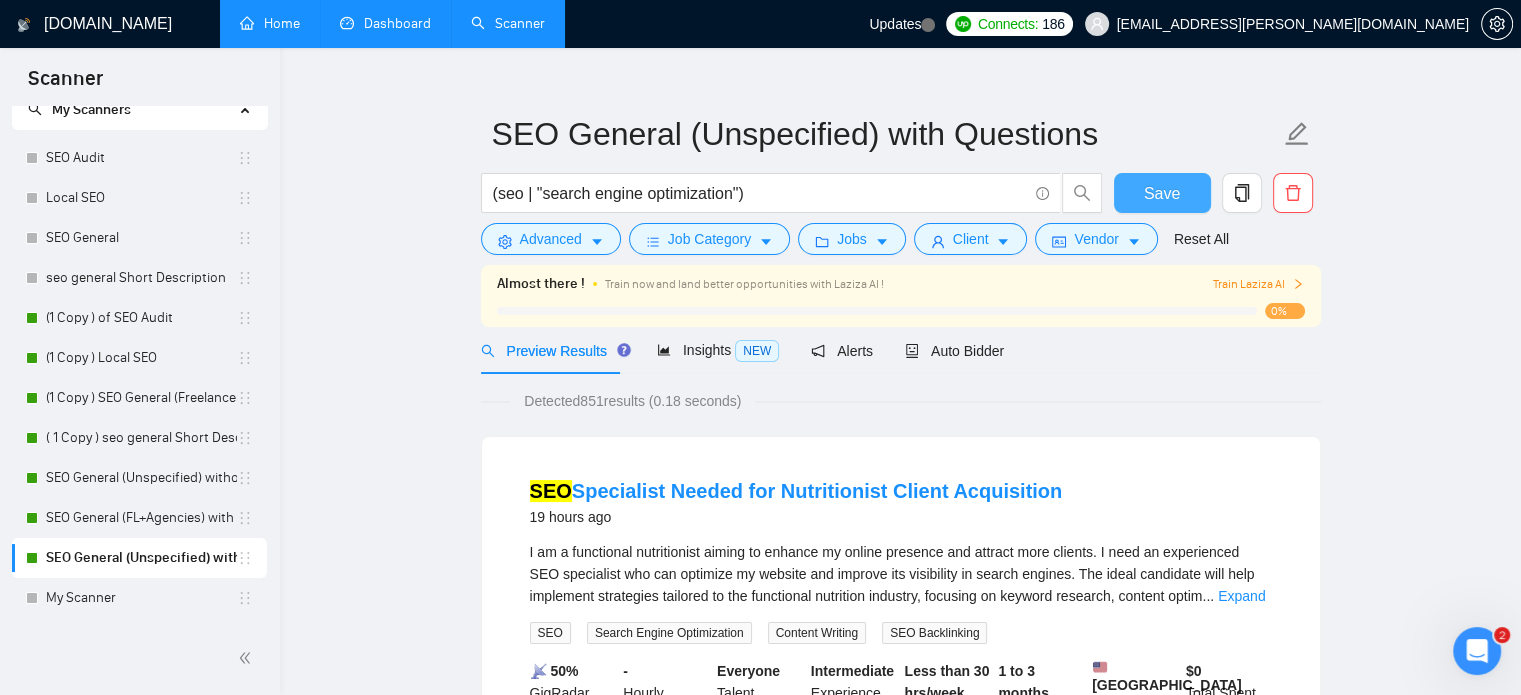 click on "Save" at bounding box center [1162, 193] 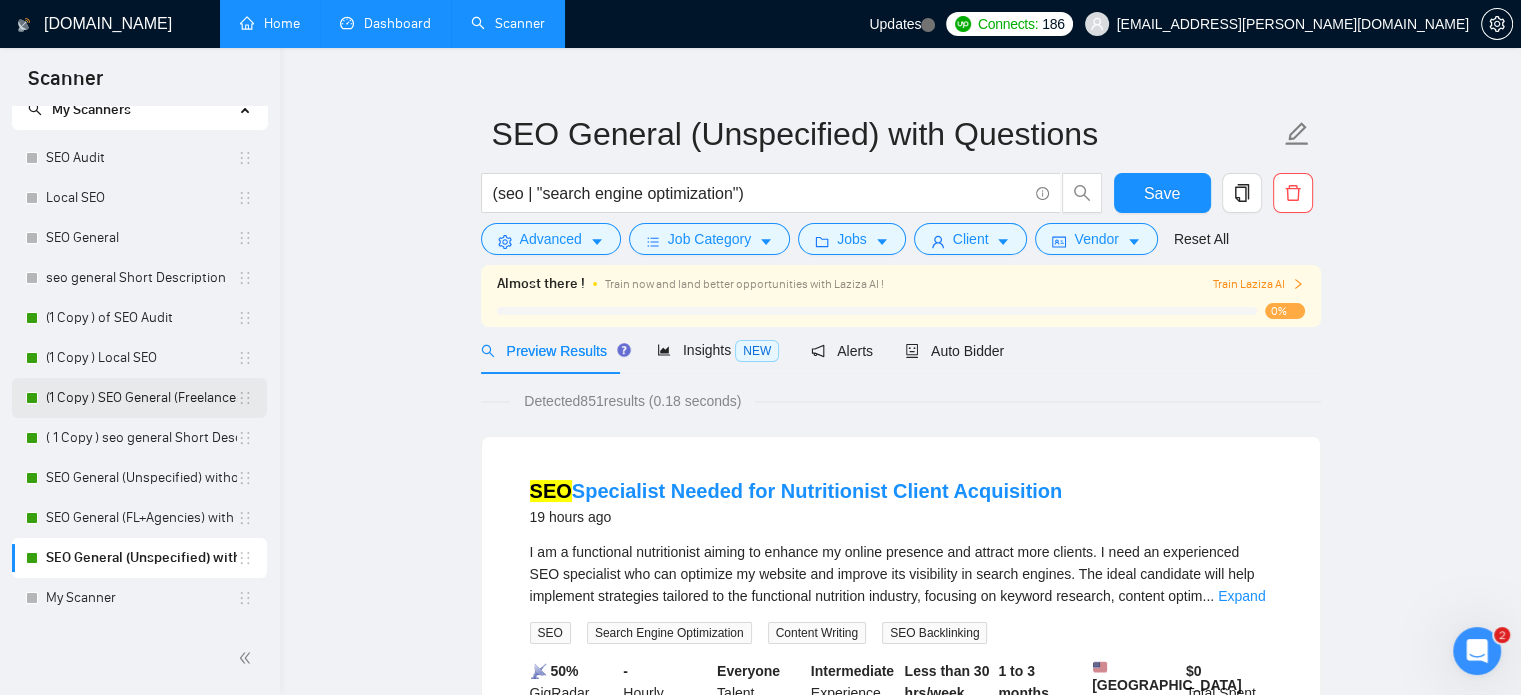 click on "(1 Copy ) SEO General (Freelancers)" at bounding box center (141, 398) 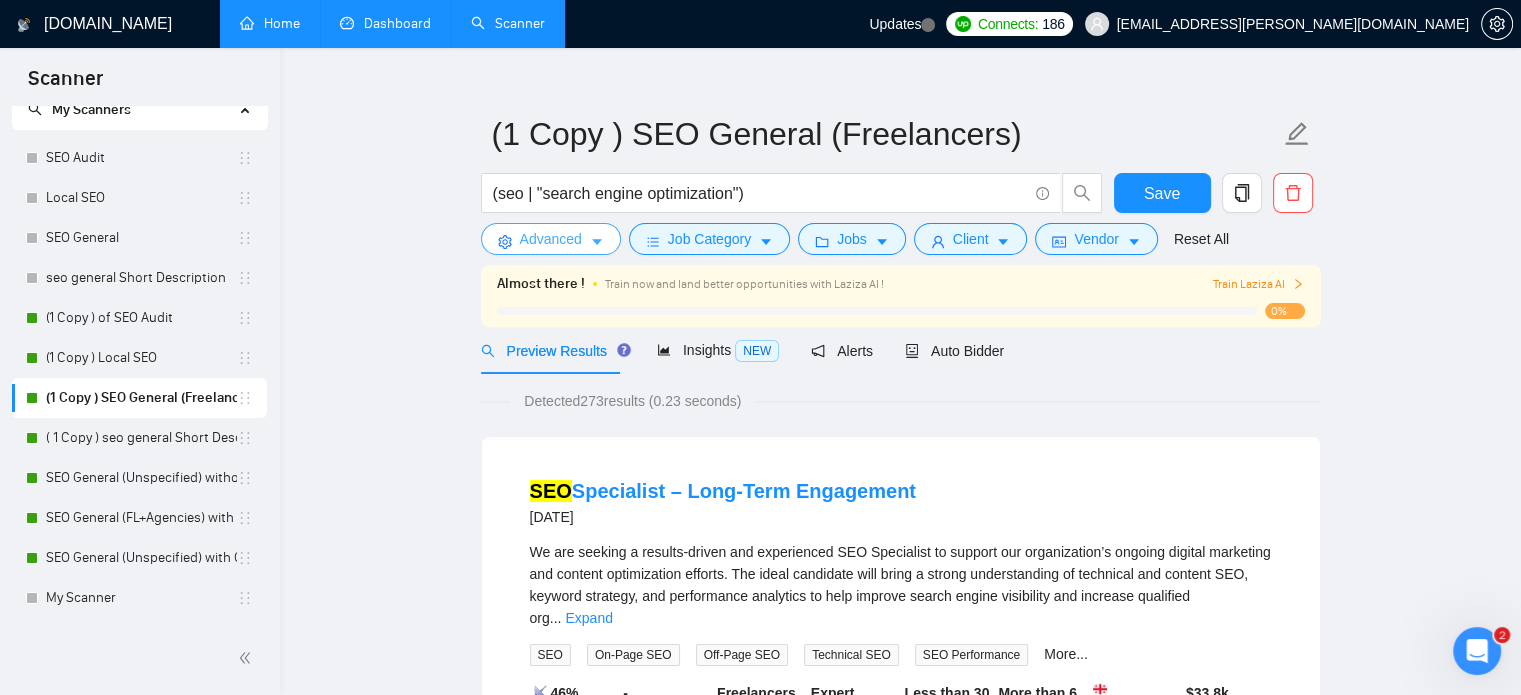 click on "Advanced" at bounding box center [551, 239] 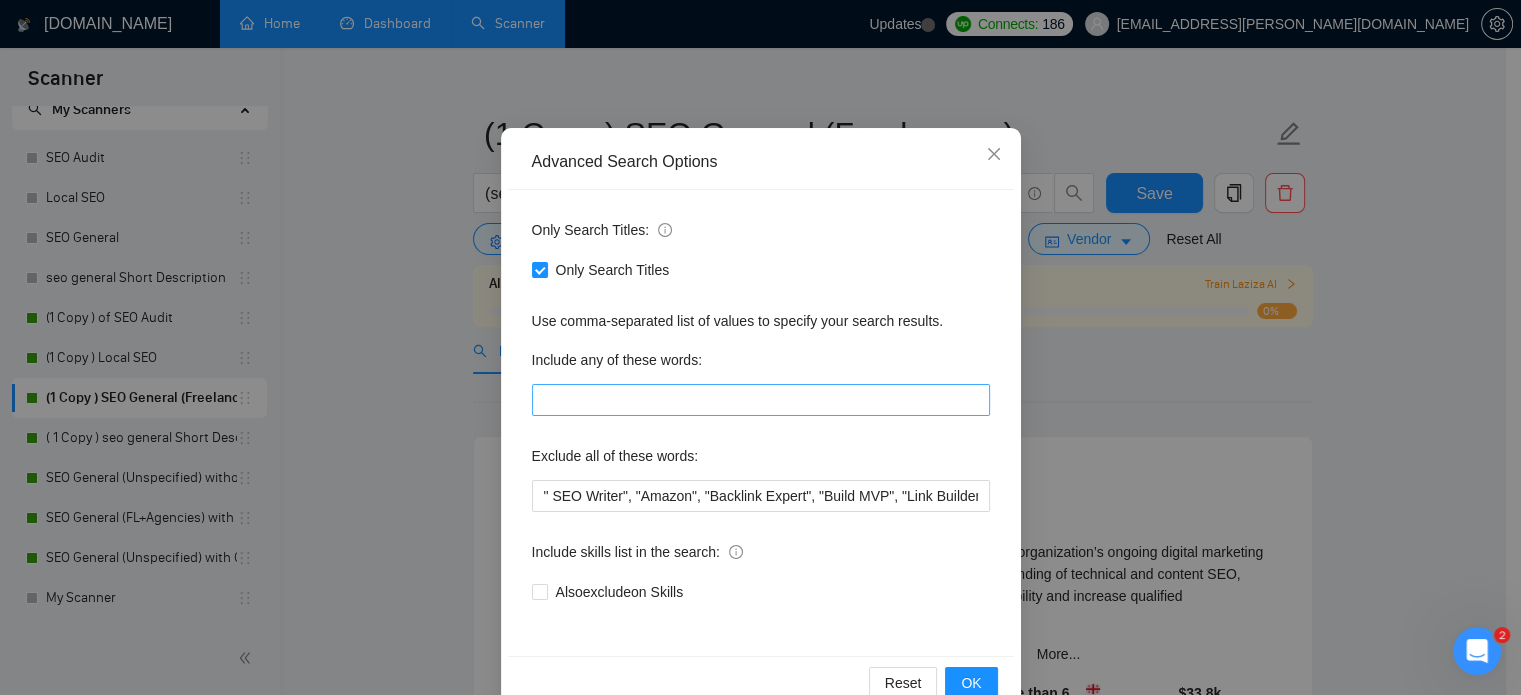 scroll, scrollTop: 95, scrollLeft: 0, axis: vertical 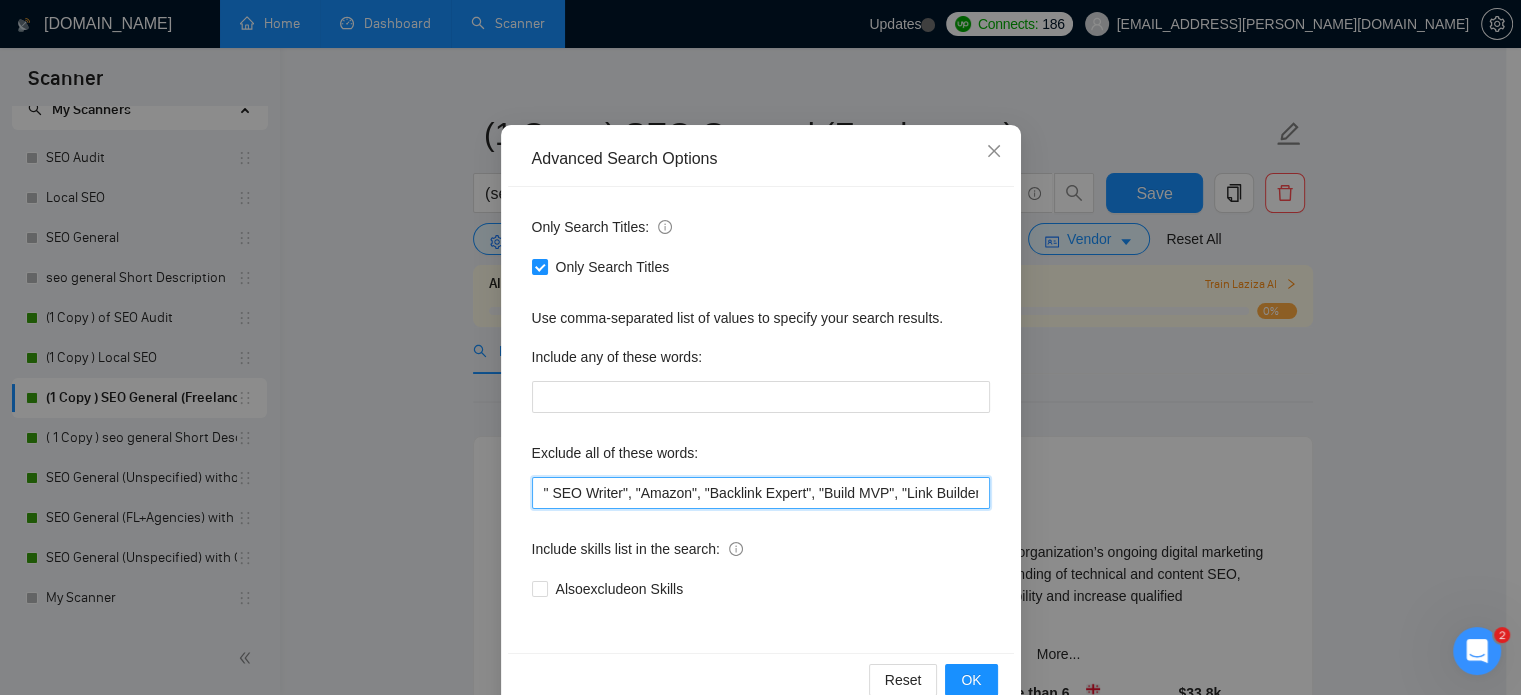 drag, startPoint x: 686, startPoint y: 493, endPoint x: 499, endPoint y: 477, distance: 187.68324 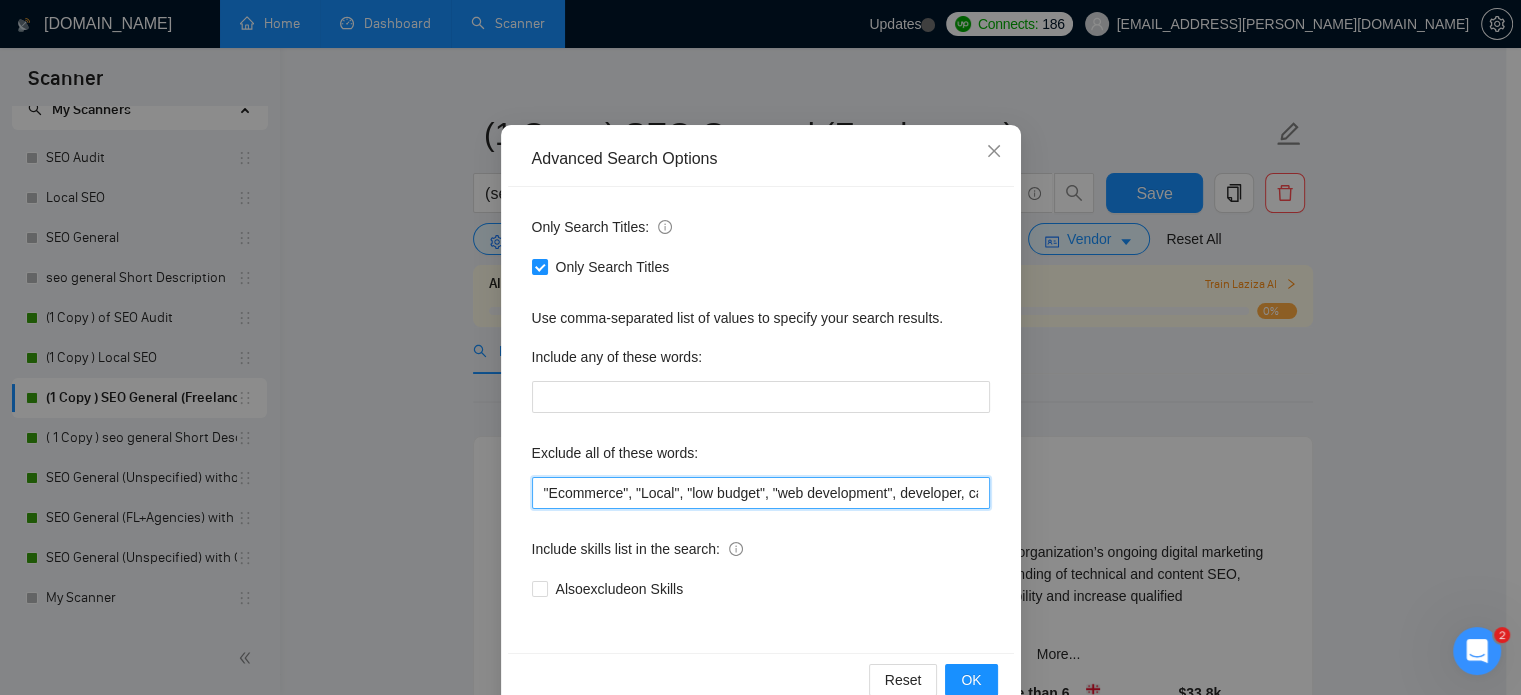 scroll, scrollTop: 0, scrollLeft: 664, axis: horizontal 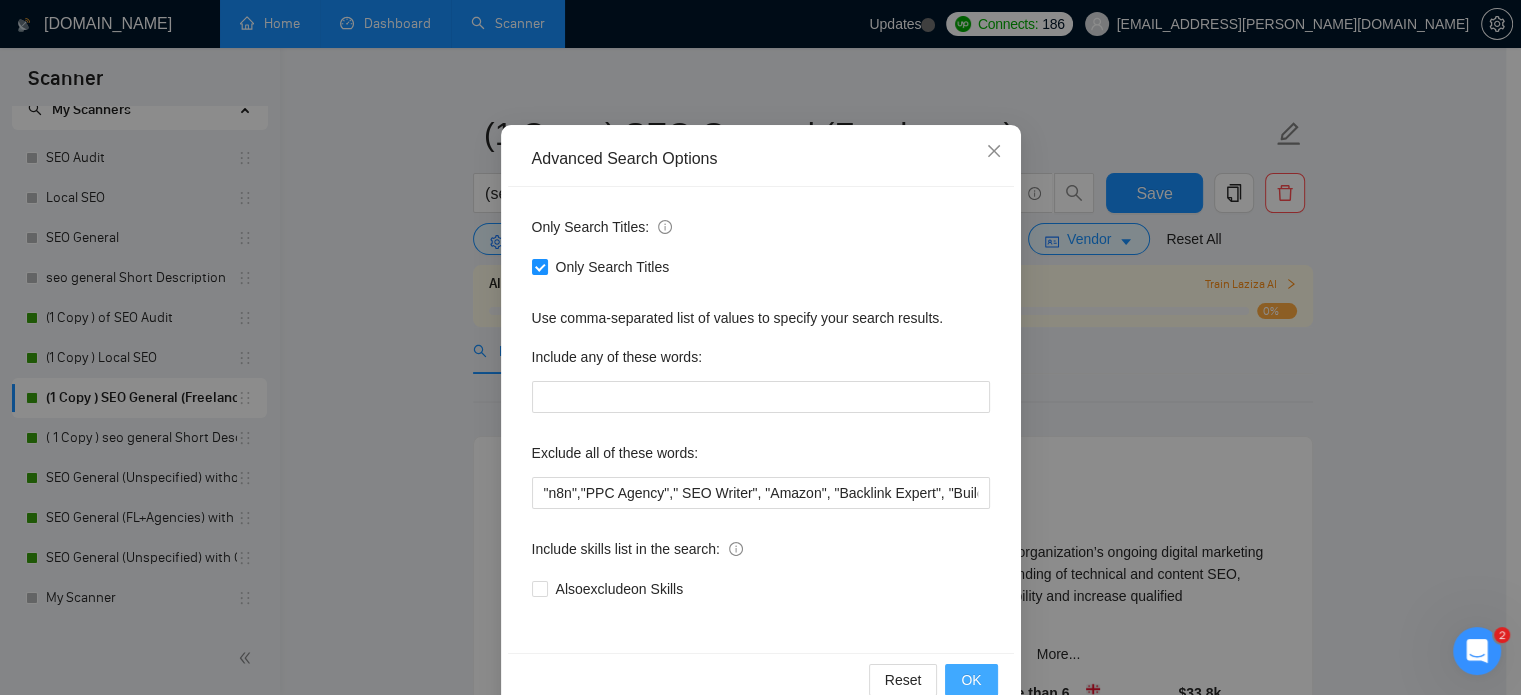 click on "OK" at bounding box center [971, 680] 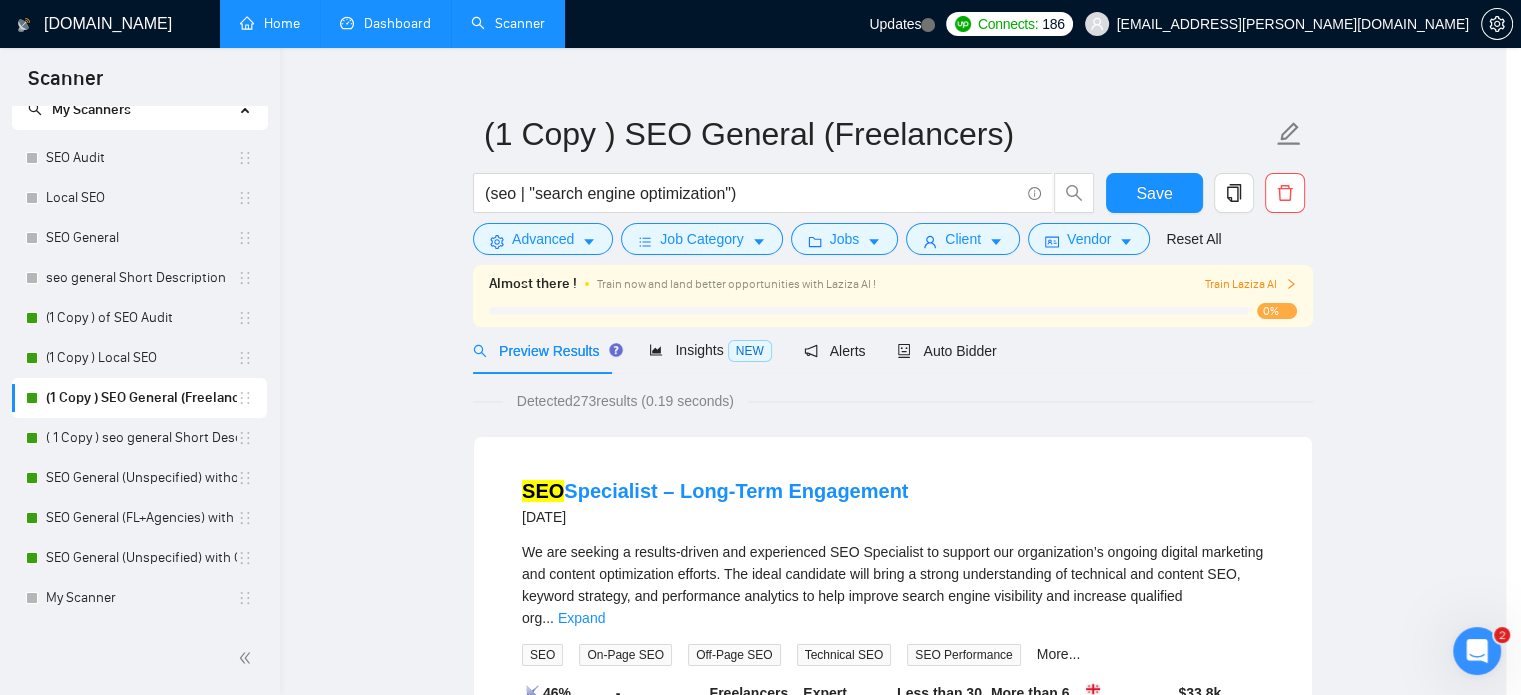 scroll, scrollTop: 36, scrollLeft: 0, axis: vertical 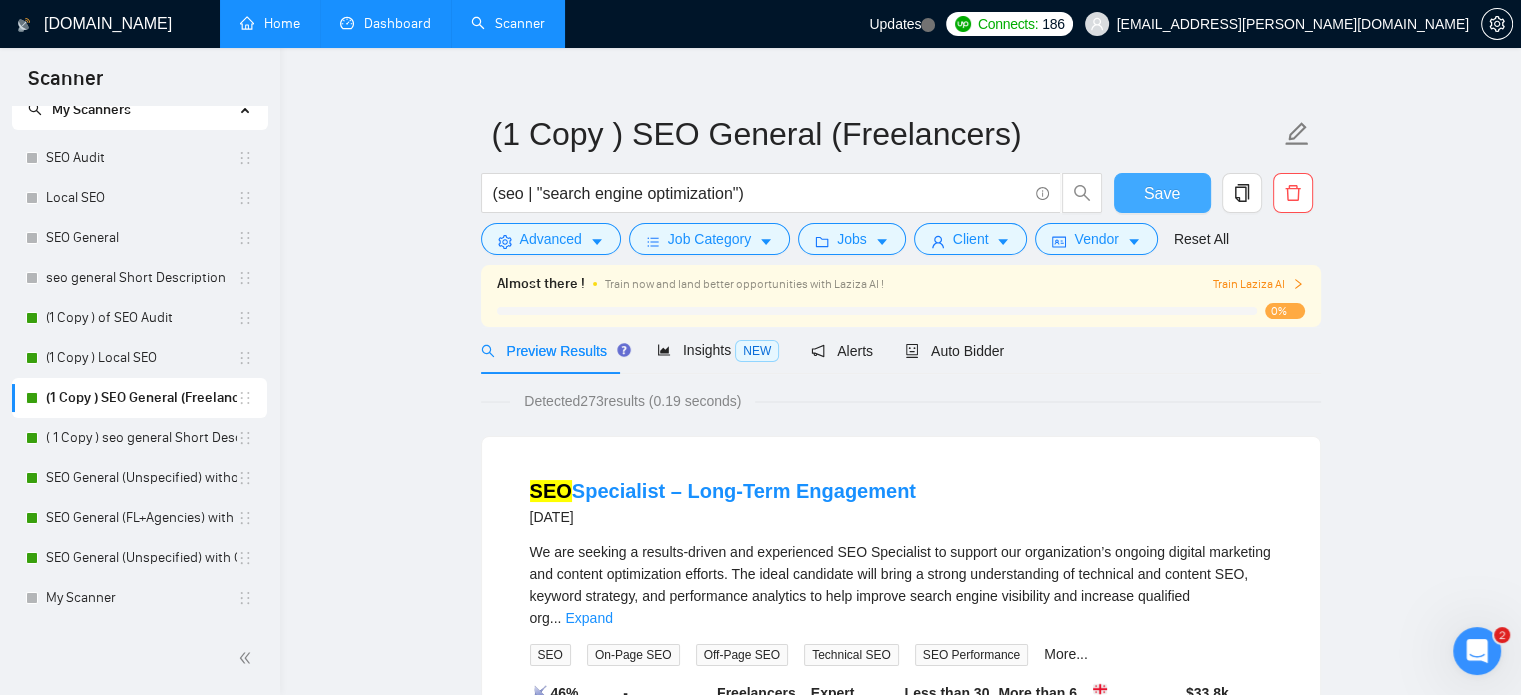 click on "Save" at bounding box center [1162, 193] 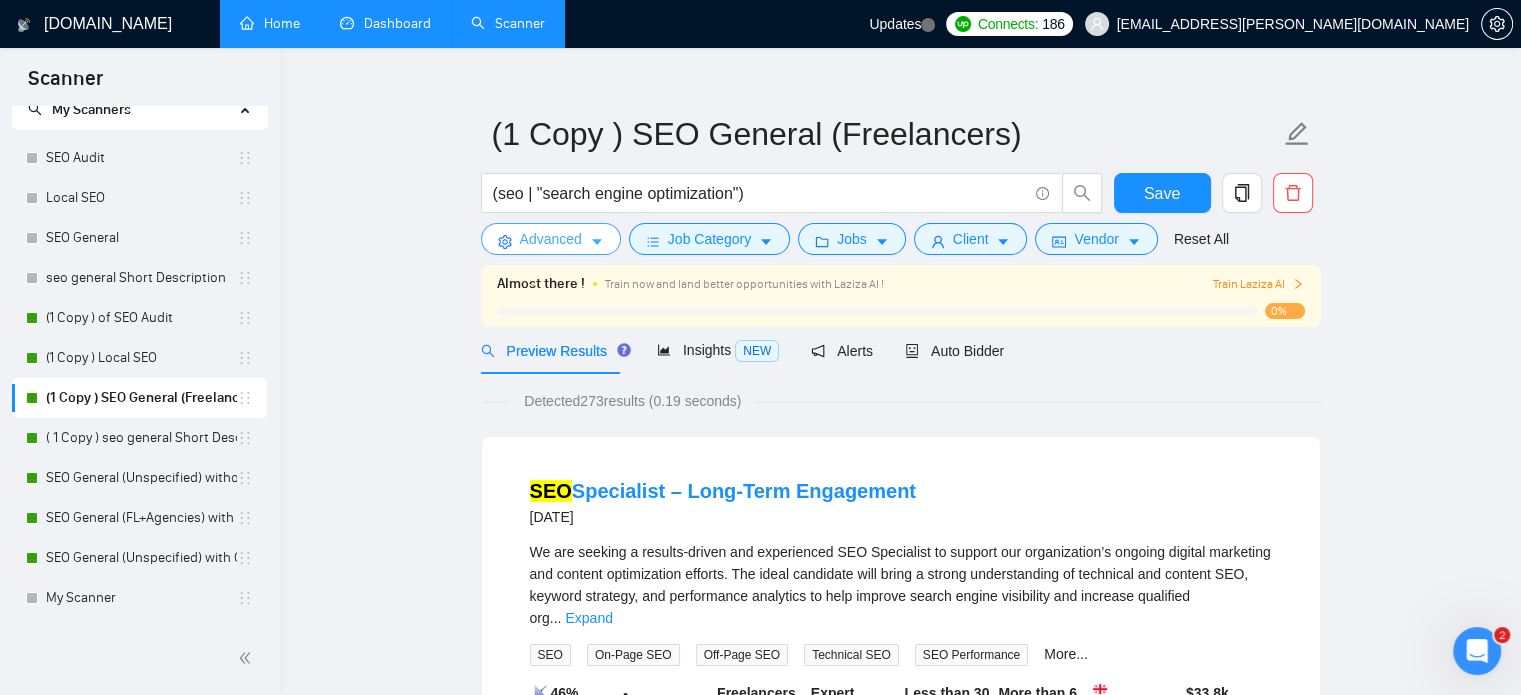 click on "Advanced" at bounding box center [551, 239] 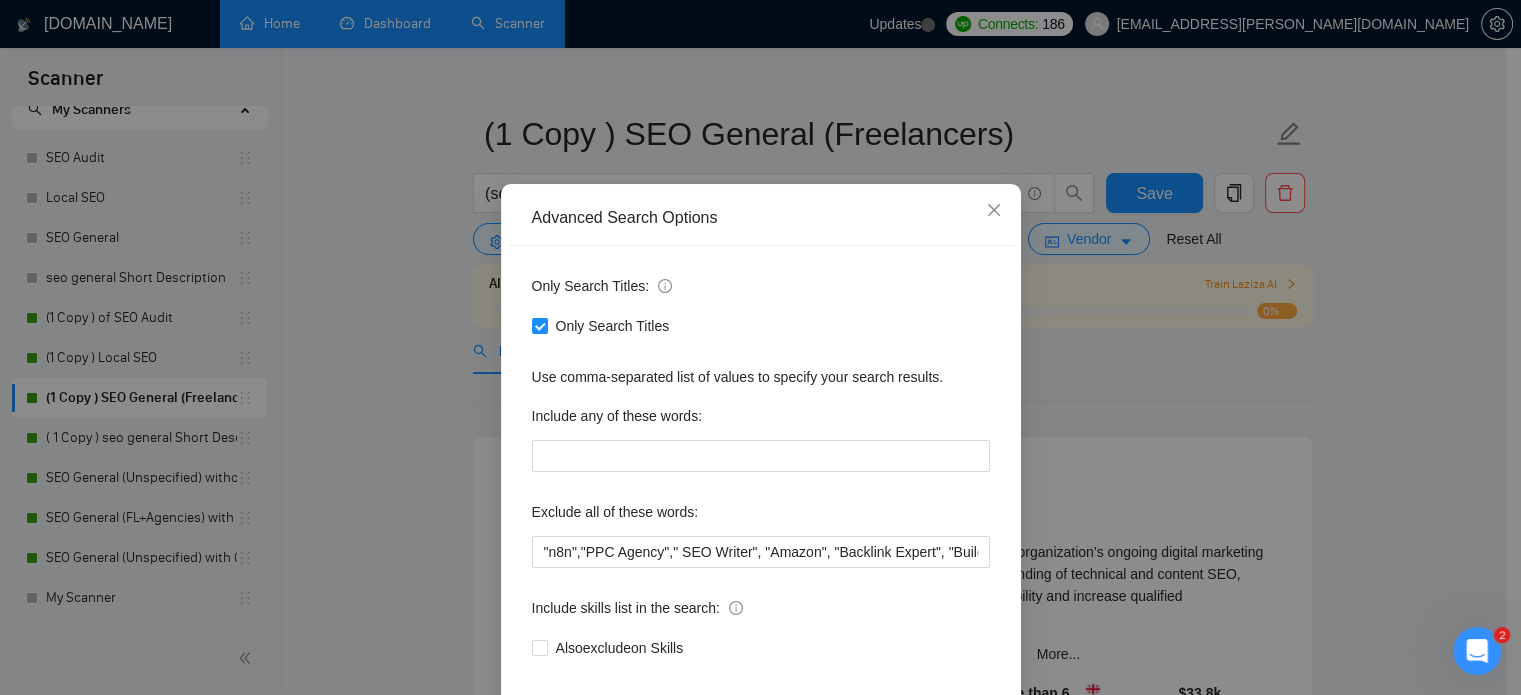 click on "Advanced Search Options Only Search Titles:   Only Search Titles Use comma-separated list of values to specify your search results. Include any of these words: Exclude all of these words: "n8n","PPC Agency"," SEO Writer", "Amazon", "Backlink Expert", "Build MVP", "Link Builder", "E-commerce", "Ecommerce", "Local", "low budget", "web development", developer, casino, gambling, "to join our", "content writer", "LinkedIn", "ad account", "Shopify" Include skills list in the search:   Also  exclude  on Skills Reset OK" at bounding box center (760, 347) 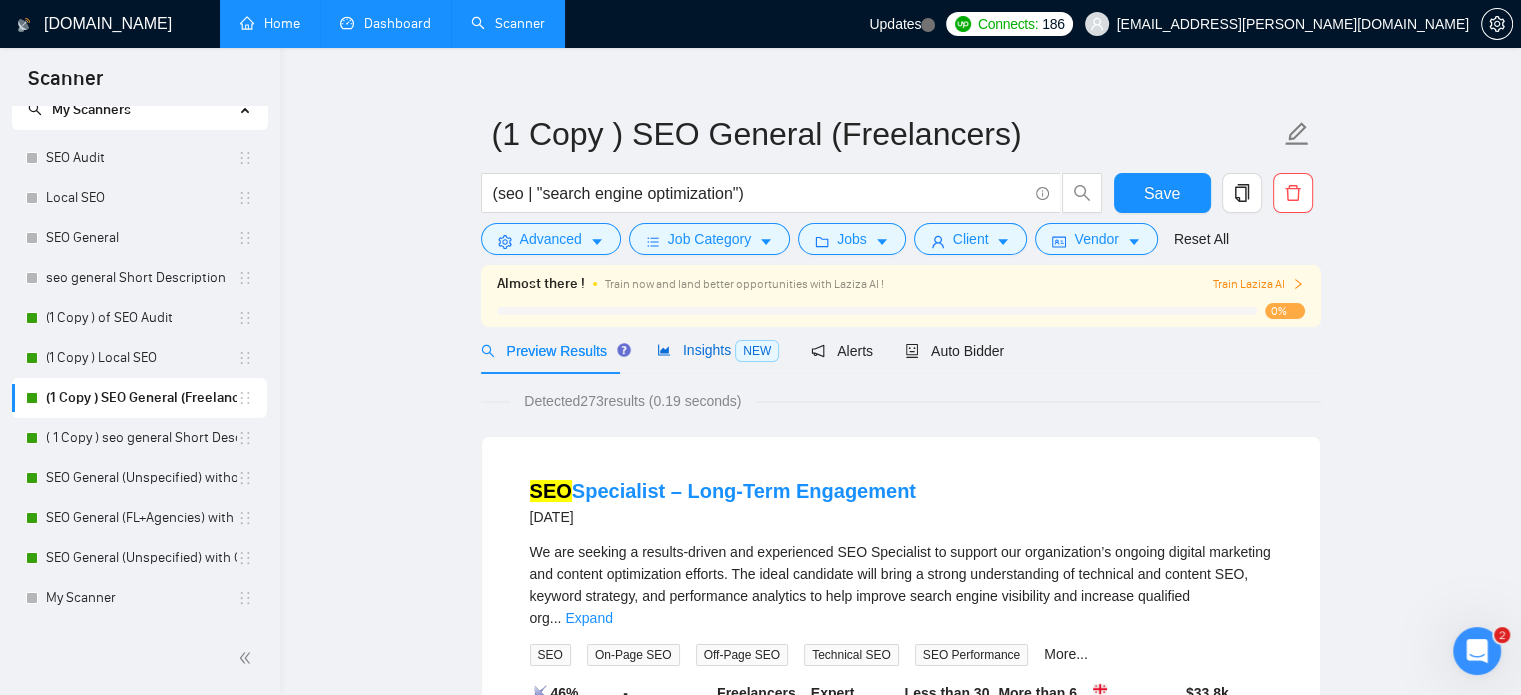 click 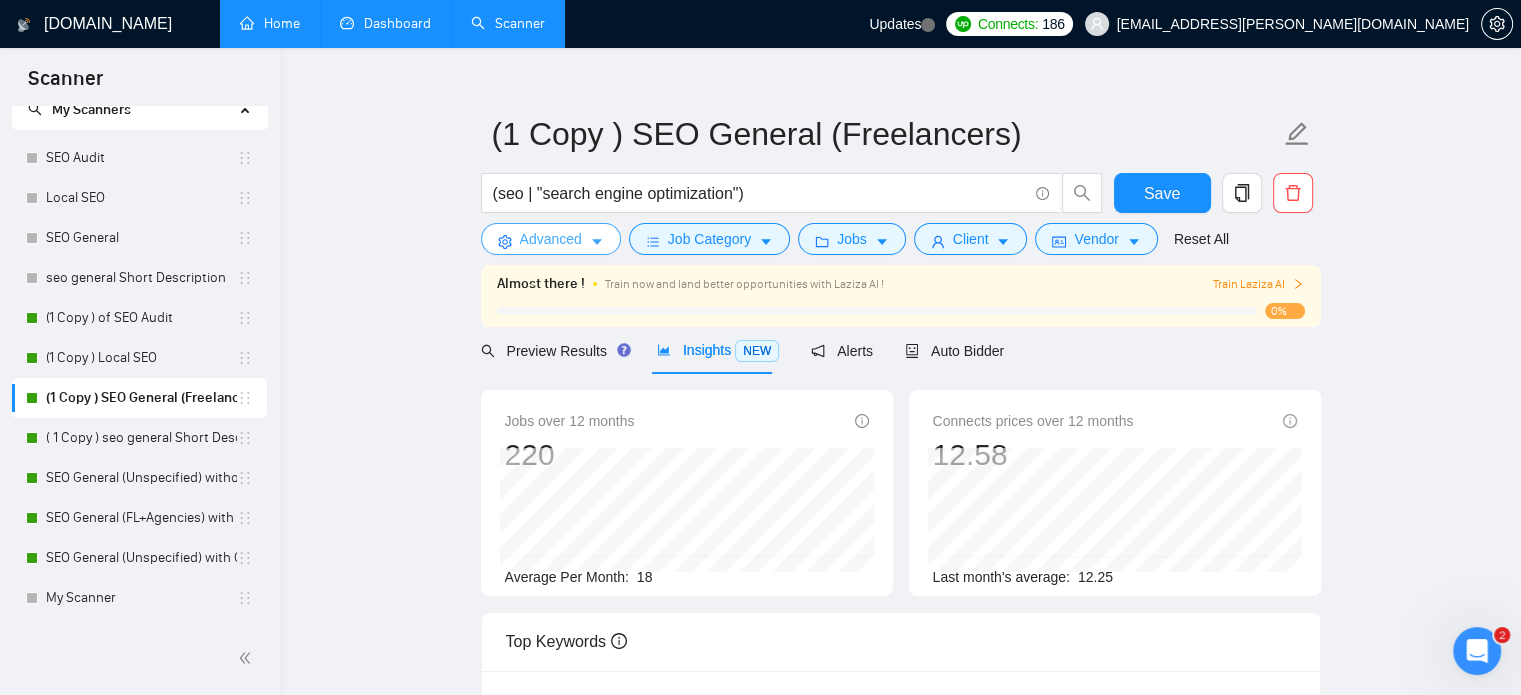 click 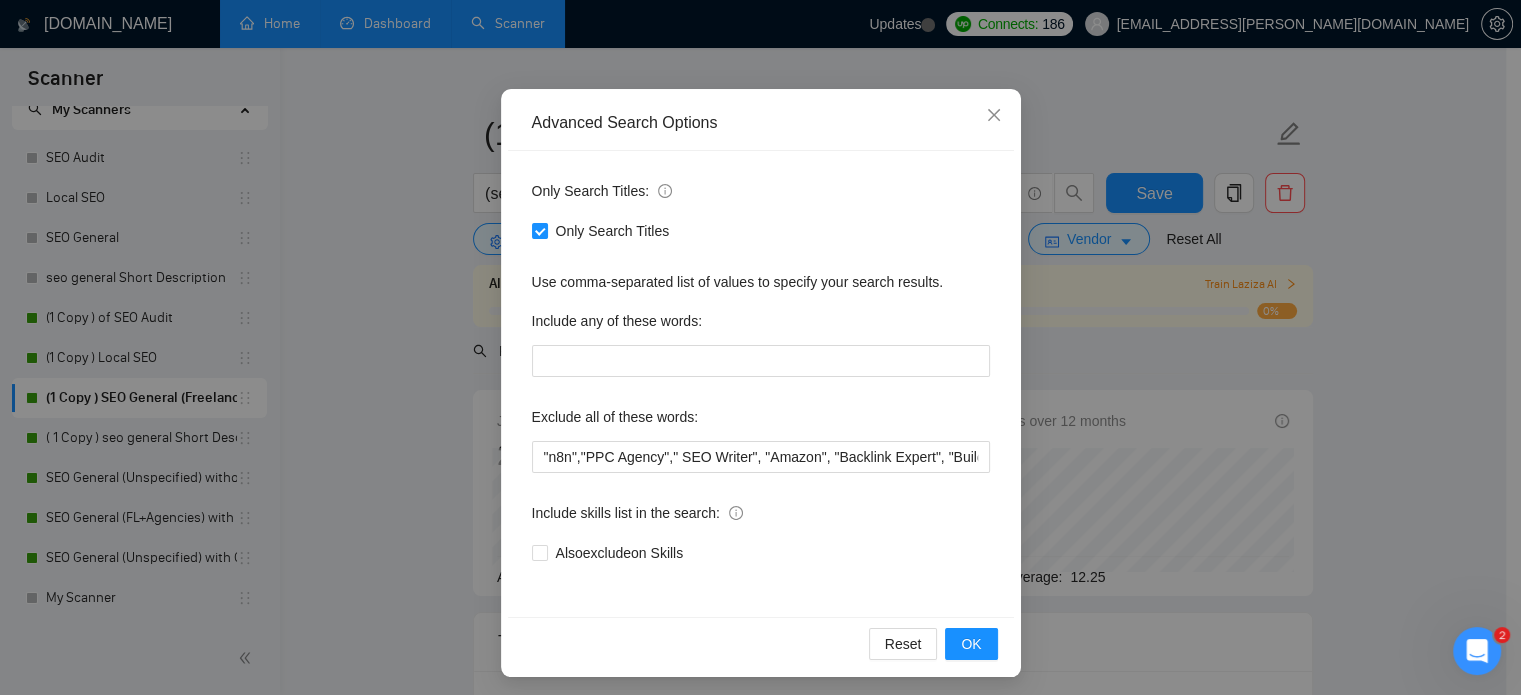 scroll, scrollTop: 132, scrollLeft: 0, axis: vertical 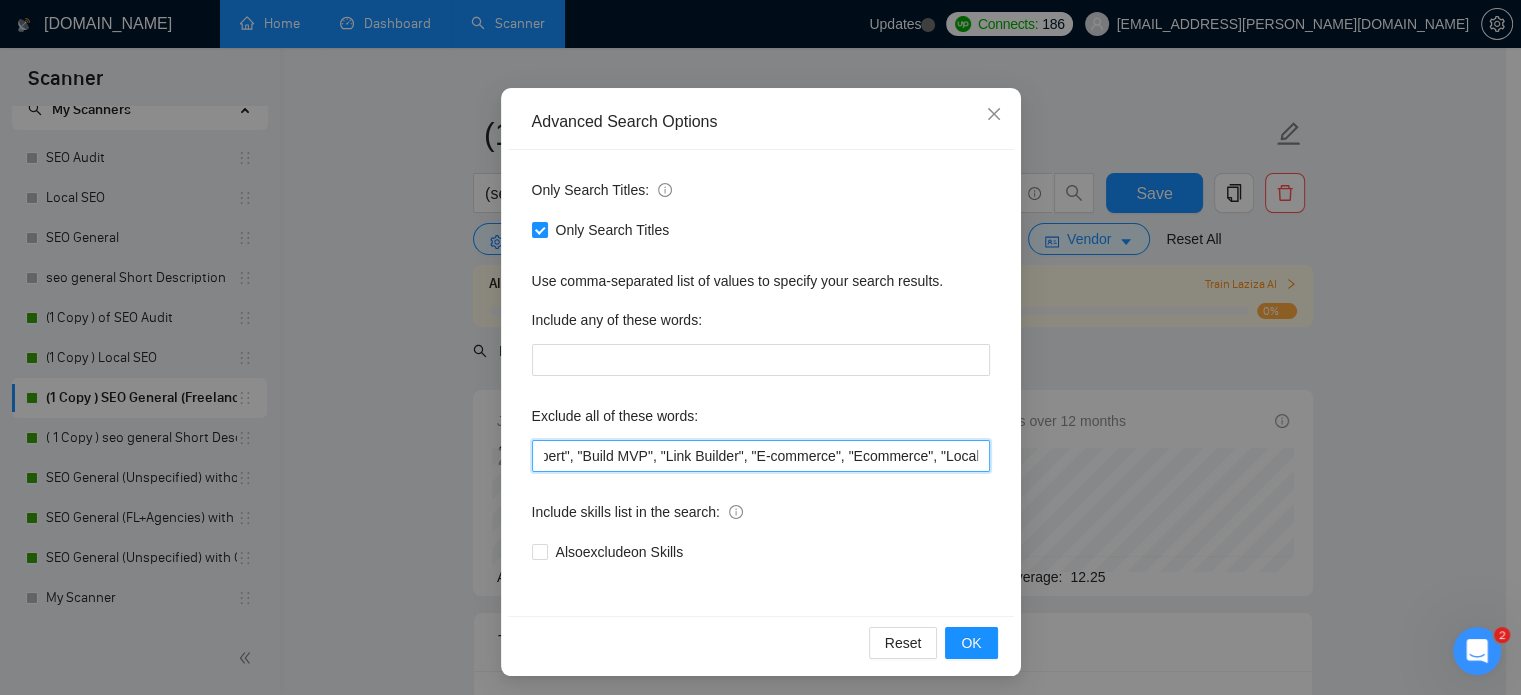 drag, startPoint x: 734, startPoint y: 455, endPoint x: 817, endPoint y: 455, distance: 83 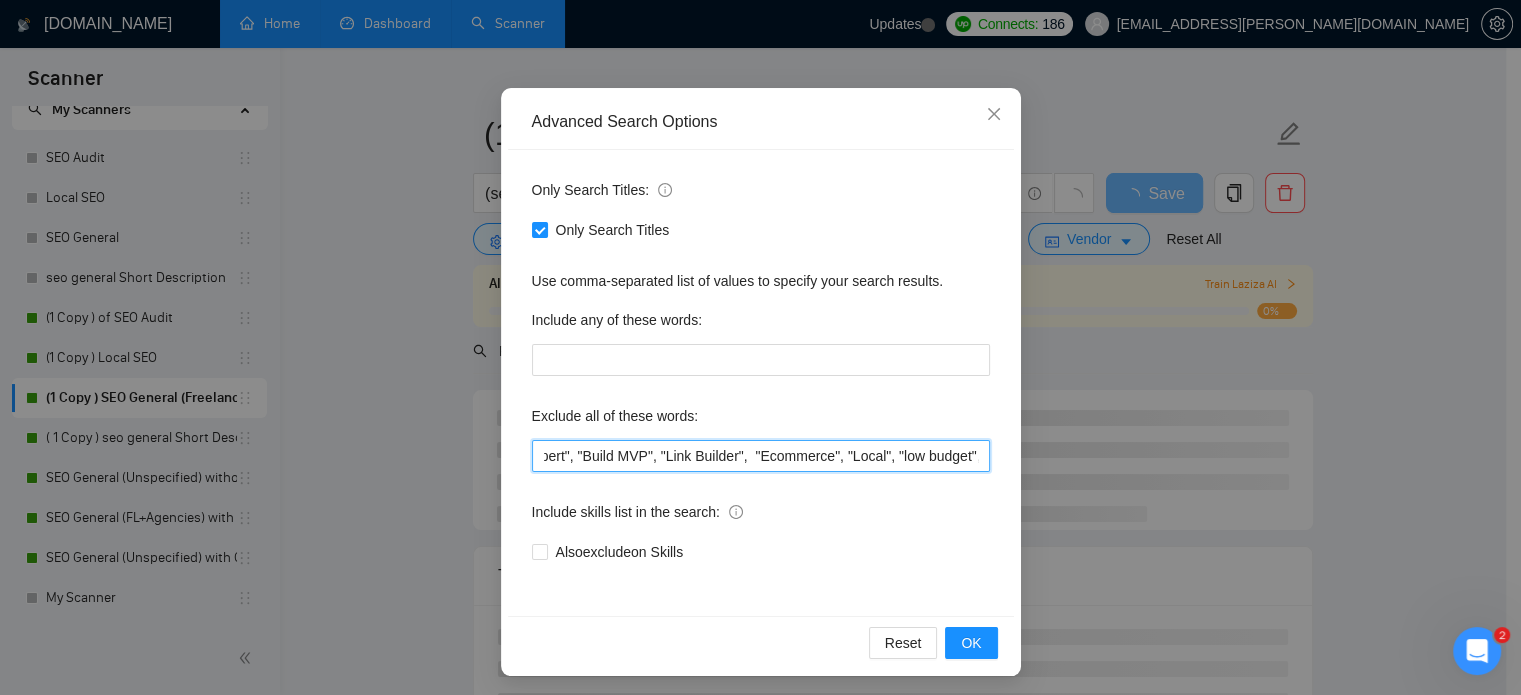 drag, startPoint x: 816, startPoint y: 455, endPoint x: 736, endPoint y: 453, distance: 80.024994 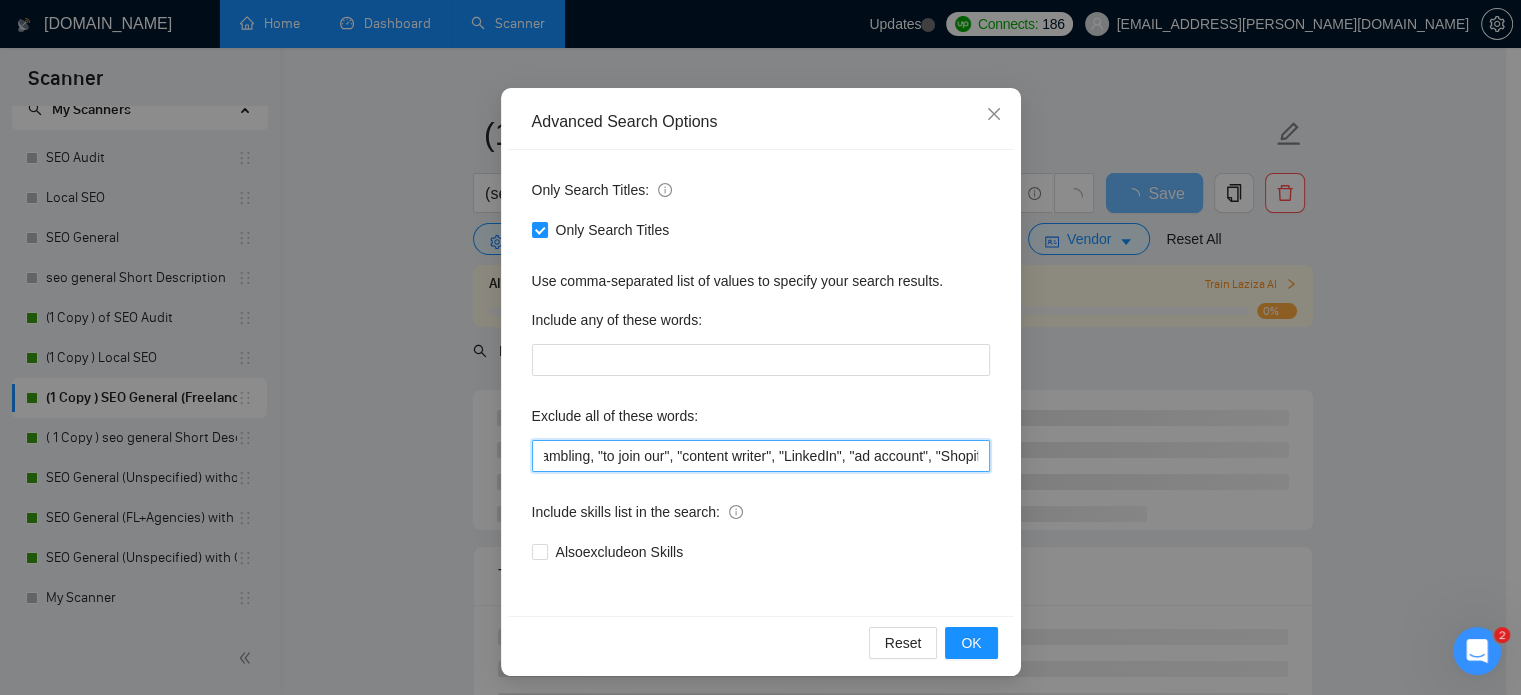 scroll, scrollTop: 0, scrollLeft: 976, axis: horizontal 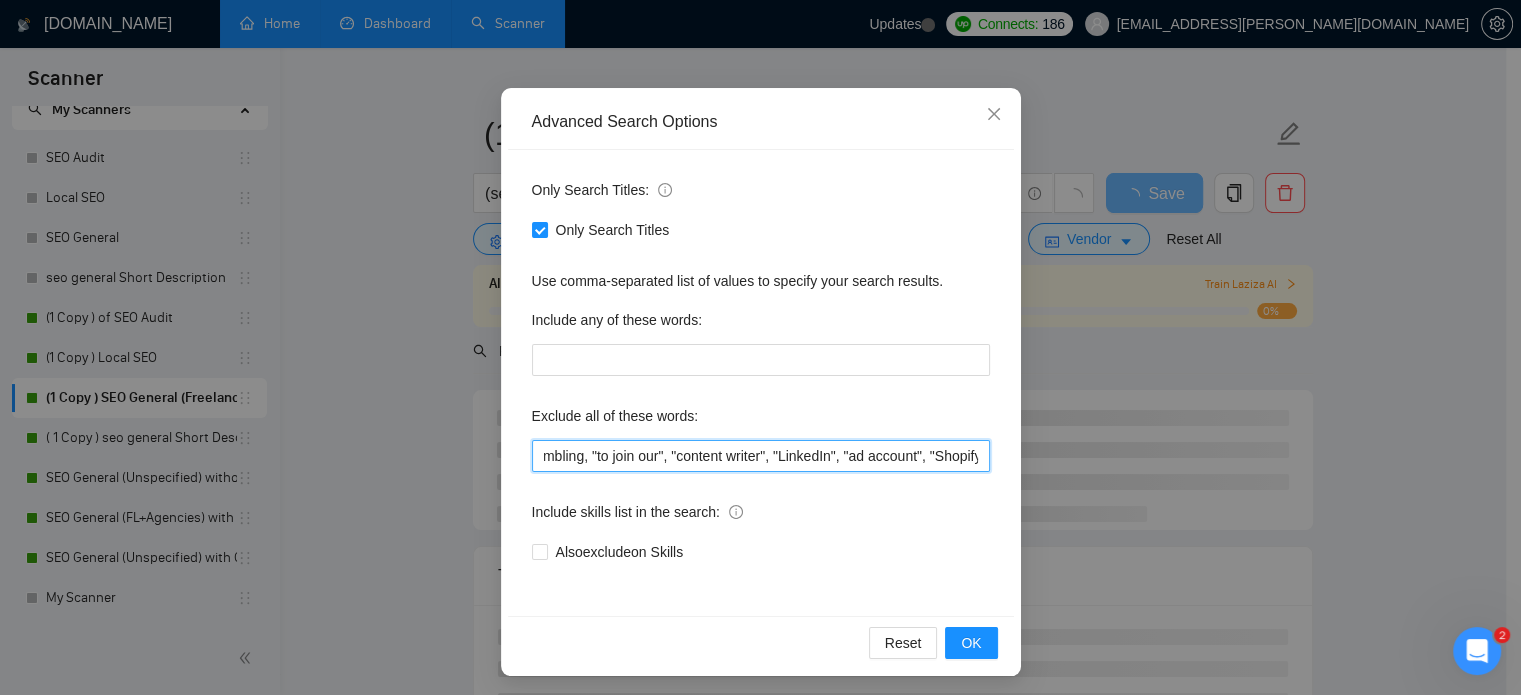 click on ""n8n","PPC Agency"," SEO Writer", "Amazon", "Backlink Expert", "Build MVP", "Link Builder", "Local", "low budget", "web development", developer, casino, gambling, "to join our", "content writer", "LinkedIn", "ad account", "Shopify"" at bounding box center [761, 456] 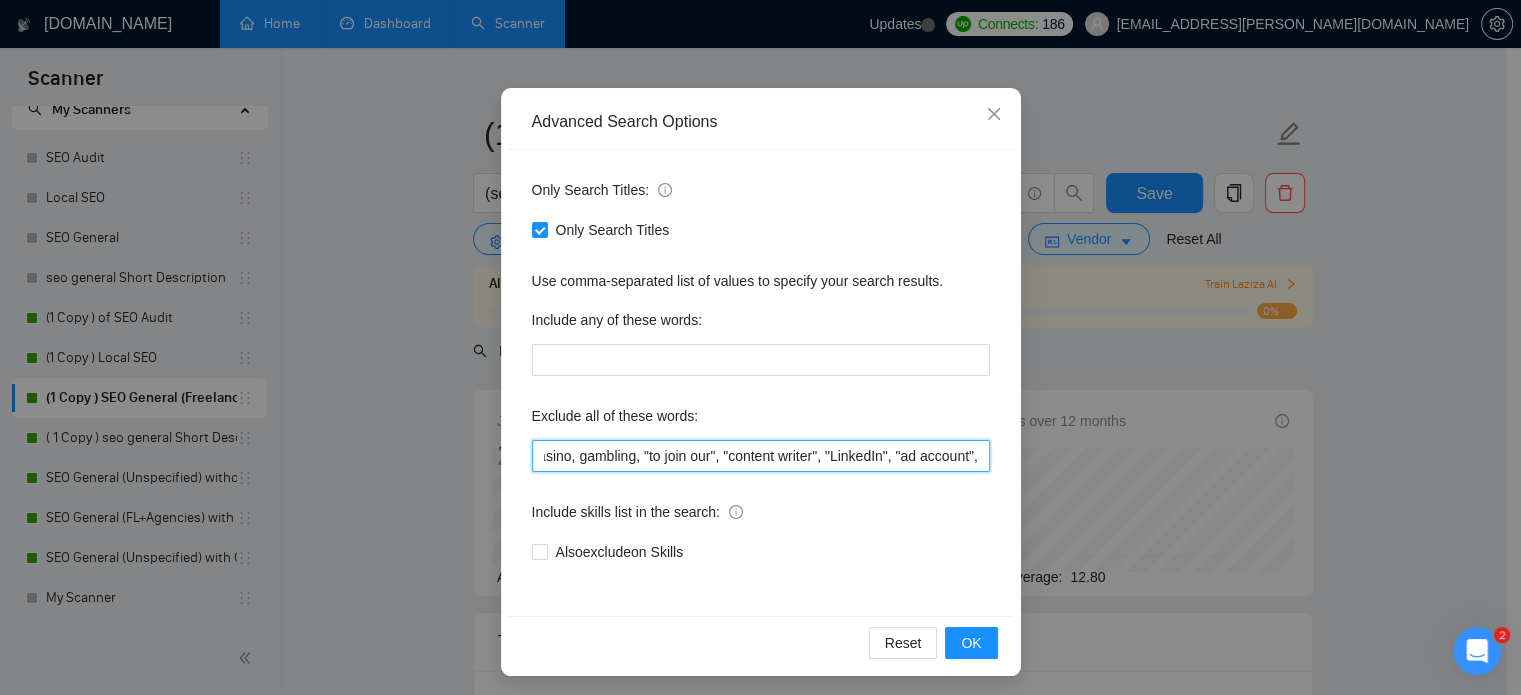 scroll, scrollTop: 0, scrollLeft: 915, axis: horizontal 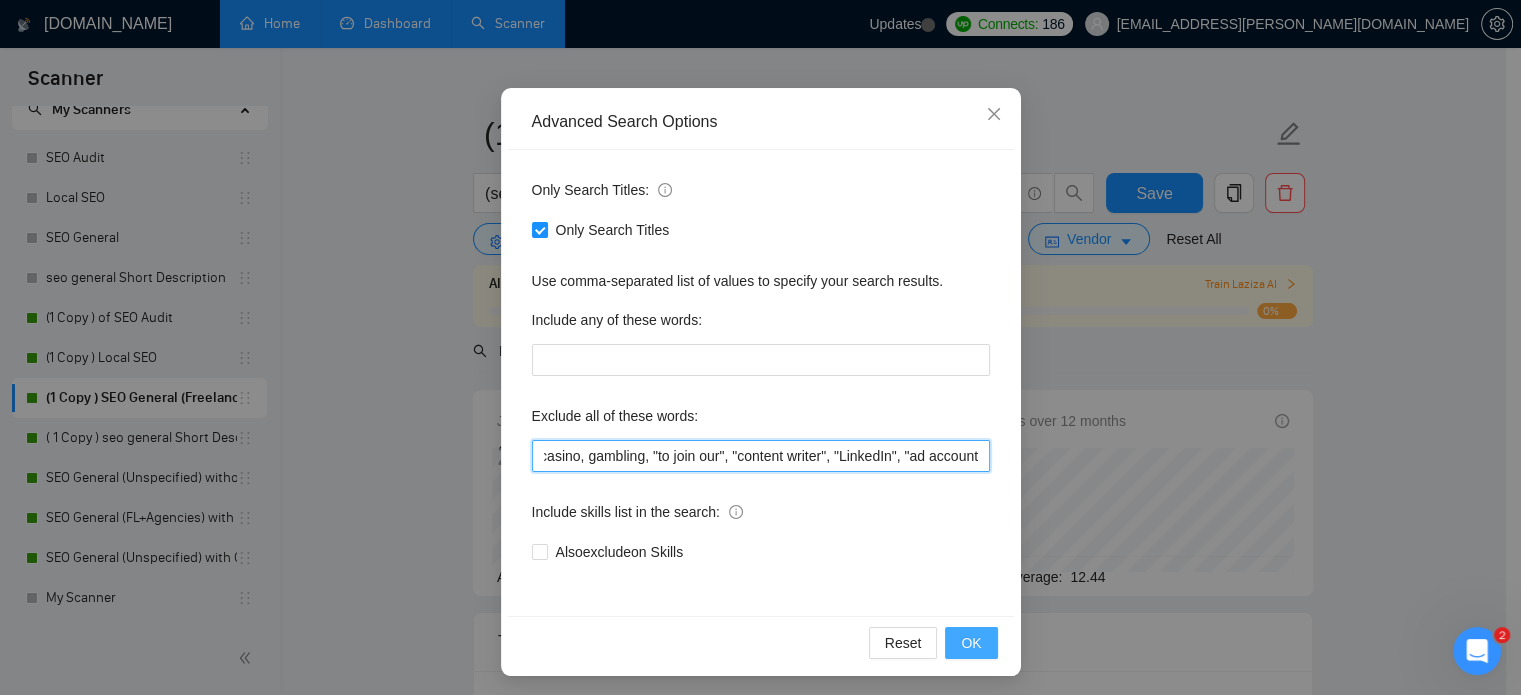 type on ""n8n","PPC Agency"," SEO Writer", "Amazon", "Backlink Expert", "Build MVP", "Link Builder", "Local", "low budget", "web development", developer, casino, gambling, "to join our", "content writer", "LinkedIn", "ad account"," 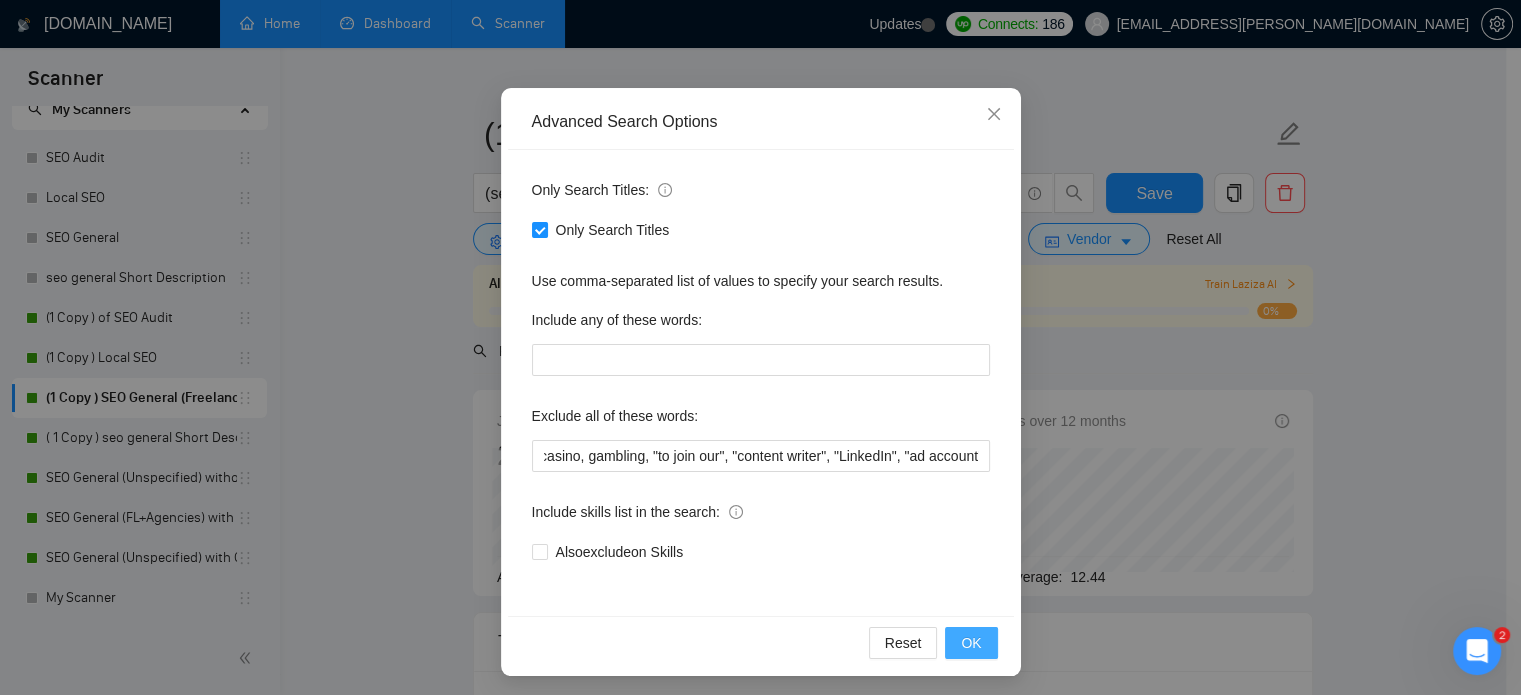 scroll, scrollTop: 0, scrollLeft: 0, axis: both 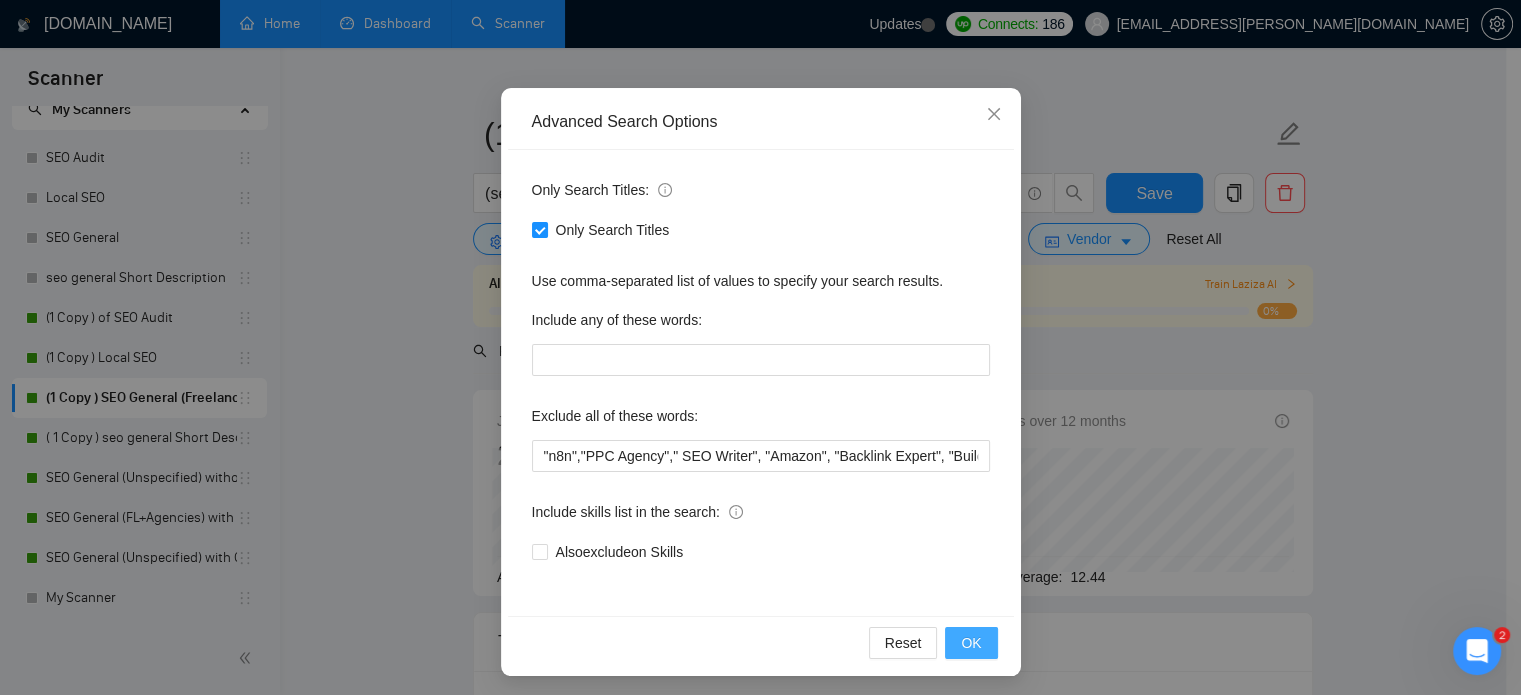 click on "OK" at bounding box center (971, 643) 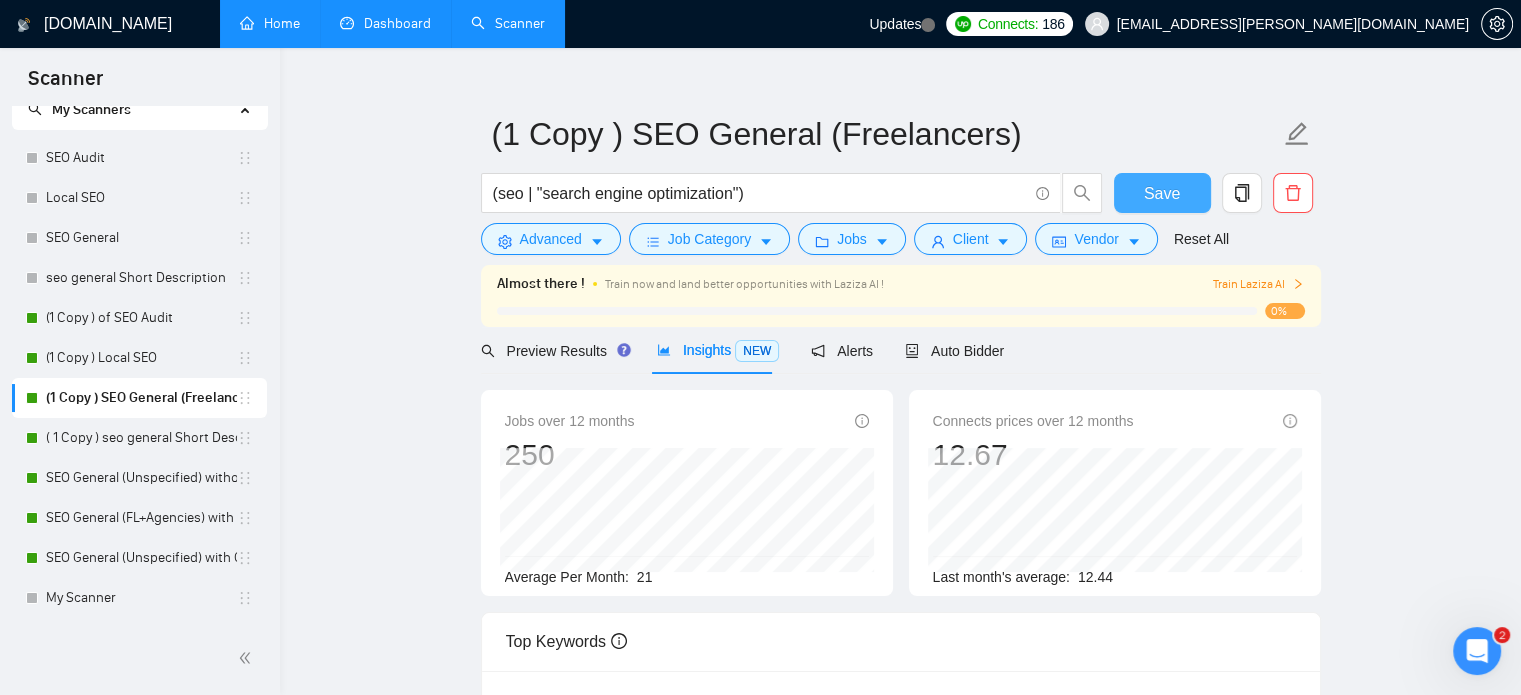 click on "Save" at bounding box center [1162, 193] 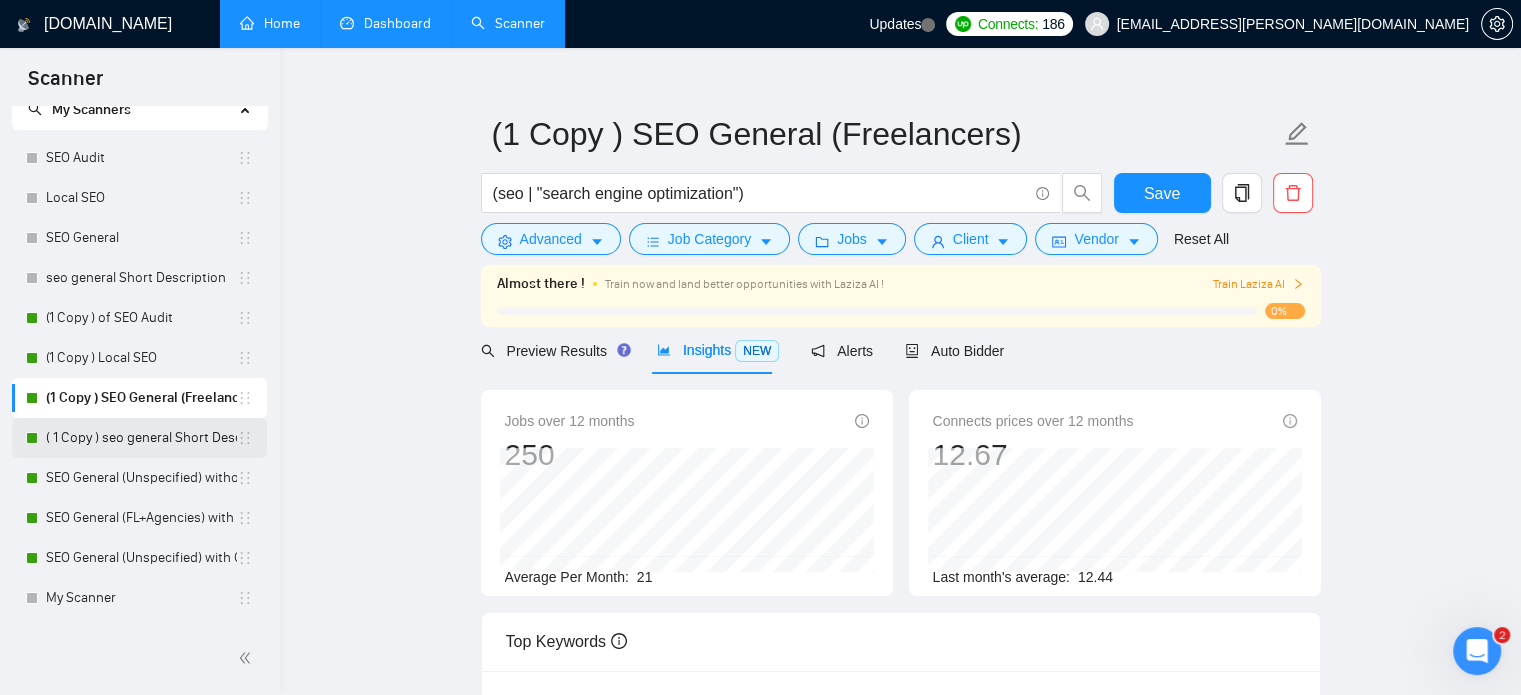 click on "( 1 Copy ) seo general Short Description" at bounding box center (141, 438) 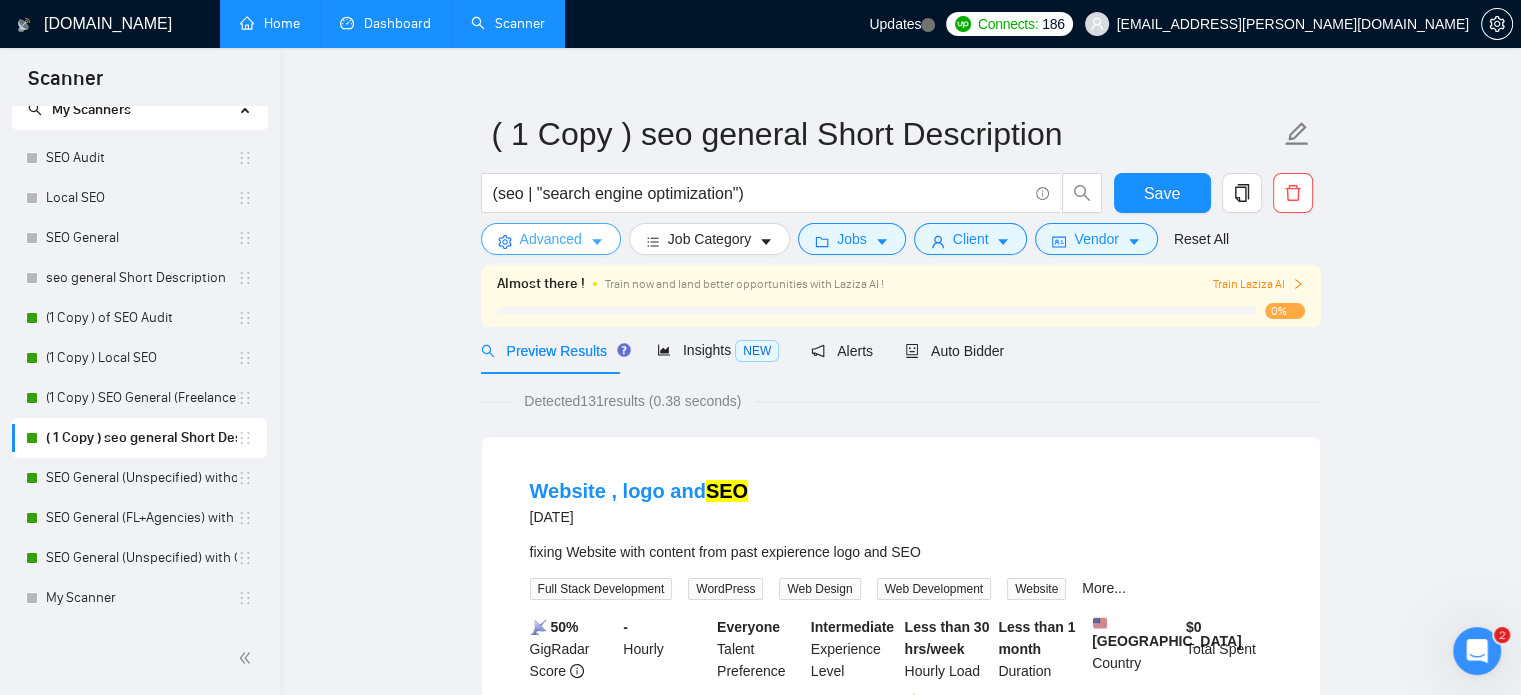 click 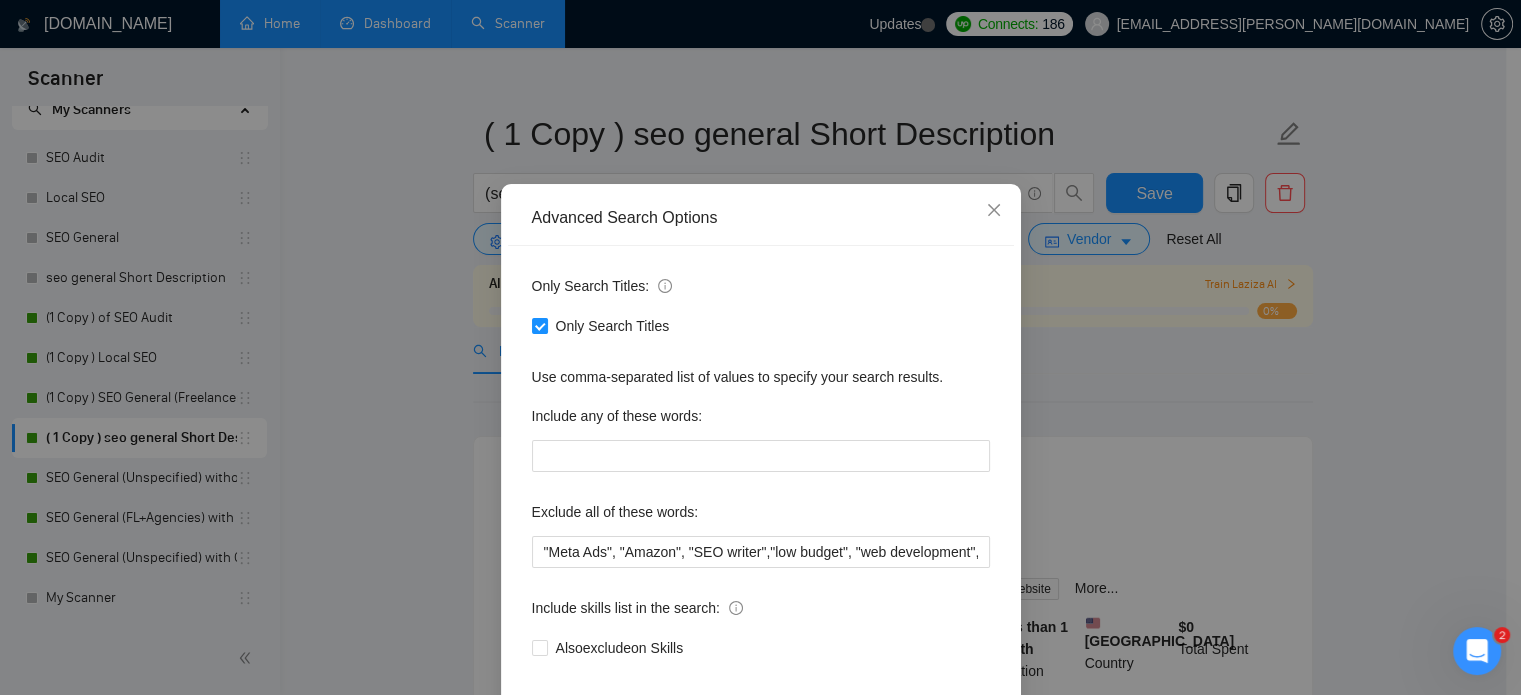 scroll, scrollTop: 136, scrollLeft: 0, axis: vertical 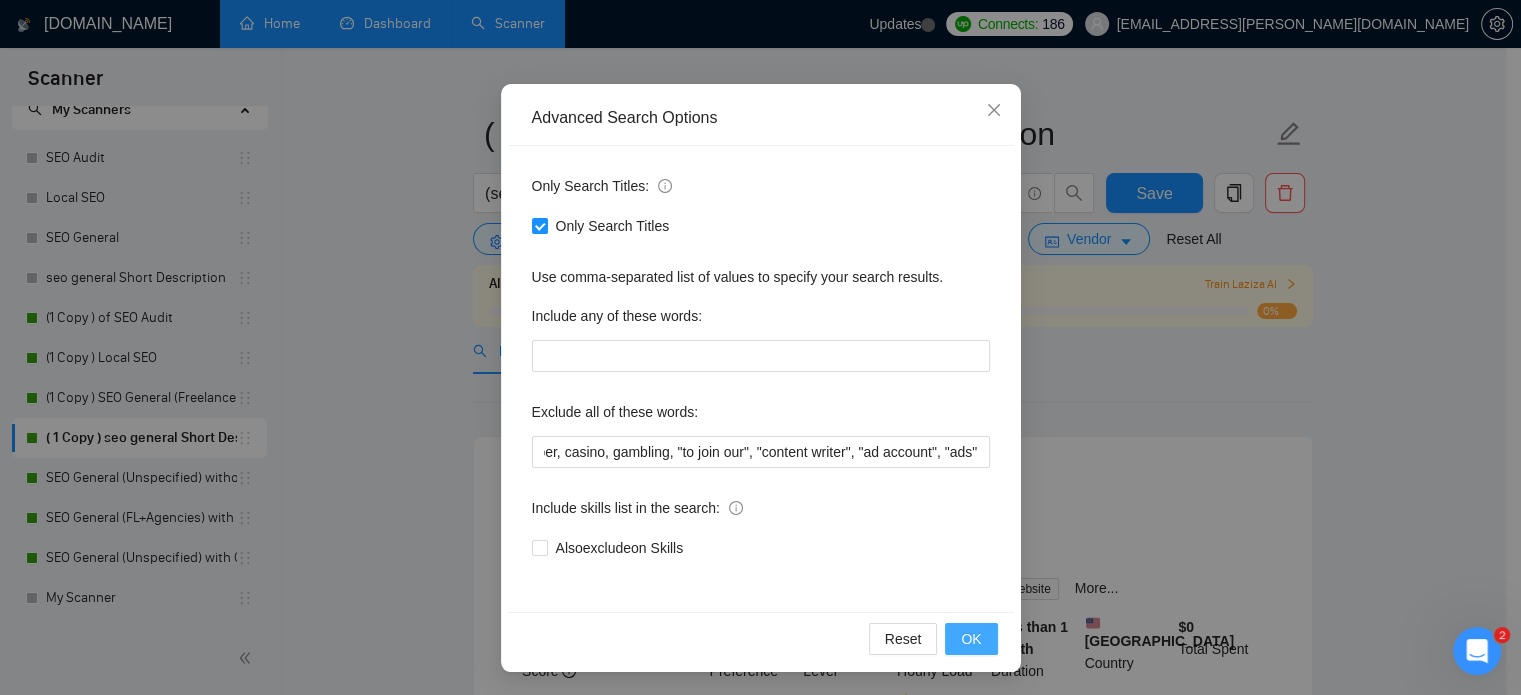click on "OK" at bounding box center [971, 639] 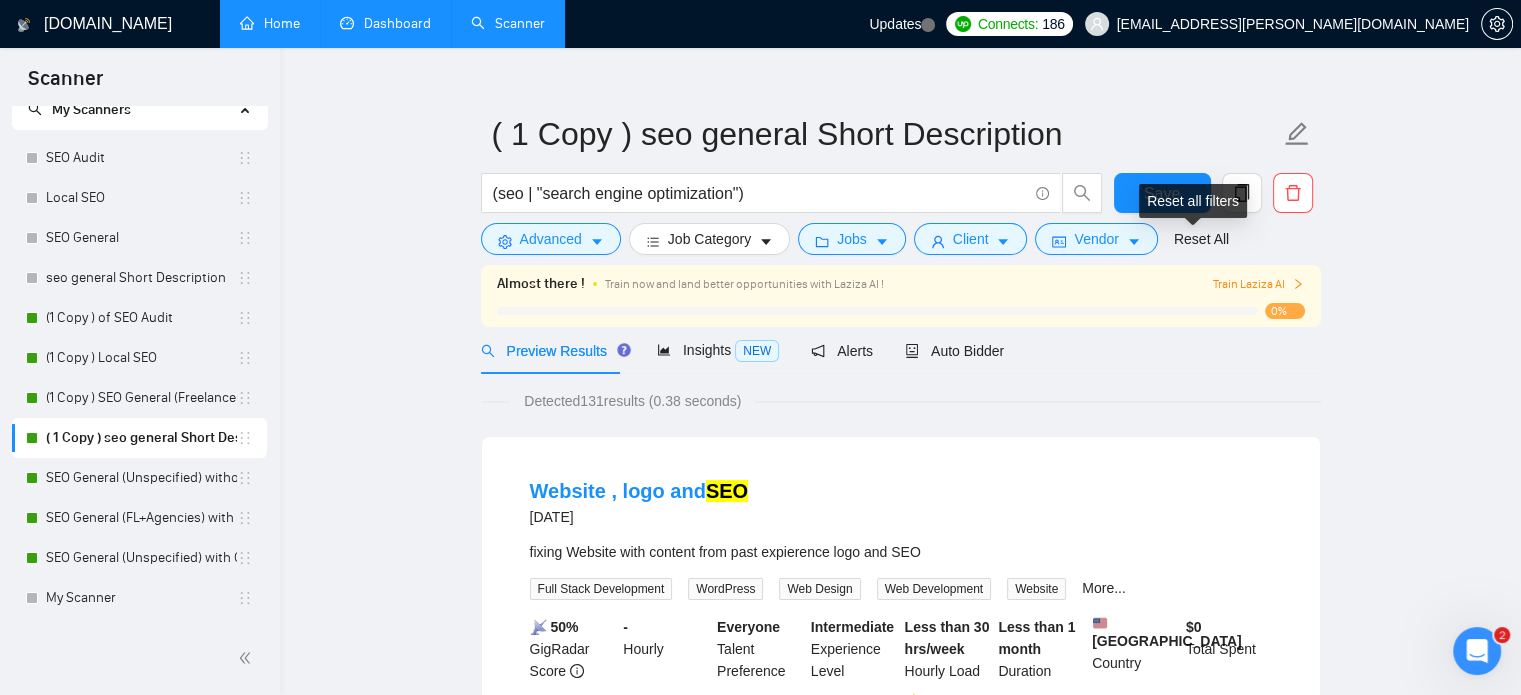 click on "Reset all filters" at bounding box center (1193, 201) 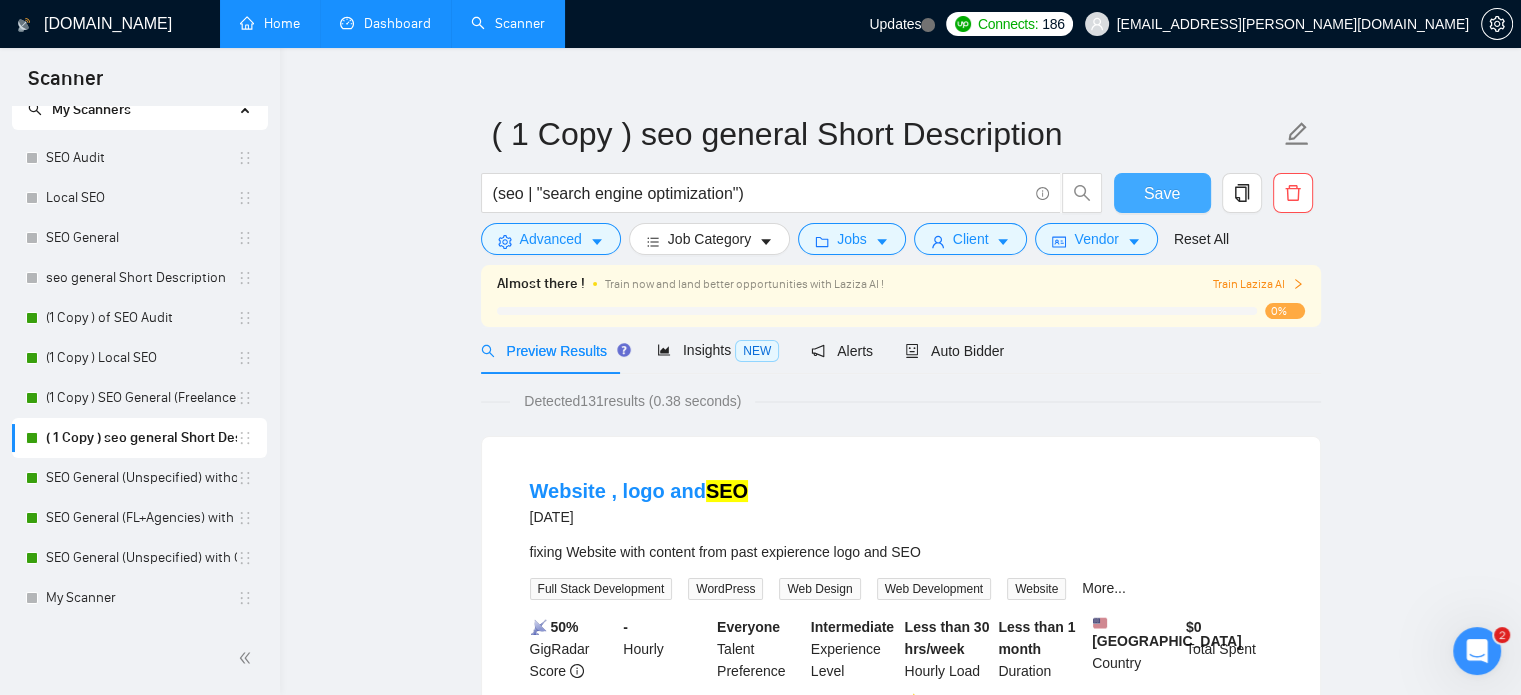 click on "Save" at bounding box center [1162, 193] 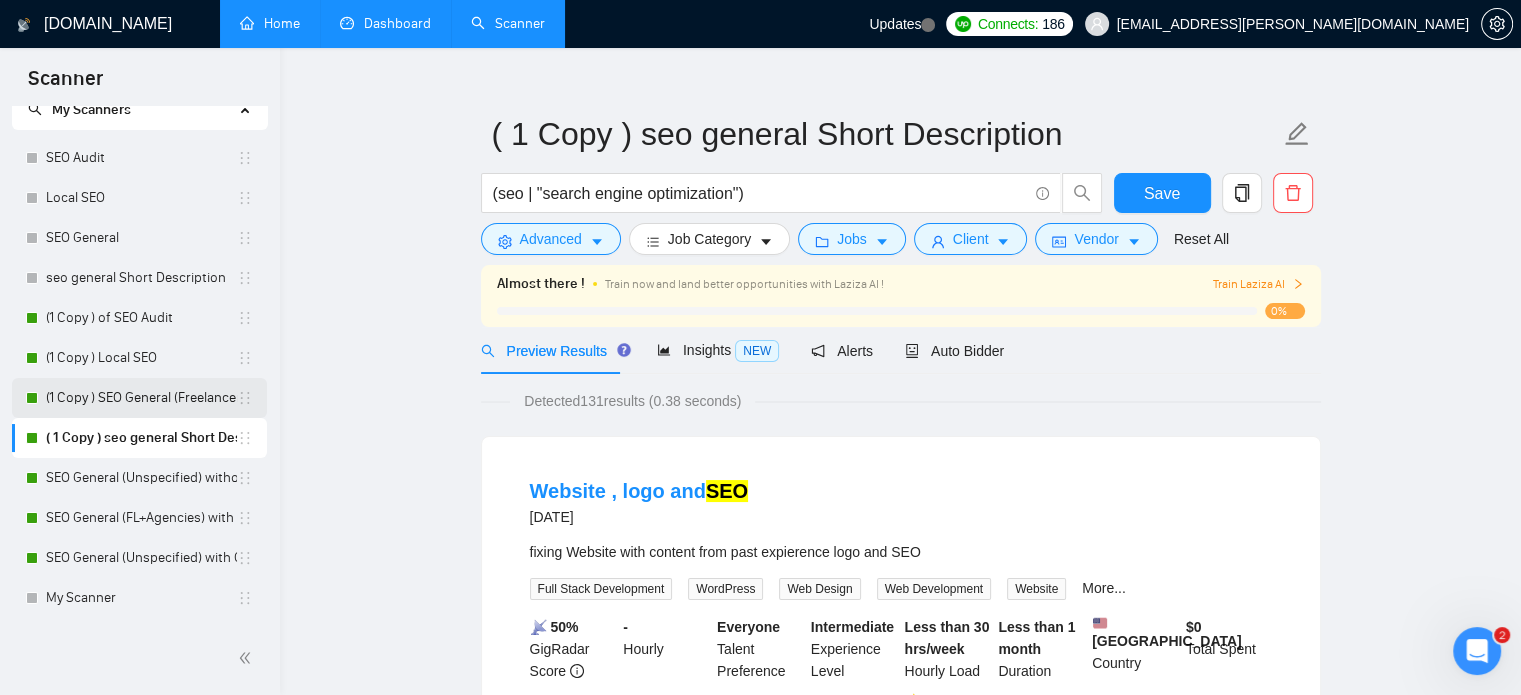 click on "(1 Copy ) SEO General (Freelancers)" at bounding box center (141, 398) 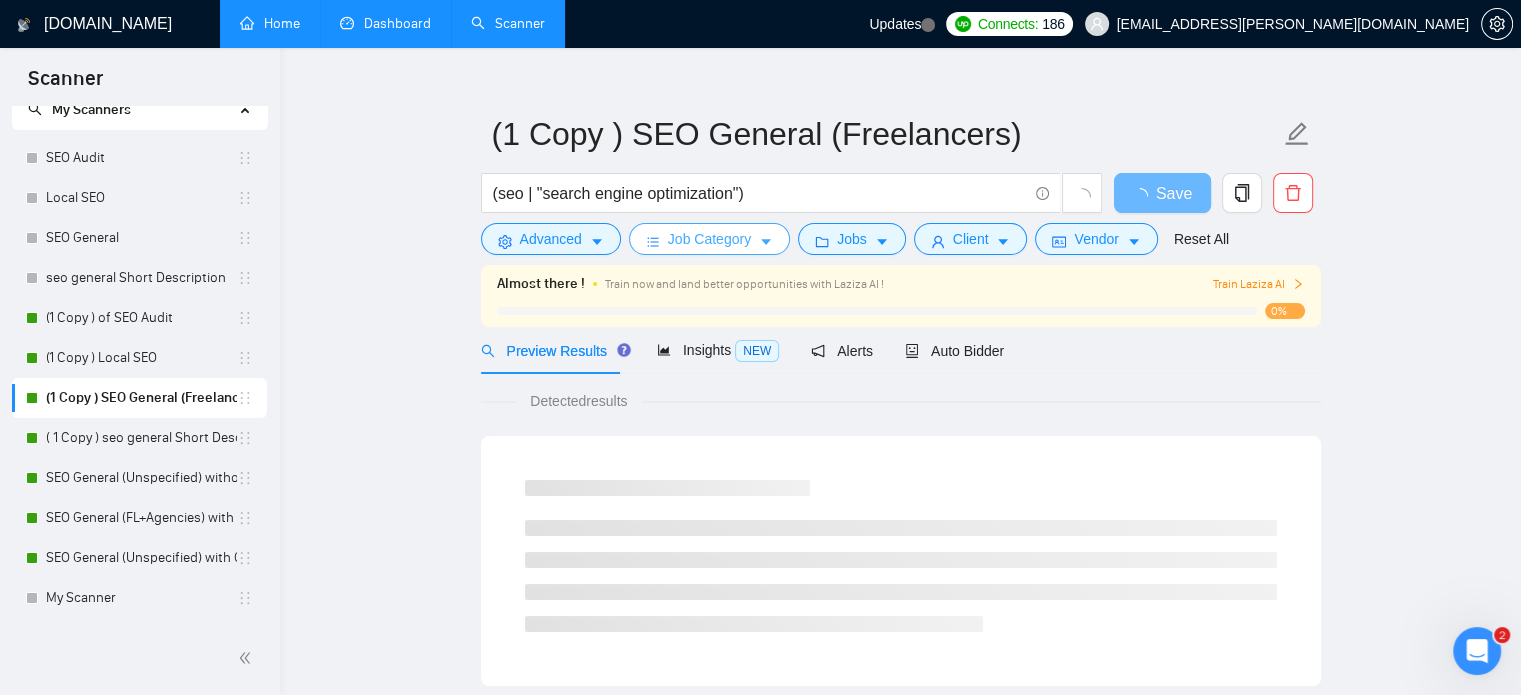 click on "Job Category" at bounding box center [709, 239] 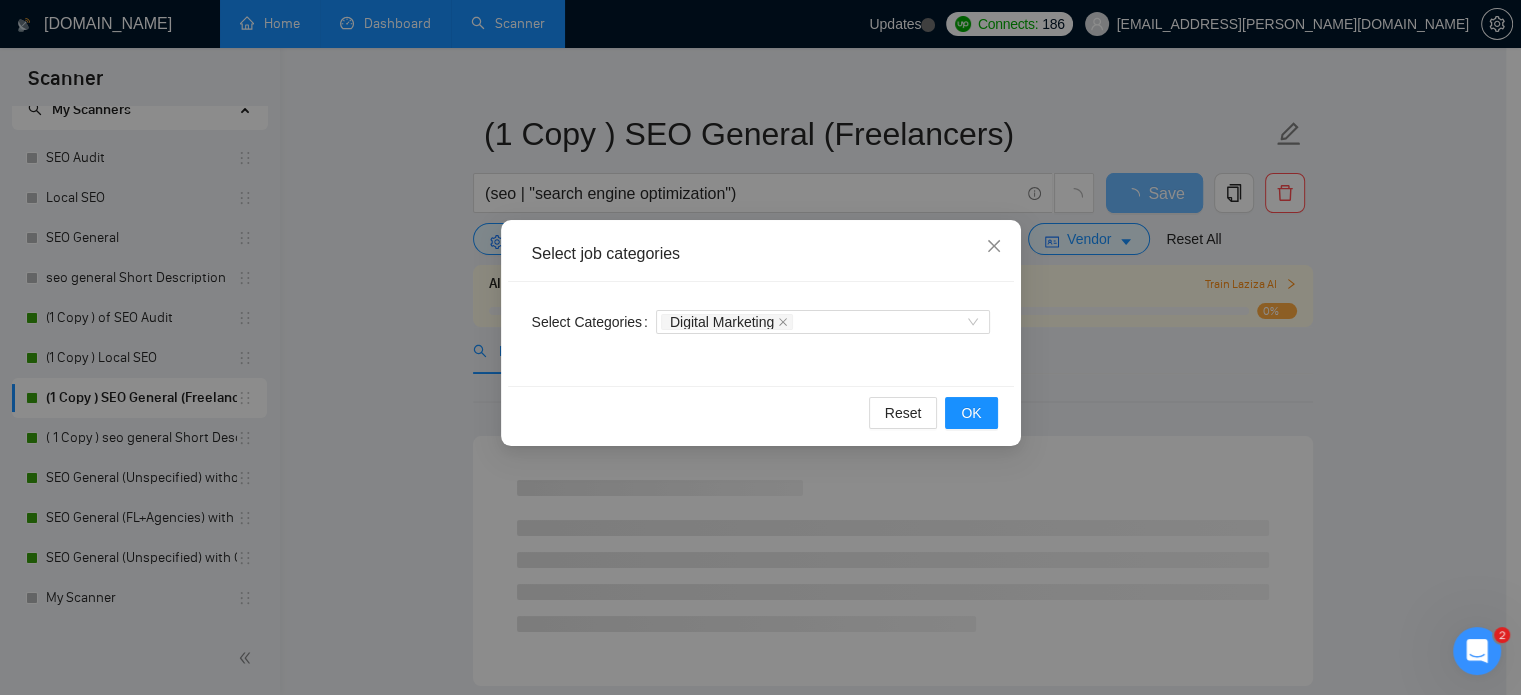 click on "Select job categories Select Categories Digital Marketing   Reset OK" at bounding box center (760, 347) 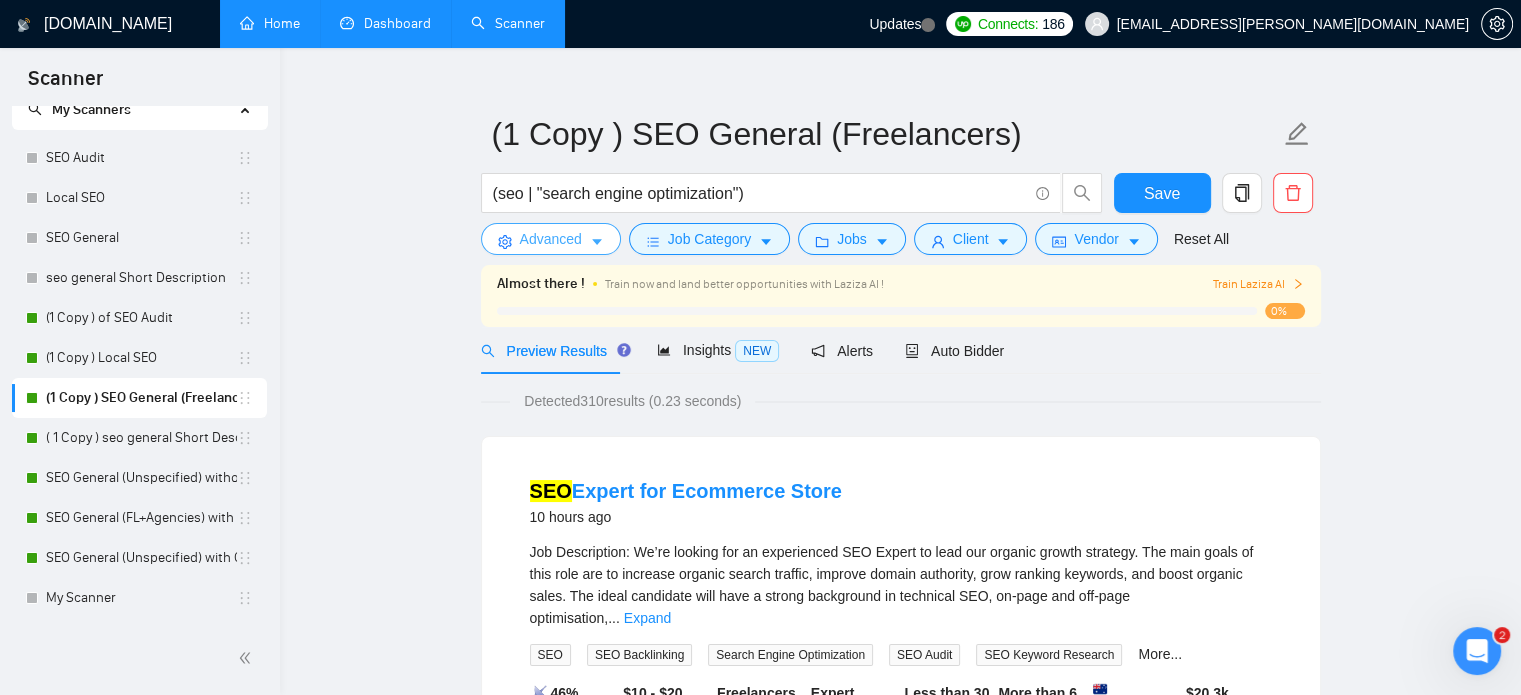 click on "Advanced" at bounding box center [551, 239] 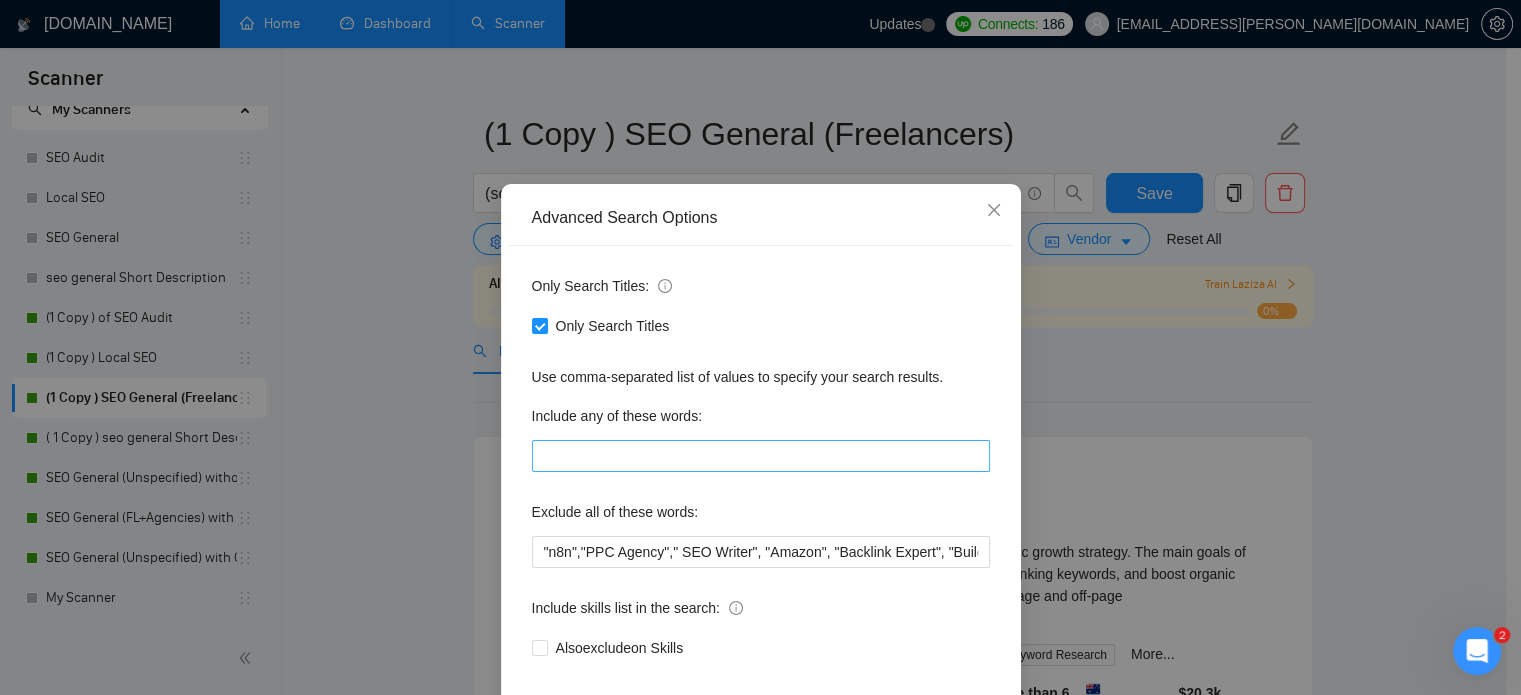 scroll, scrollTop: 130, scrollLeft: 0, axis: vertical 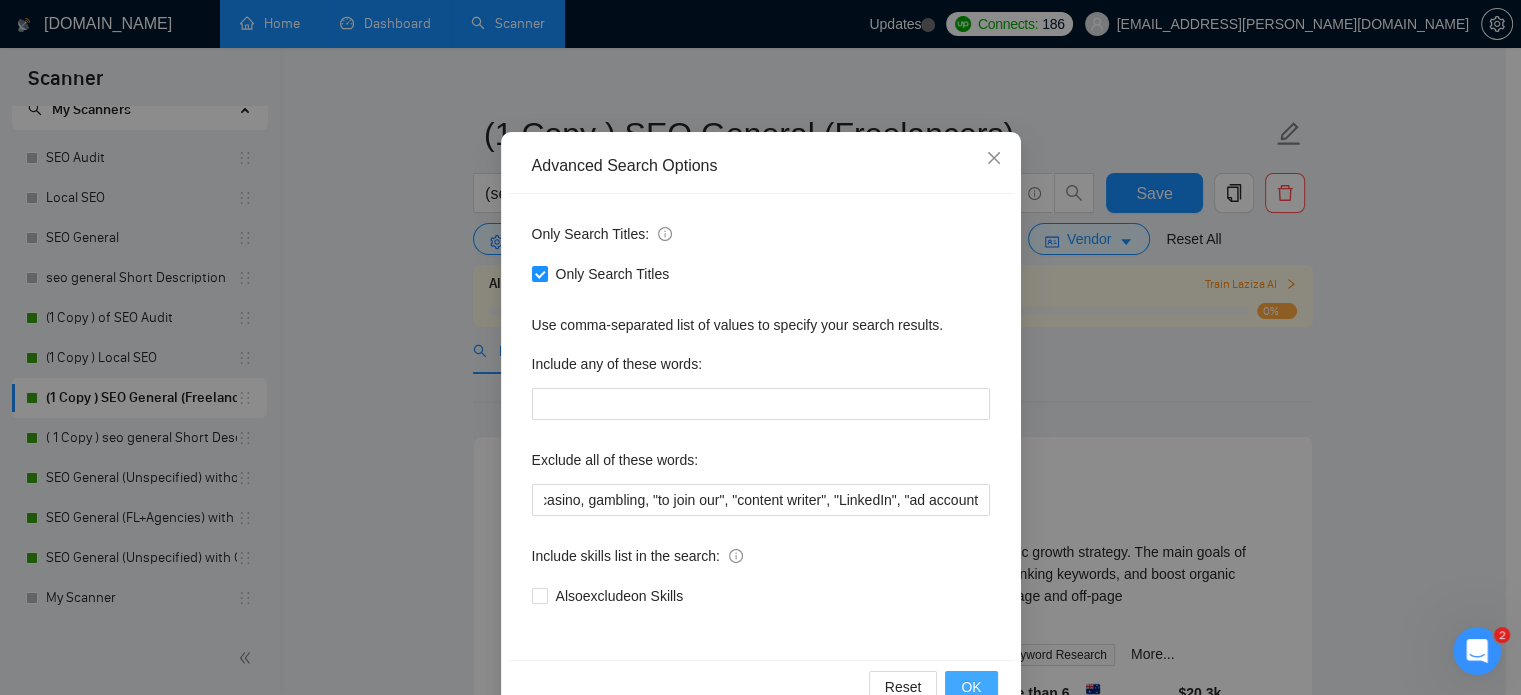 click on "OK" at bounding box center (971, 687) 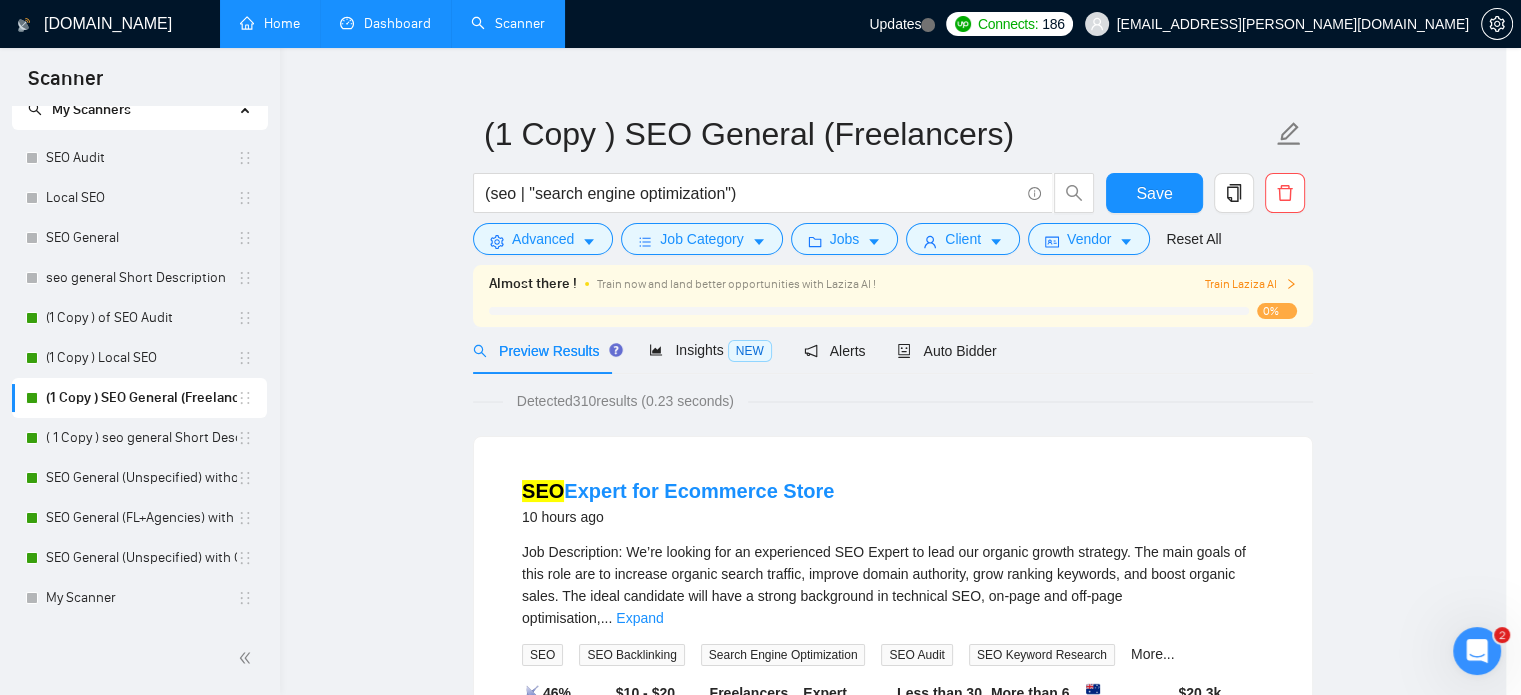 scroll, scrollTop: 36, scrollLeft: 0, axis: vertical 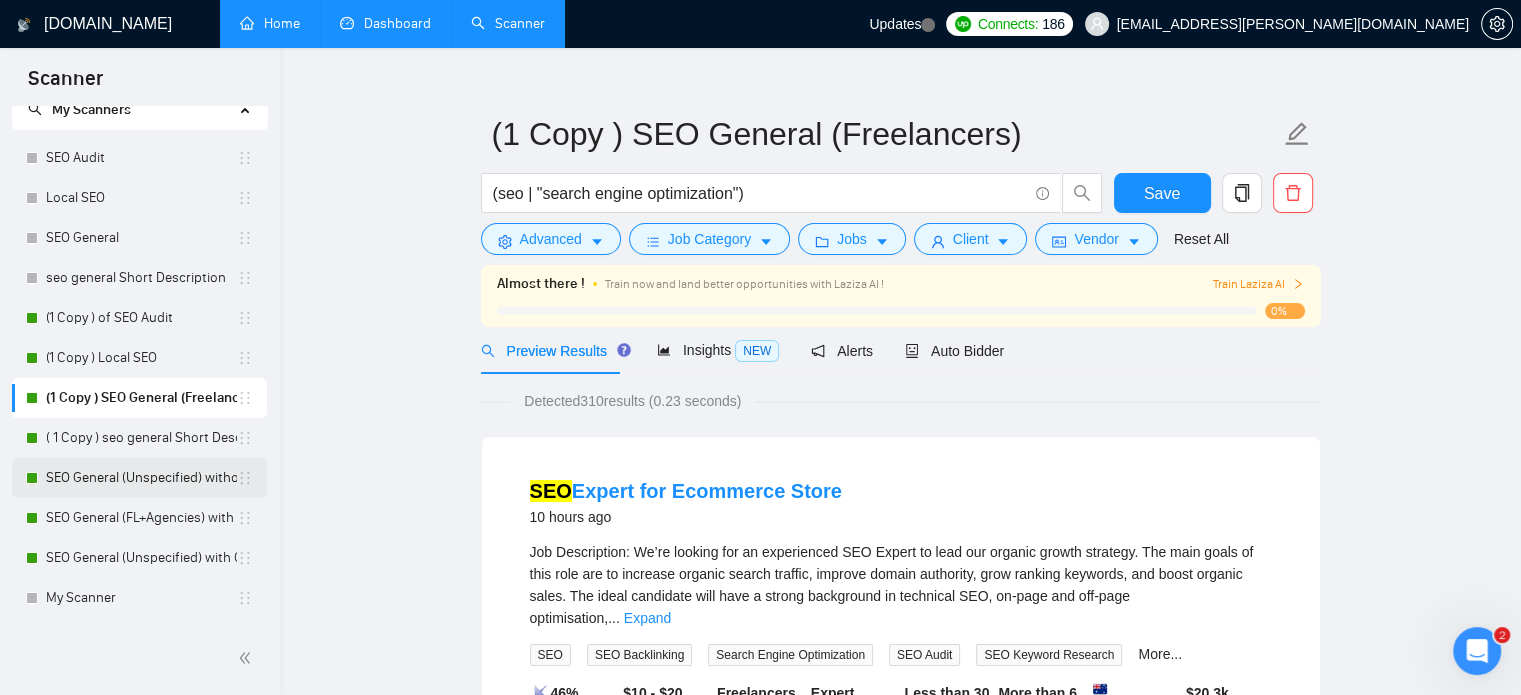click on "SEO General (Unspecified) without Questions" at bounding box center [141, 478] 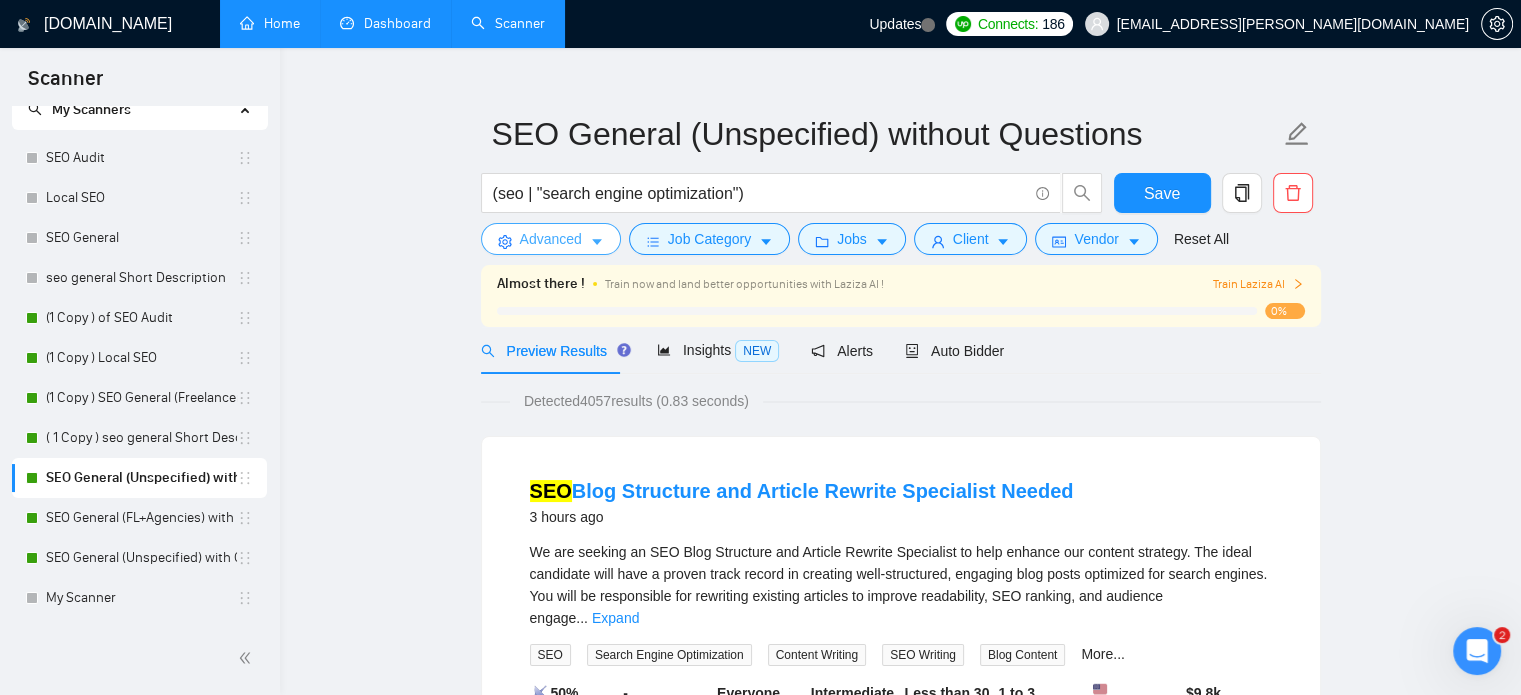 click 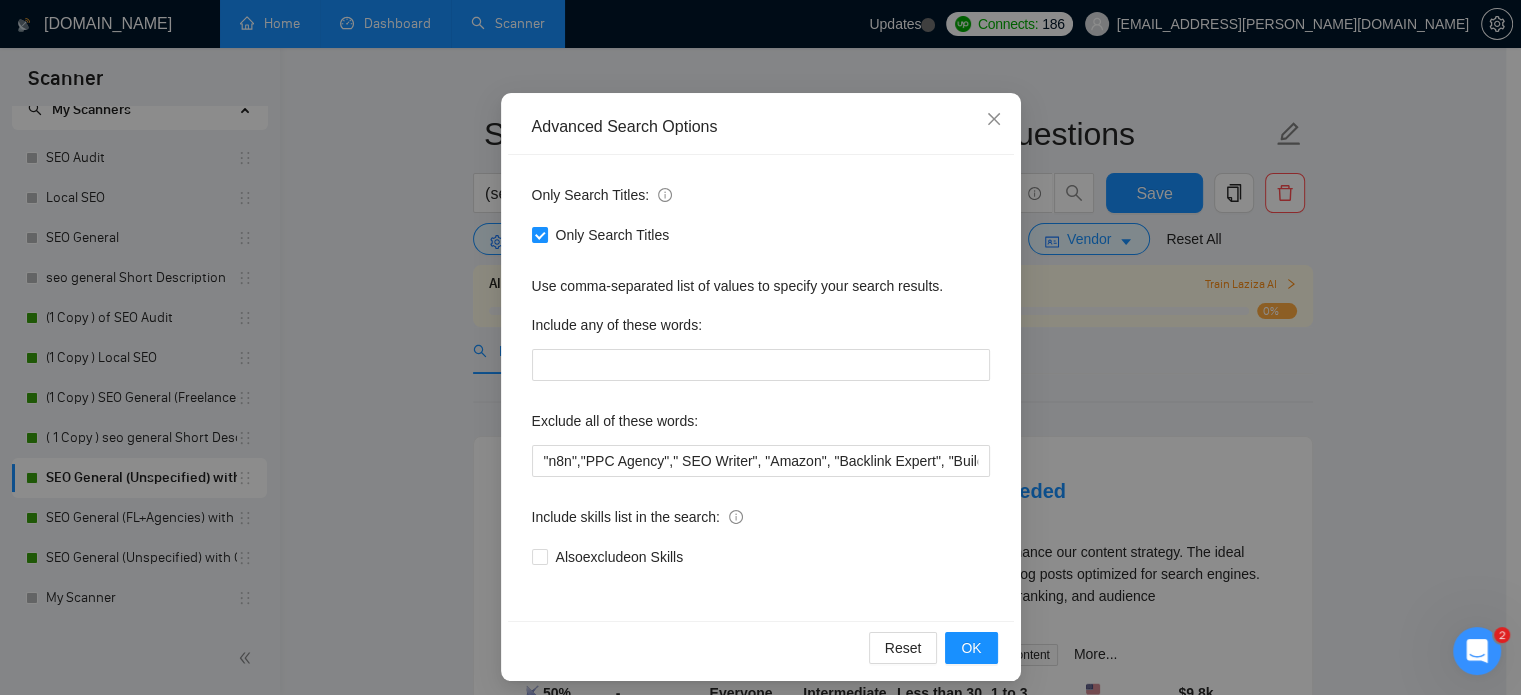 scroll, scrollTop: 136, scrollLeft: 0, axis: vertical 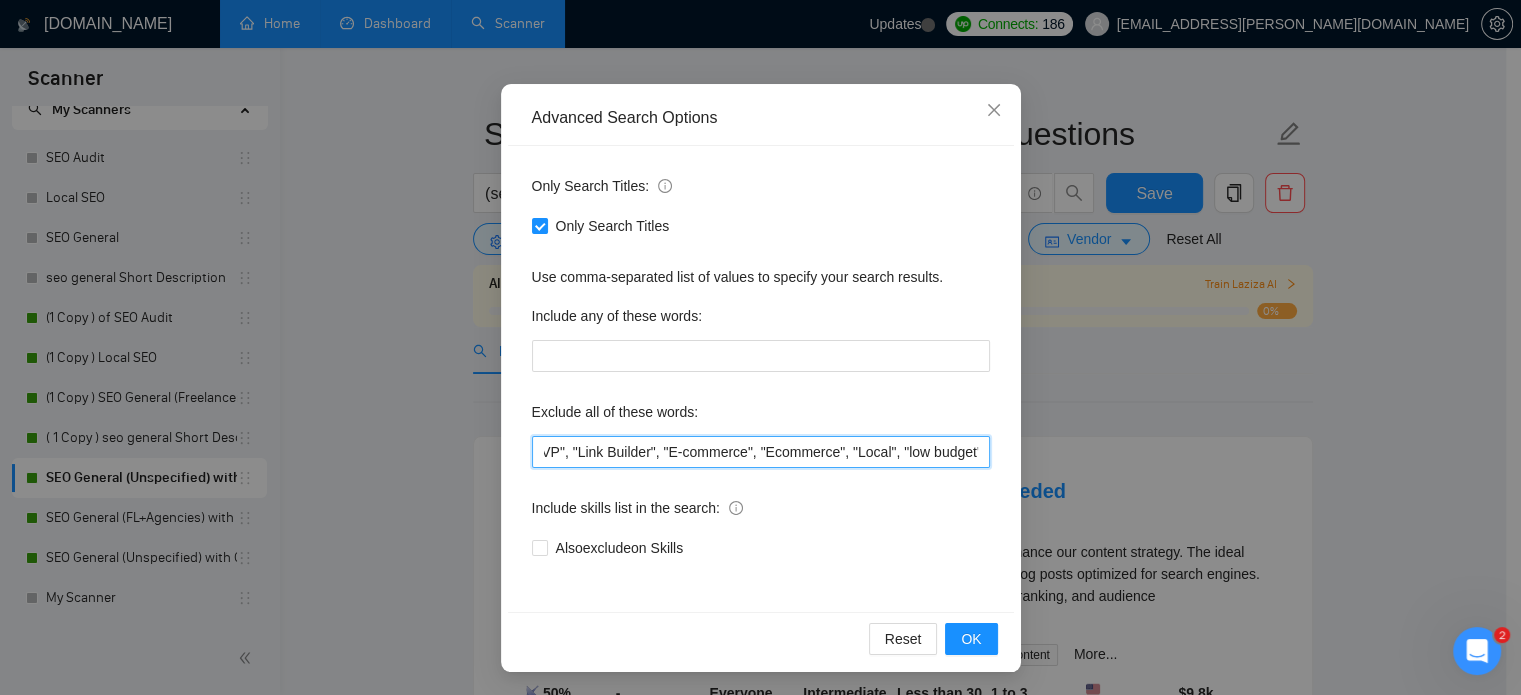 drag, startPoint x: 824, startPoint y: 452, endPoint x: 644, endPoint y: 443, distance: 180.22485 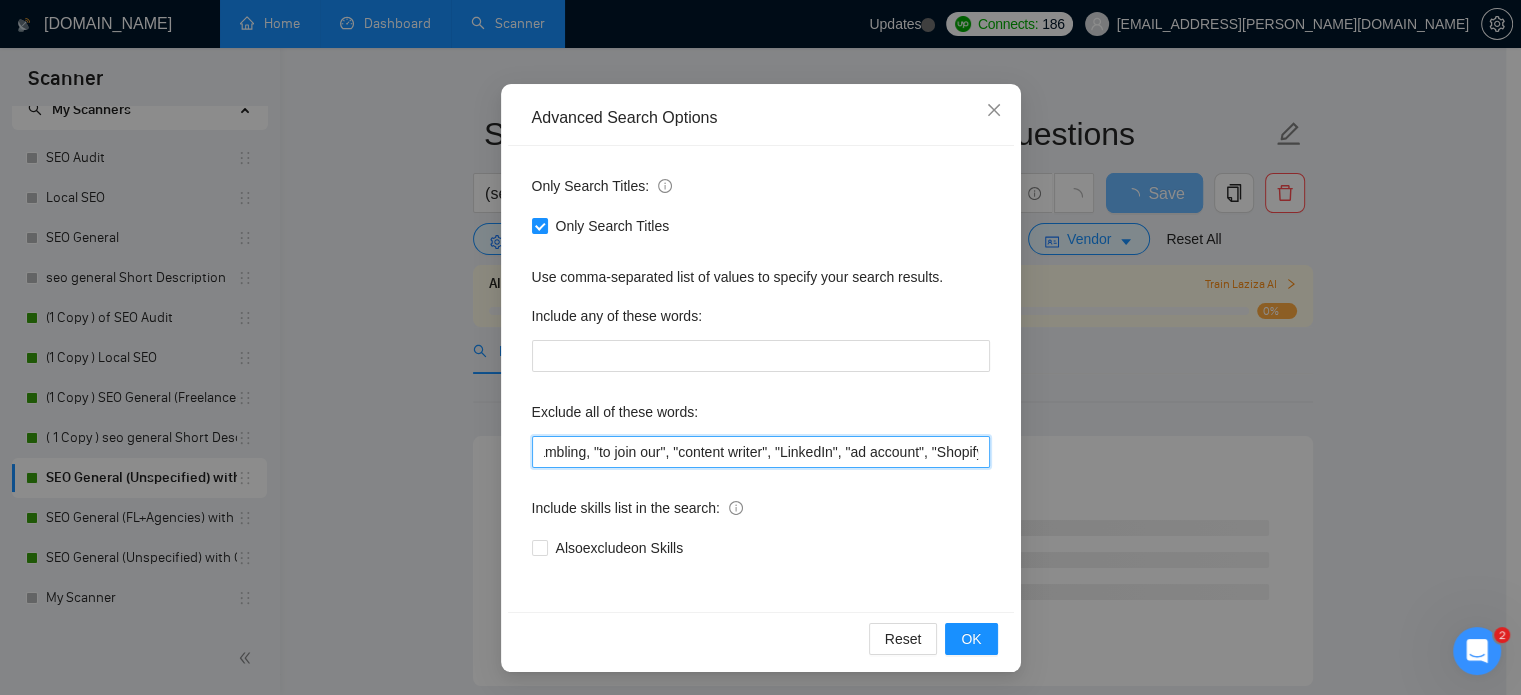 scroll, scrollTop: 0, scrollLeft: 976, axis: horizontal 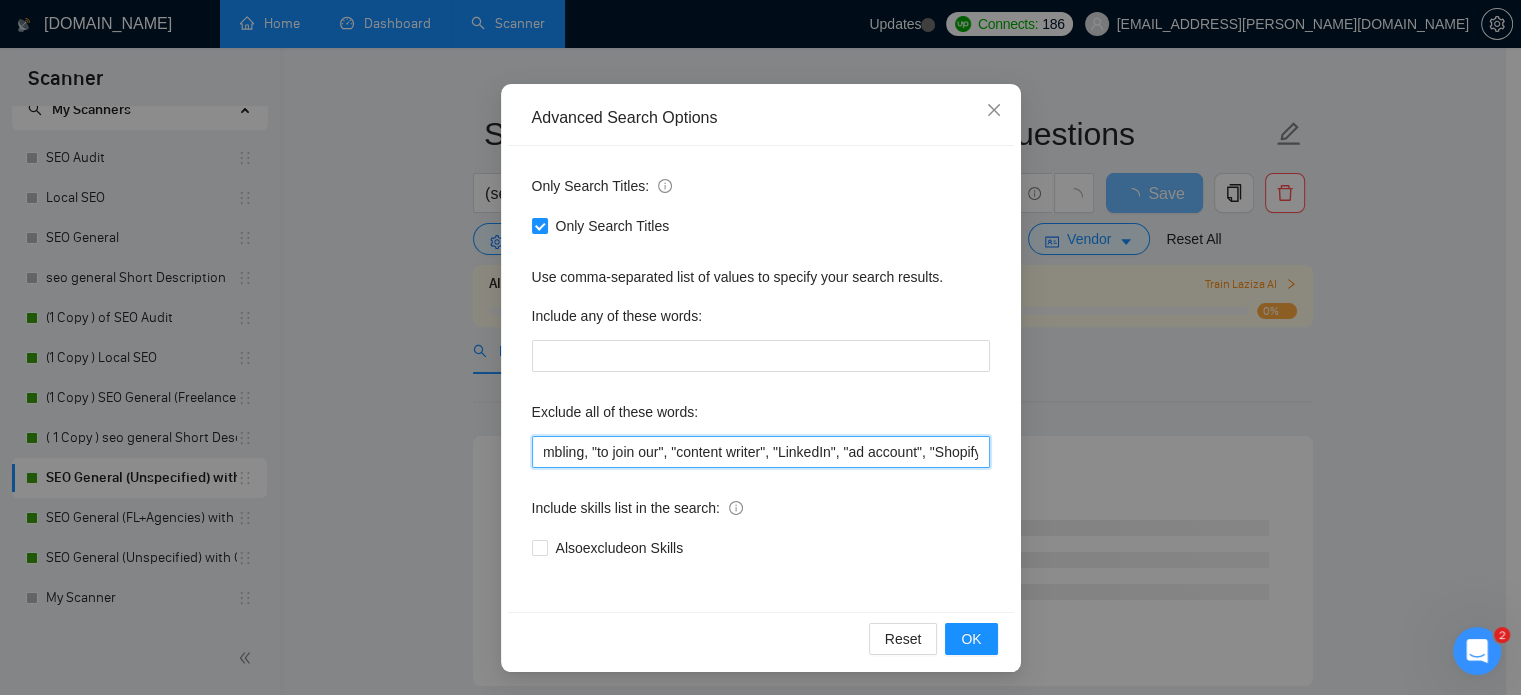 click on ""n8n","PPC Agency"," SEO Writer", "Amazon", "Backlink Expert", "Build MVP", "Link Builder", "Local", "low budget", "web development", developer, casino, gambling, "to join our", "content writer", "LinkedIn", "ad account", "Shopify"" at bounding box center [761, 452] 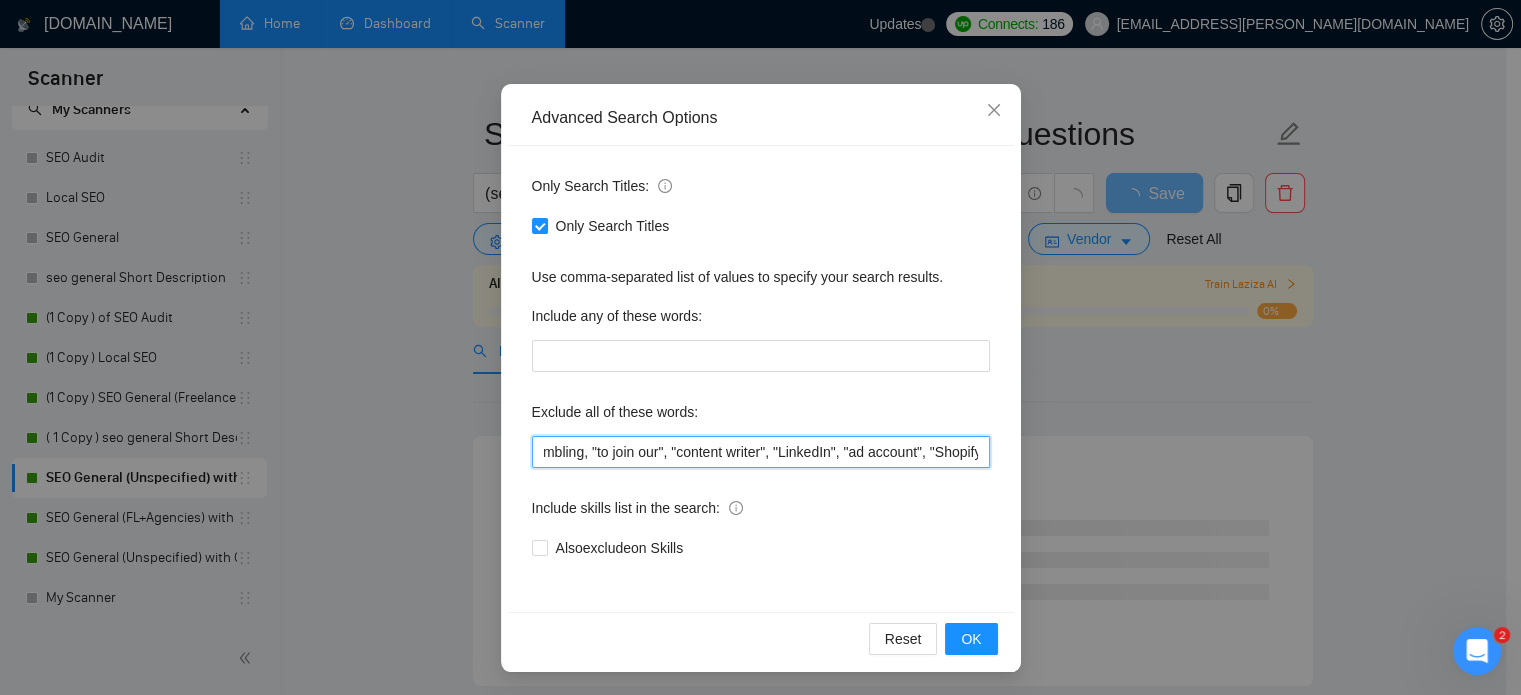 drag, startPoint x: 968, startPoint y: 451, endPoint x: 931, endPoint y: 450, distance: 37.01351 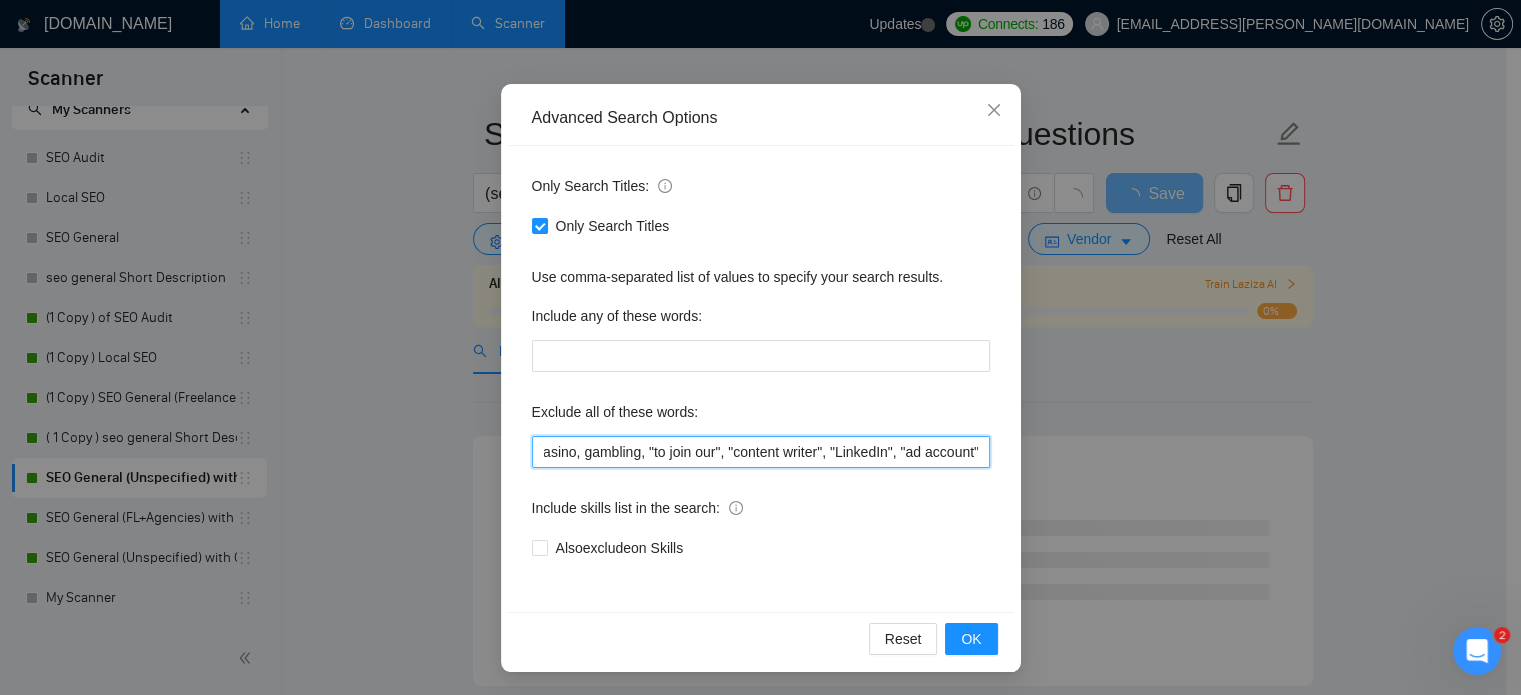 scroll, scrollTop: 0, scrollLeft: 915, axis: horizontal 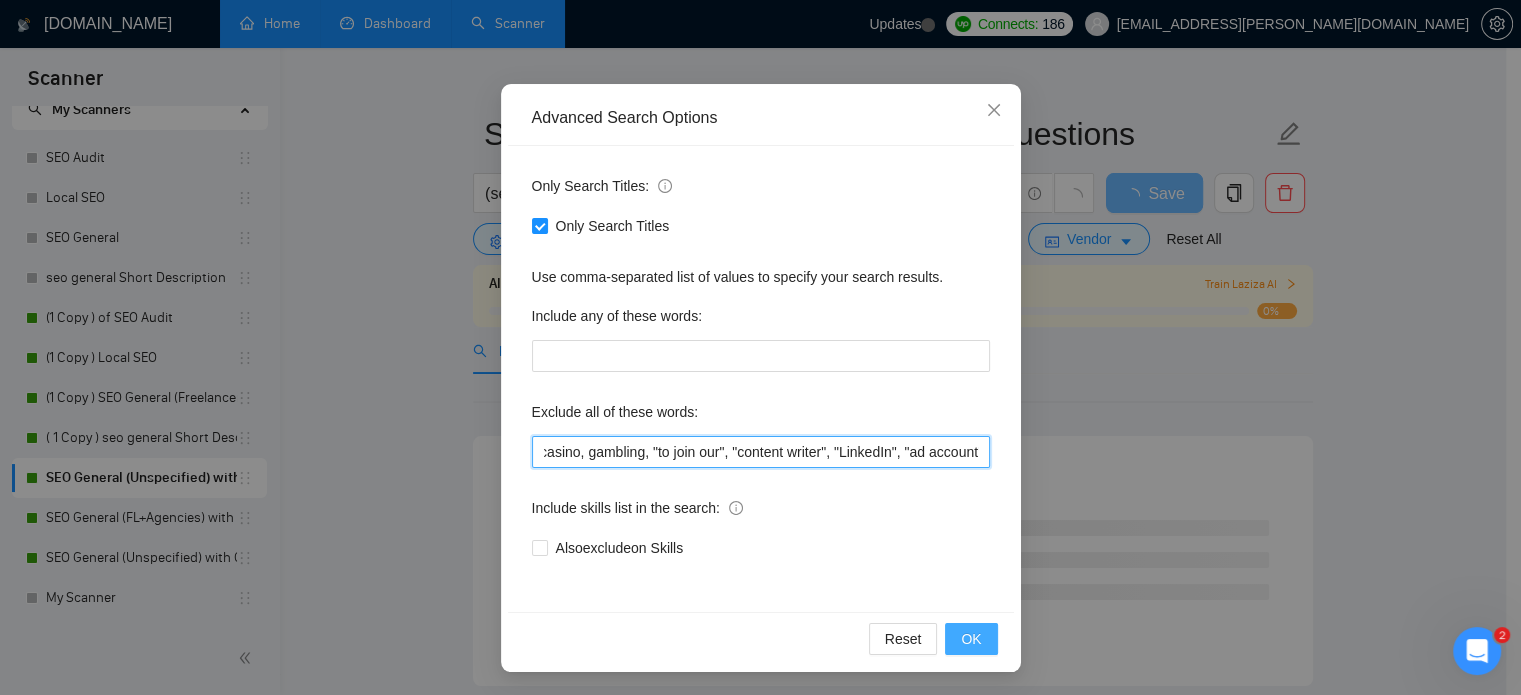 type on ""n8n","PPC Agency"," SEO Writer", "Amazon", "Backlink Expert", "Build MVP", "Link Builder", "Local", "low budget", "web development", developer, casino, gambling, "to join our", "content writer", "LinkedIn", "ad account"," 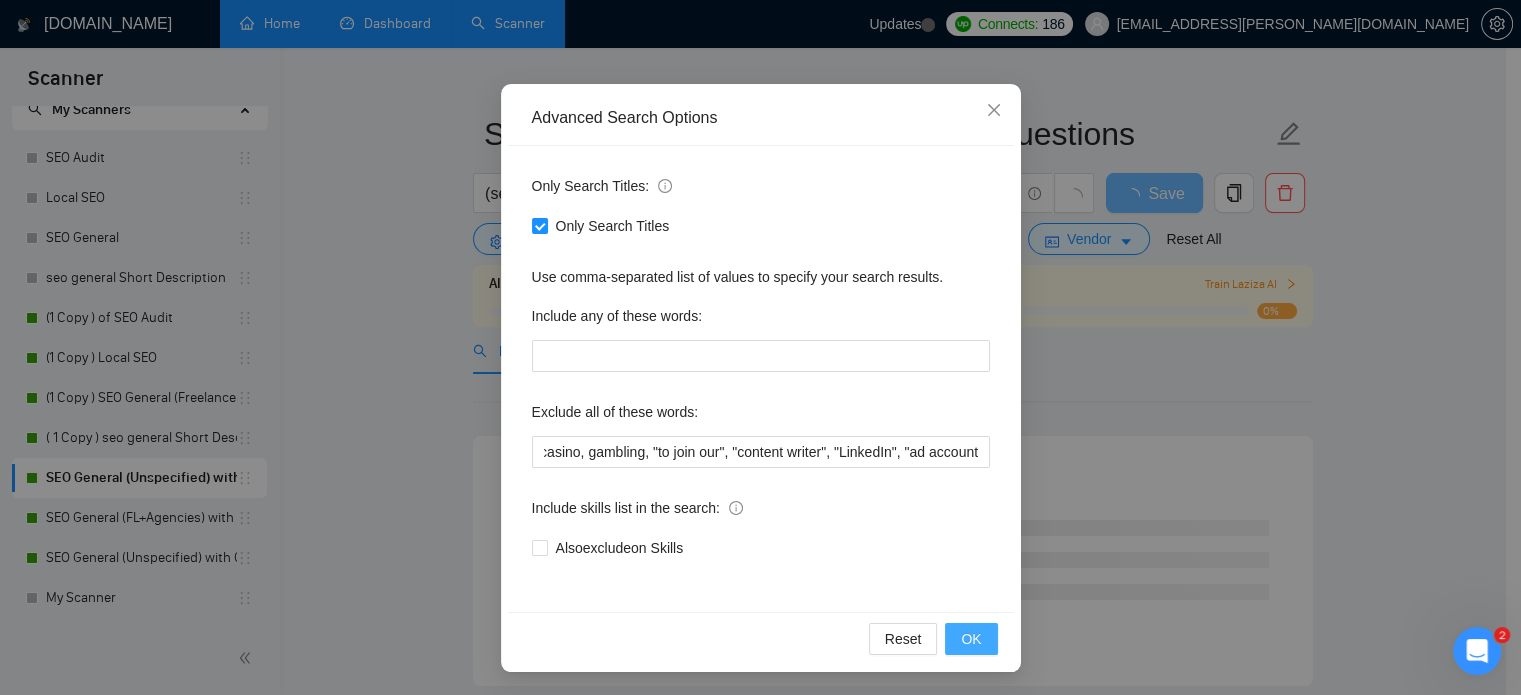 scroll, scrollTop: 0, scrollLeft: 0, axis: both 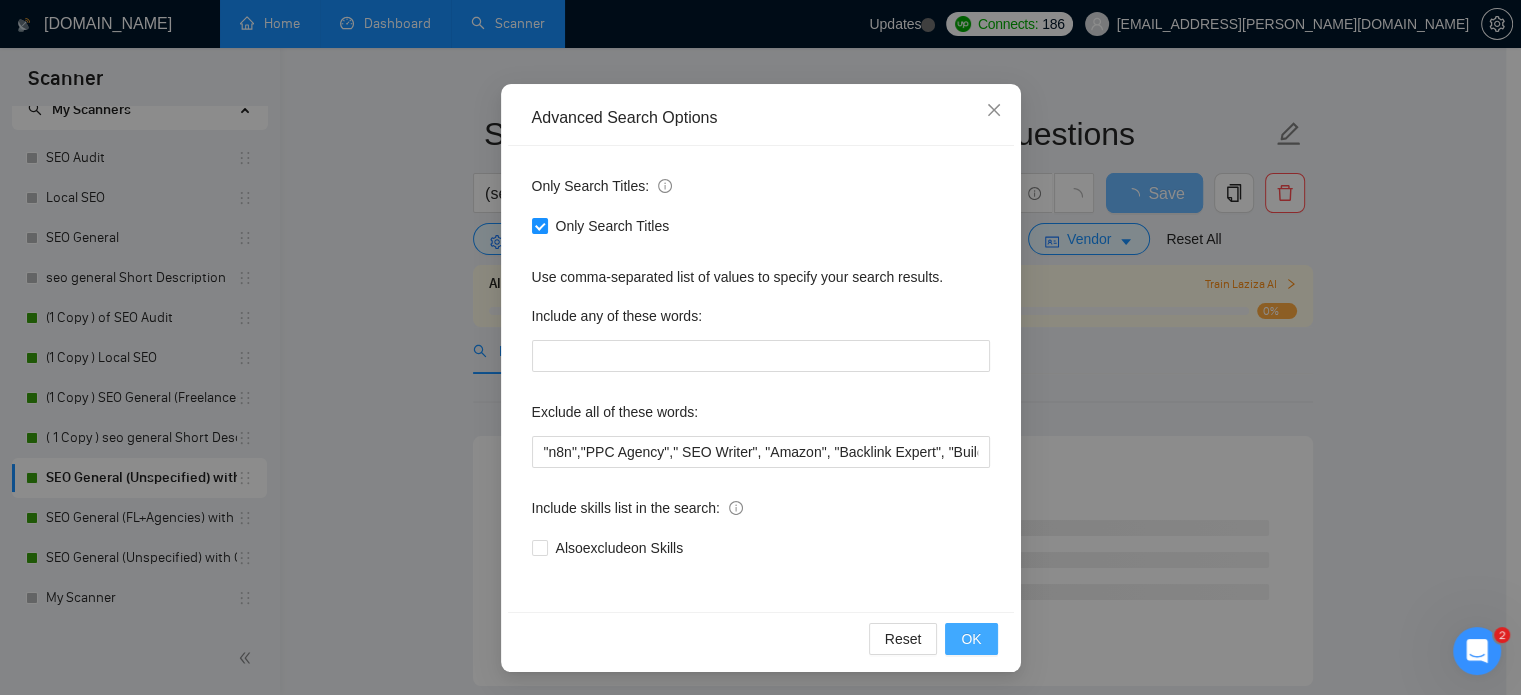 click on "OK" at bounding box center [971, 639] 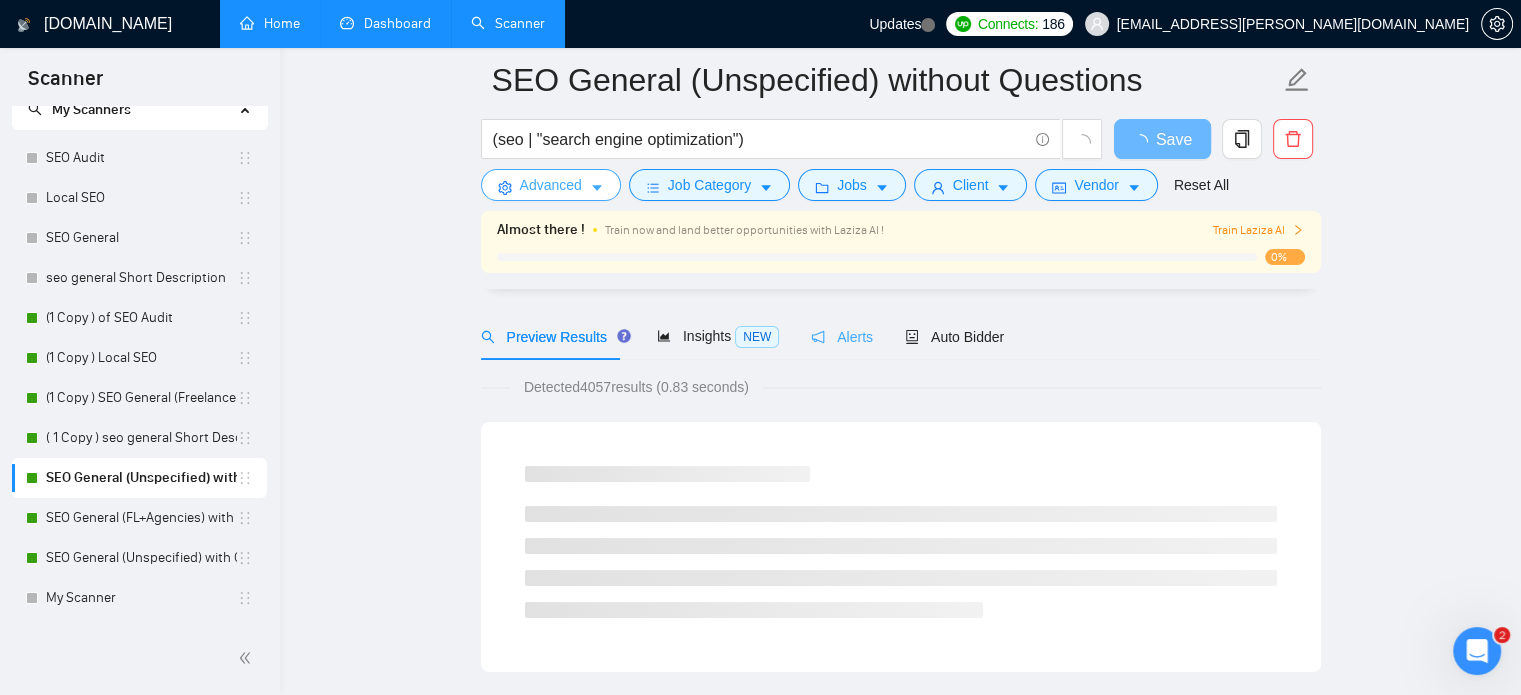 scroll, scrollTop: 95, scrollLeft: 0, axis: vertical 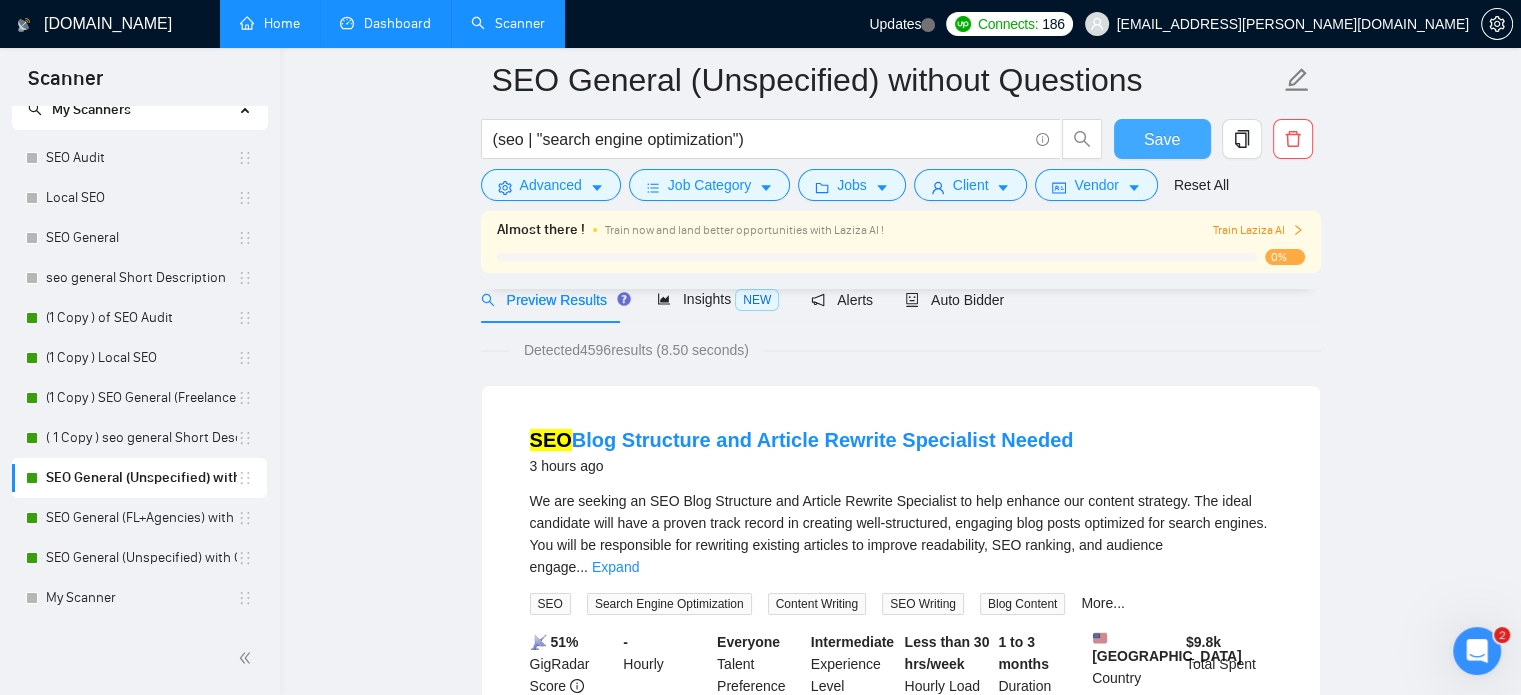 click on "Save" at bounding box center (1162, 139) 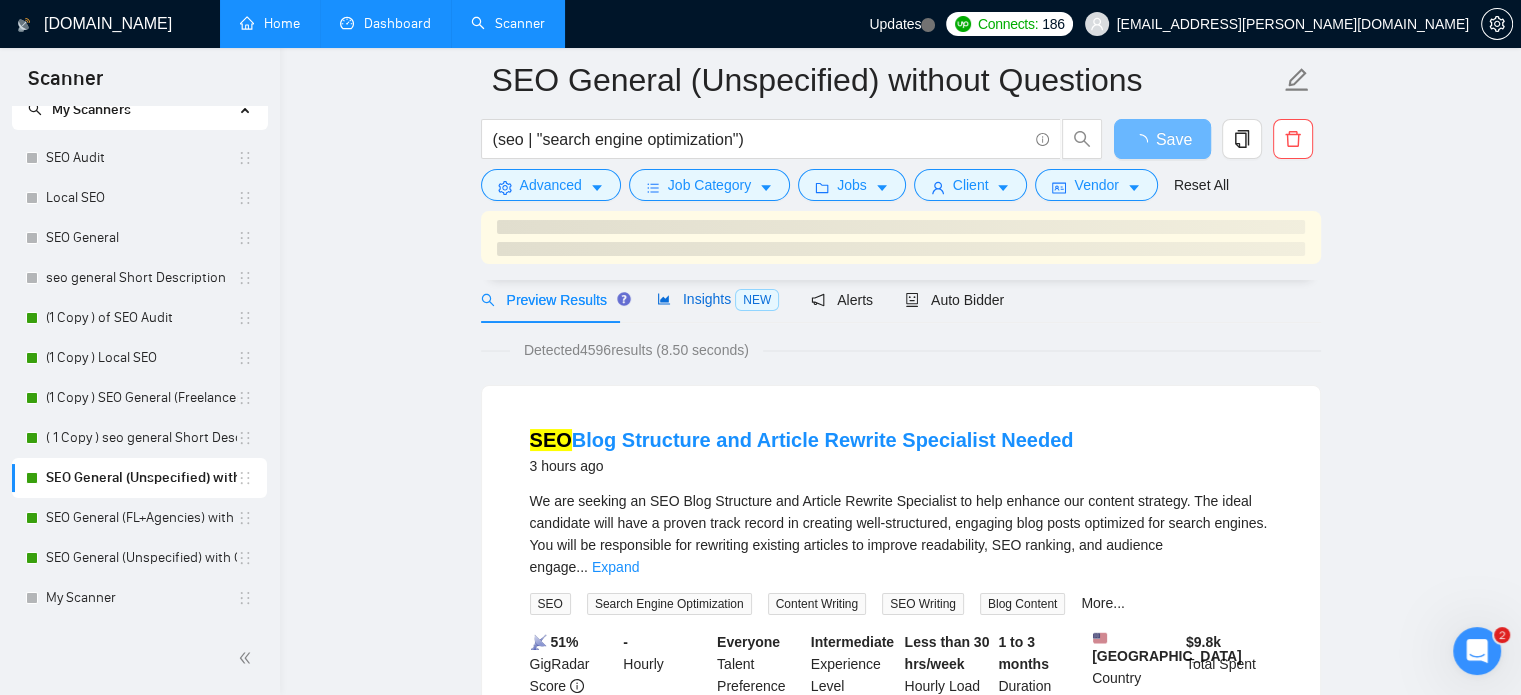 click on "Insights NEW" at bounding box center [718, 299] 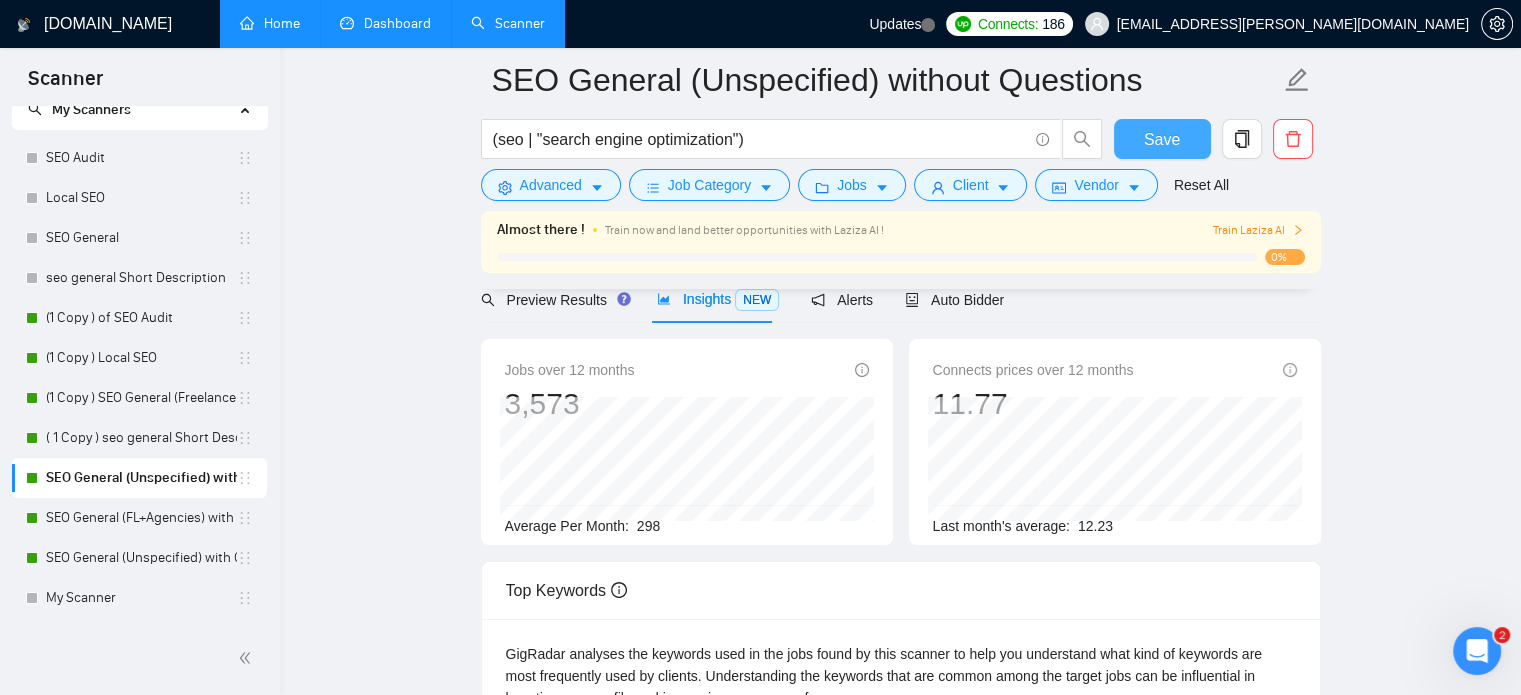 click on "Save" at bounding box center [1162, 139] 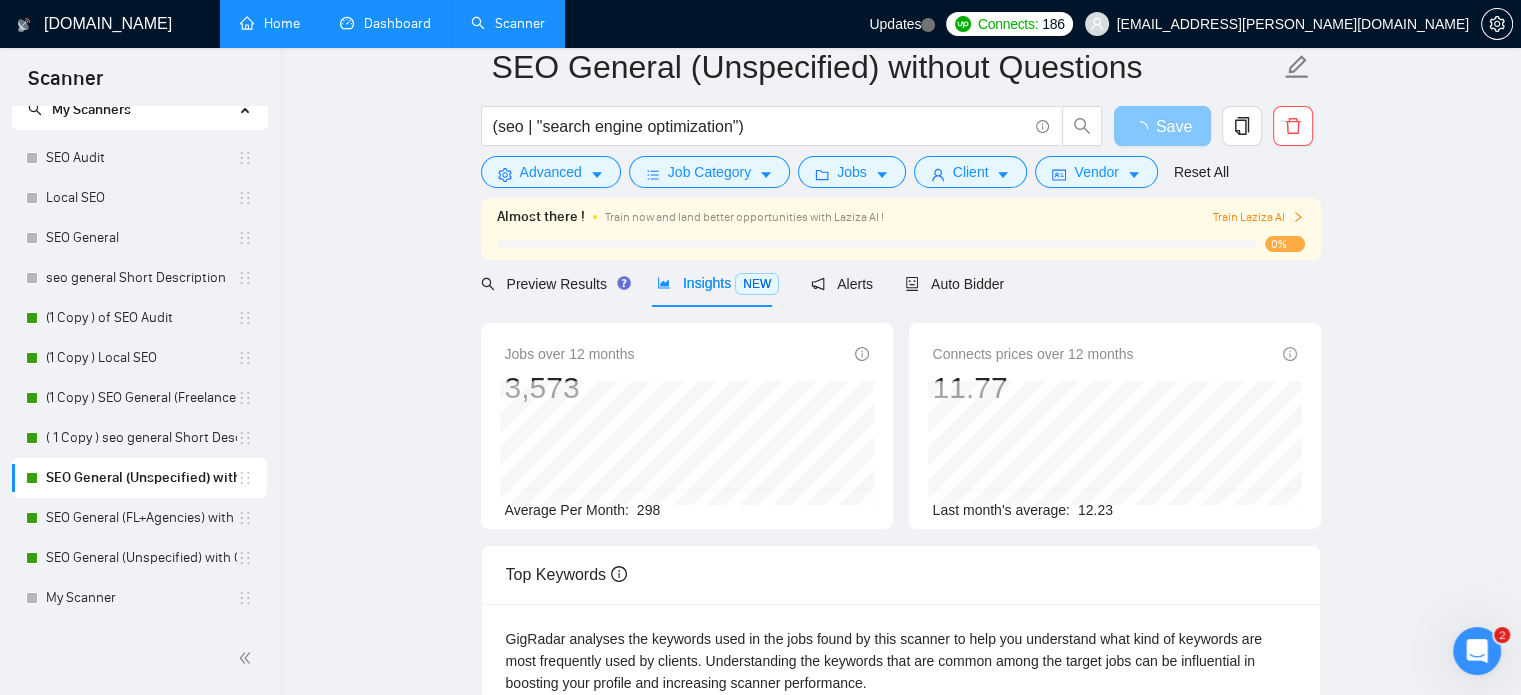 scroll, scrollTop: 0, scrollLeft: 0, axis: both 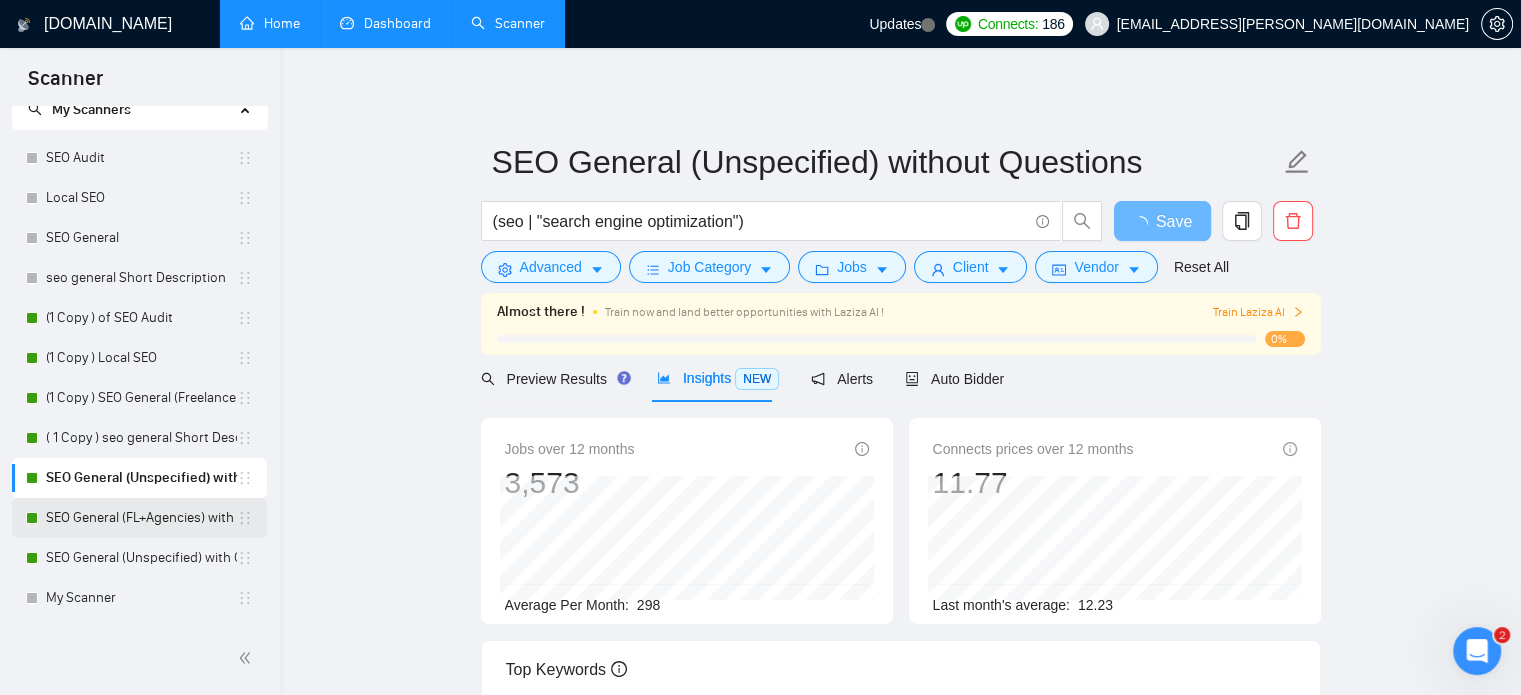 click on "SEO General (FL+Agencies) with Questions" at bounding box center [141, 518] 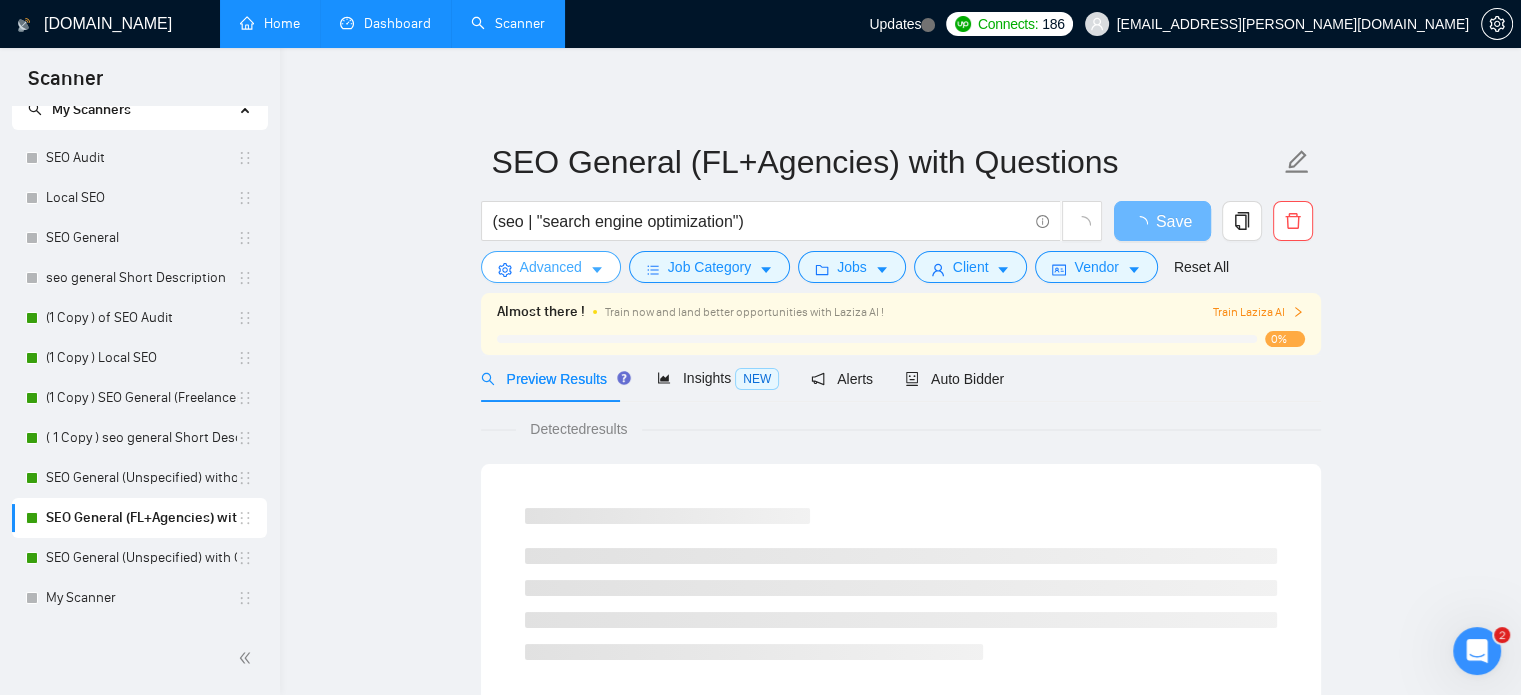 click 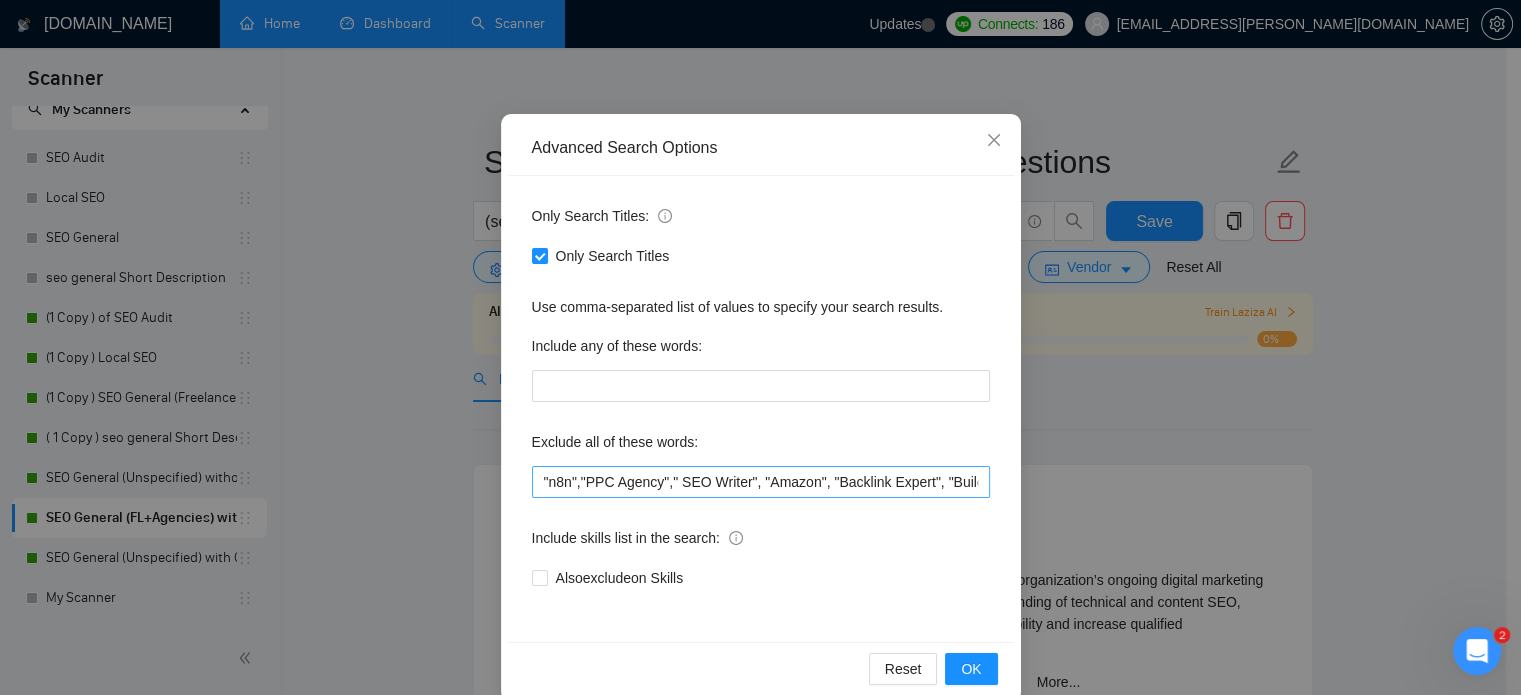 scroll, scrollTop: 107, scrollLeft: 0, axis: vertical 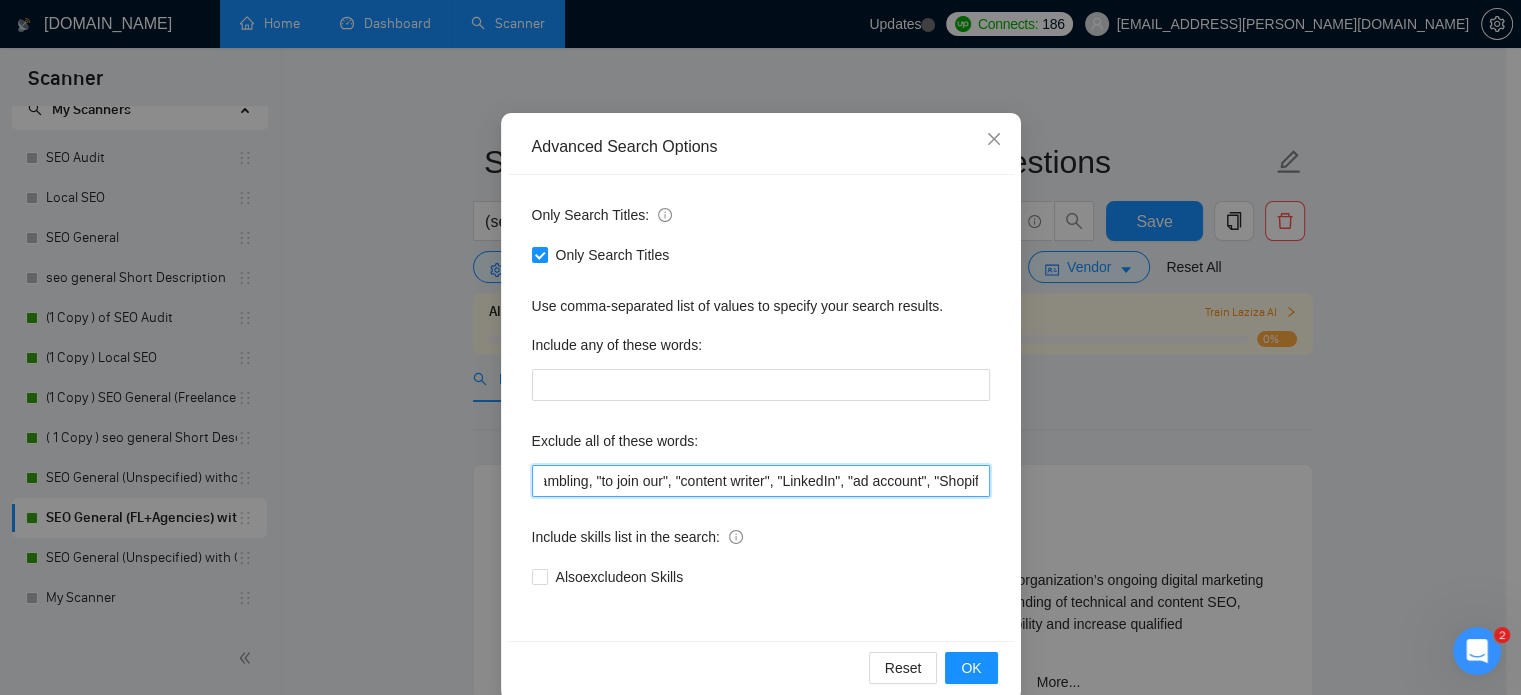 drag, startPoint x: 912, startPoint y: 476, endPoint x: 1026, endPoint y: 473, distance: 114.03947 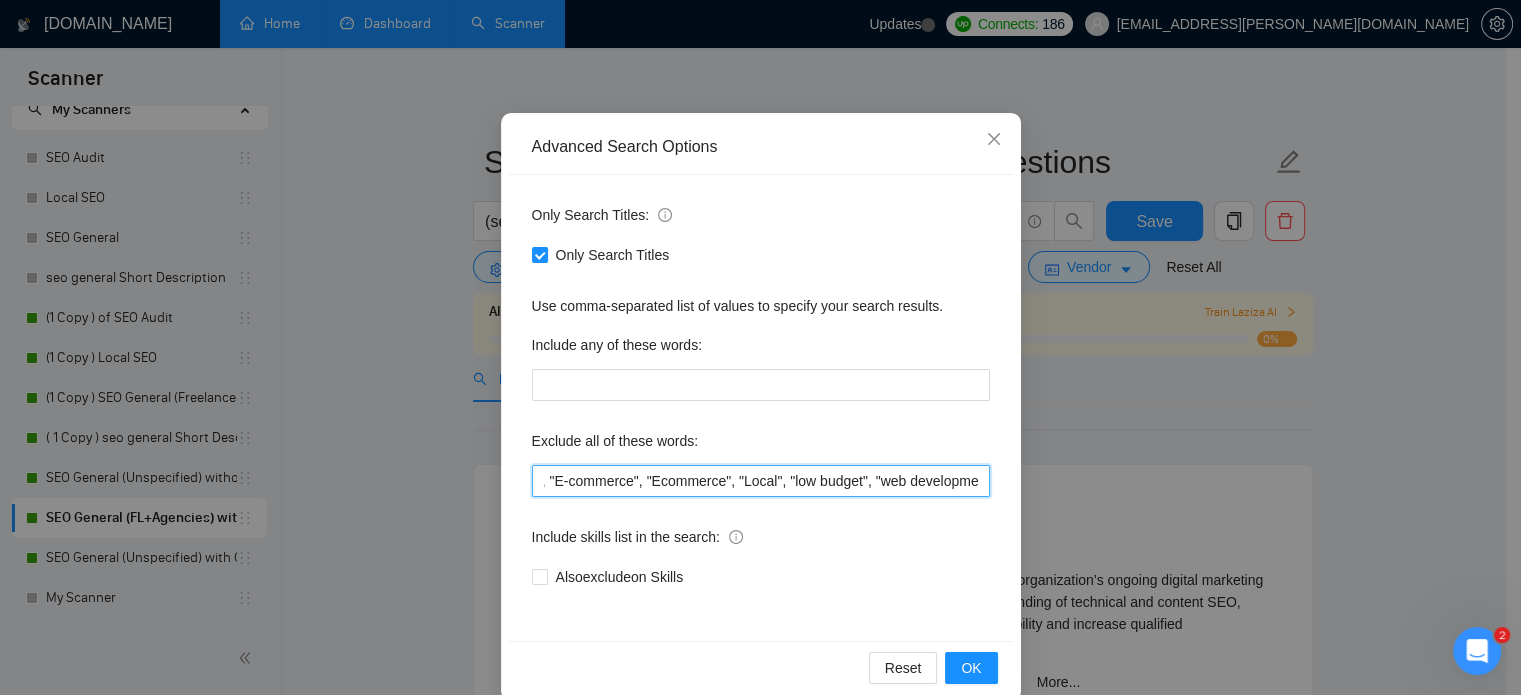 scroll, scrollTop: 0, scrollLeft: 572, axis: horizontal 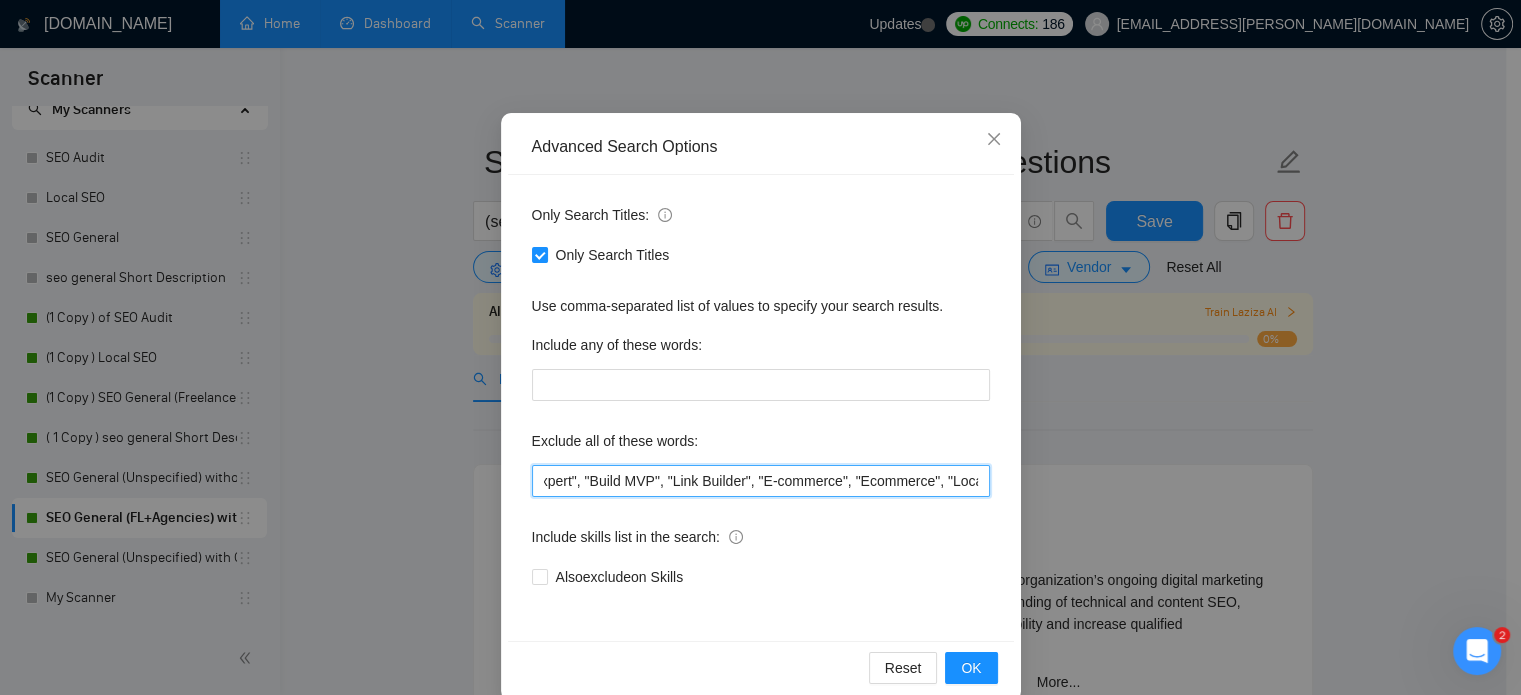 drag, startPoint x: 708, startPoint y: 481, endPoint x: 736, endPoint y: 483, distance: 28.071337 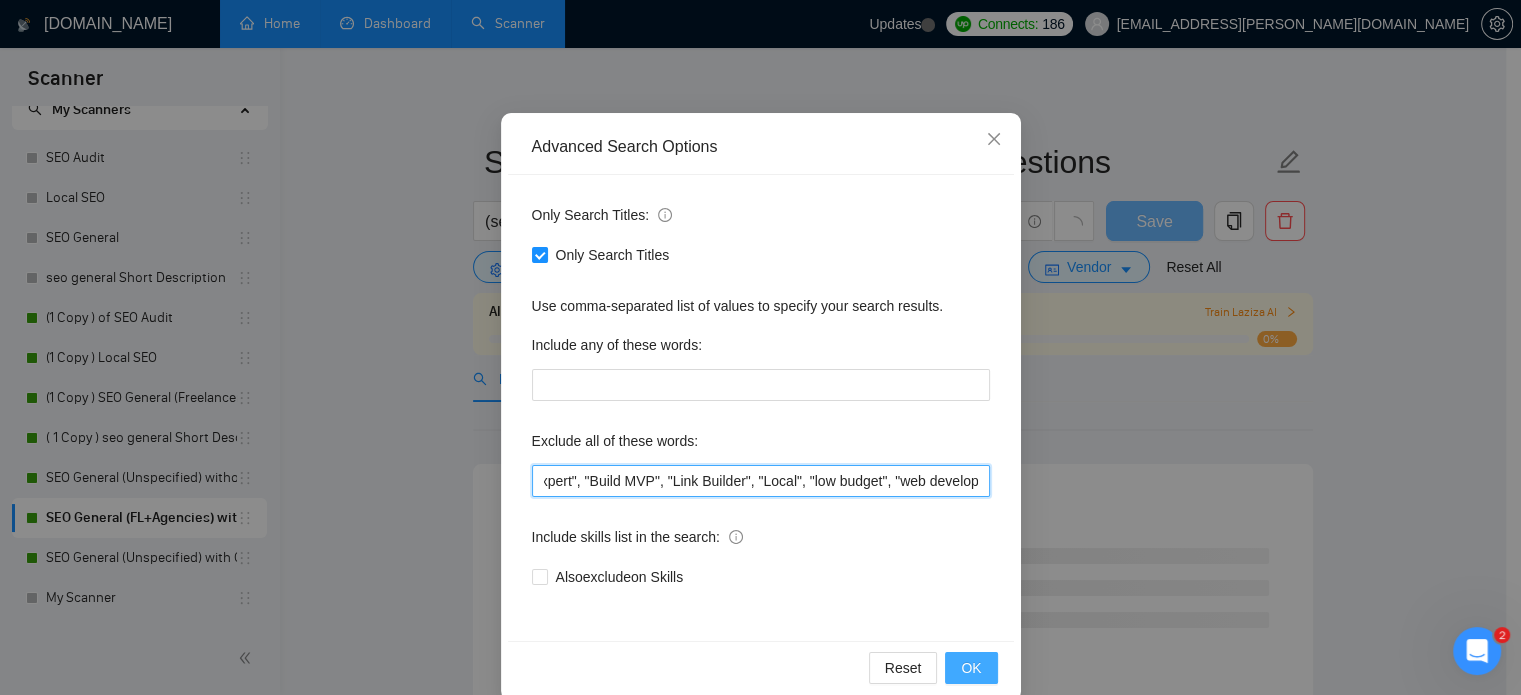 type on ""n8n","PPC Agency"," SEO Writer", "Amazon", "Backlink Expert", "Build MVP", "Link Builder", "Local", "low budget", "web development", developer, casino, gambling, "to join our", "content writer", "LinkedIn", "ad account"," 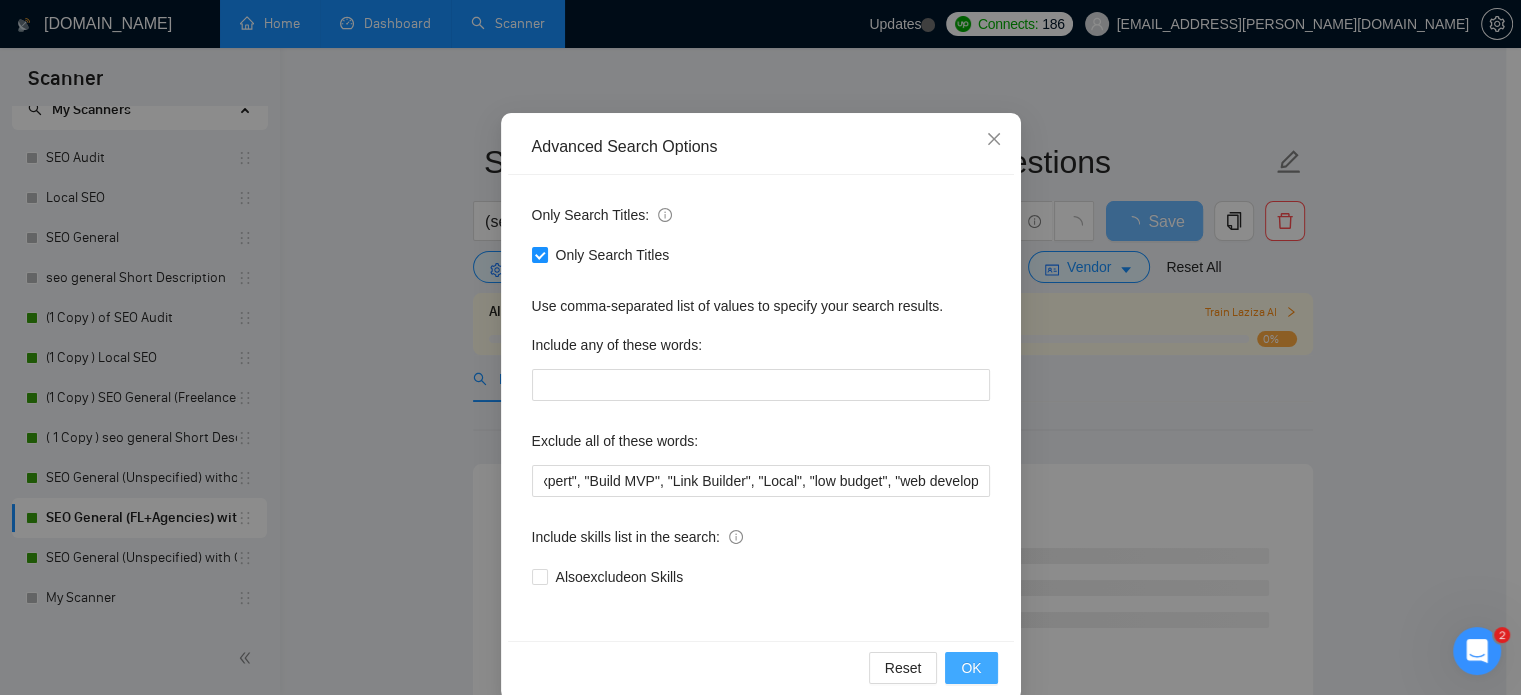 scroll, scrollTop: 0, scrollLeft: 0, axis: both 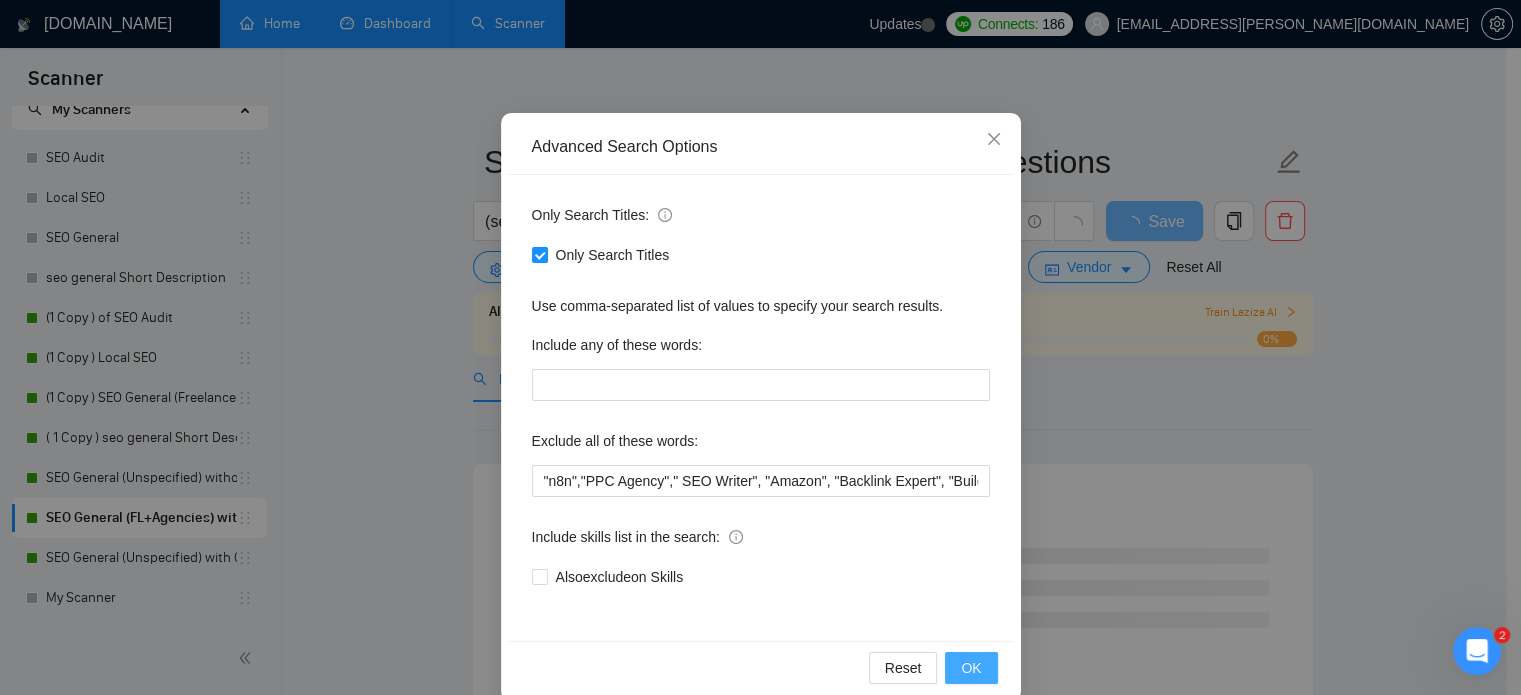 click on "OK" at bounding box center [971, 668] 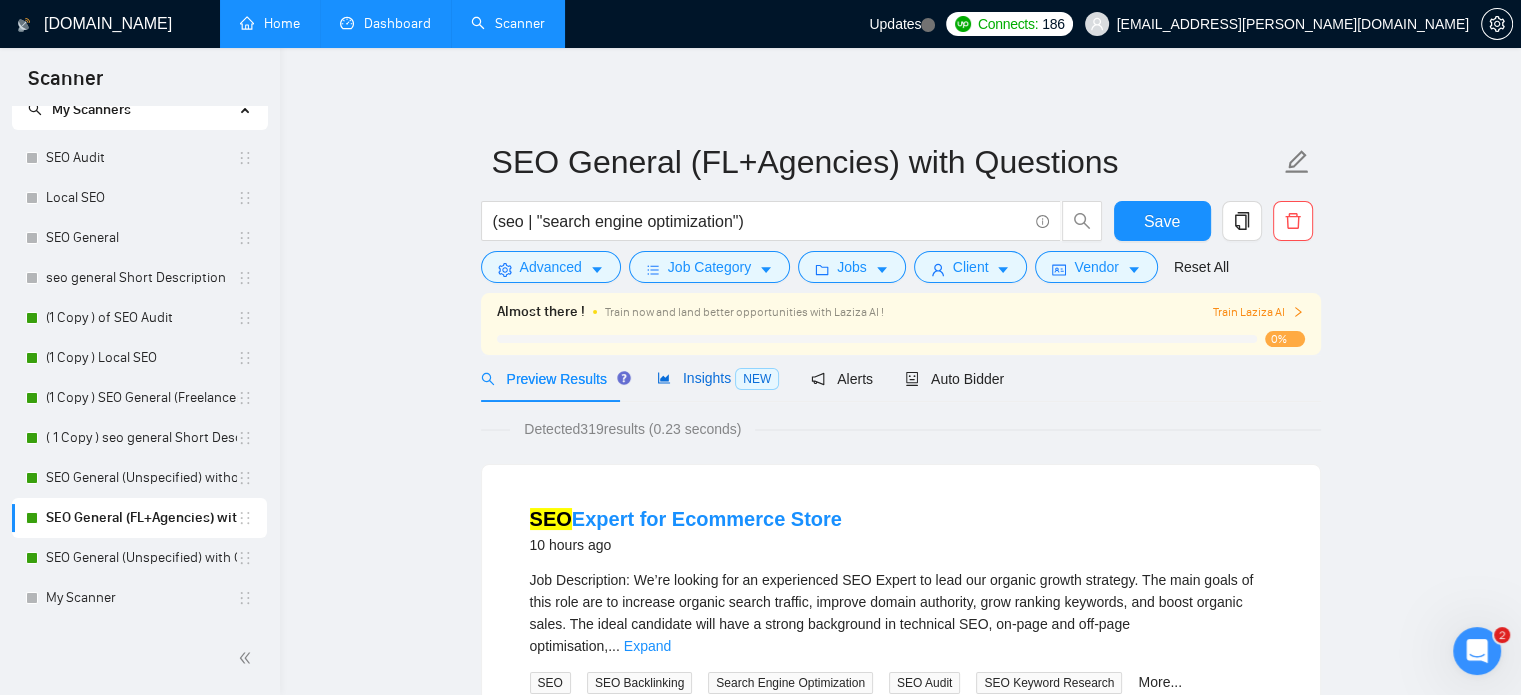 click on "Insights NEW" at bounding box center [718, 378] 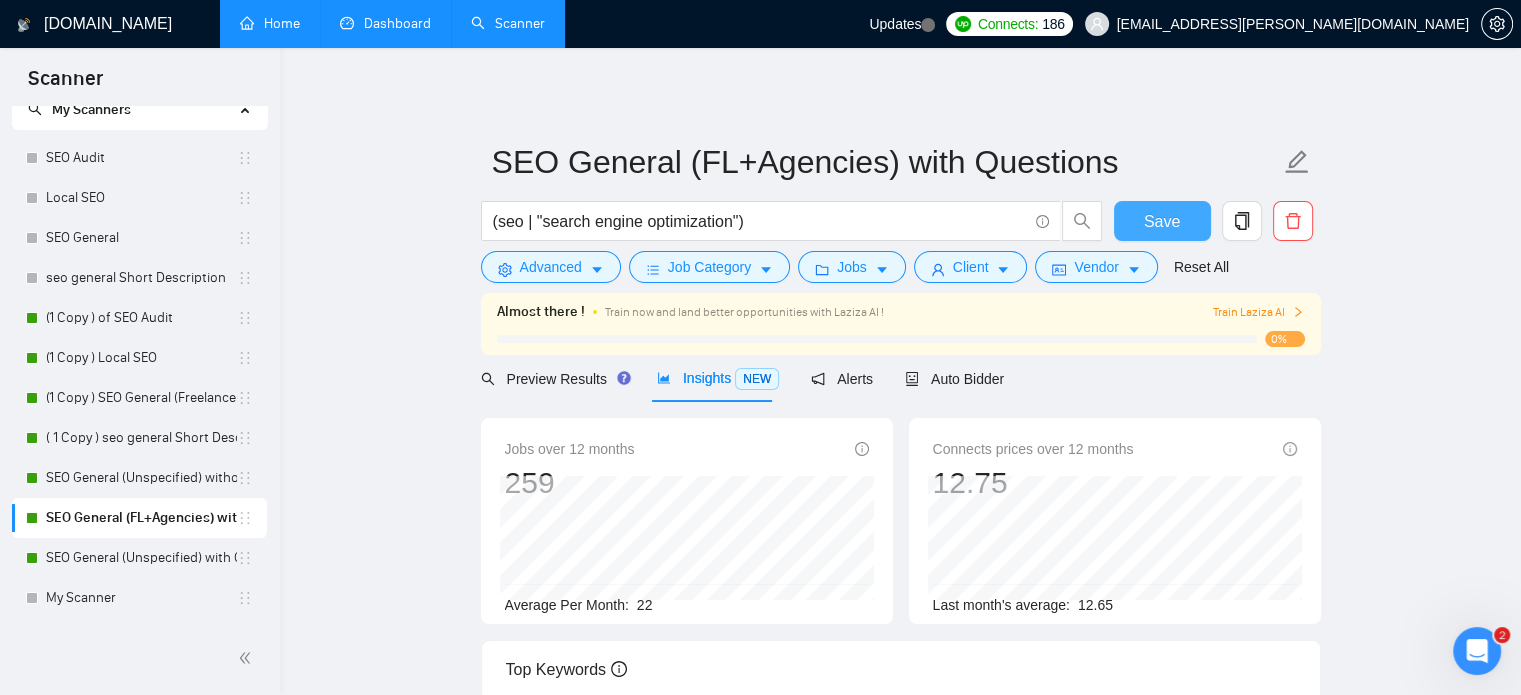 click on "Save" at bounding box center (1162, 221) 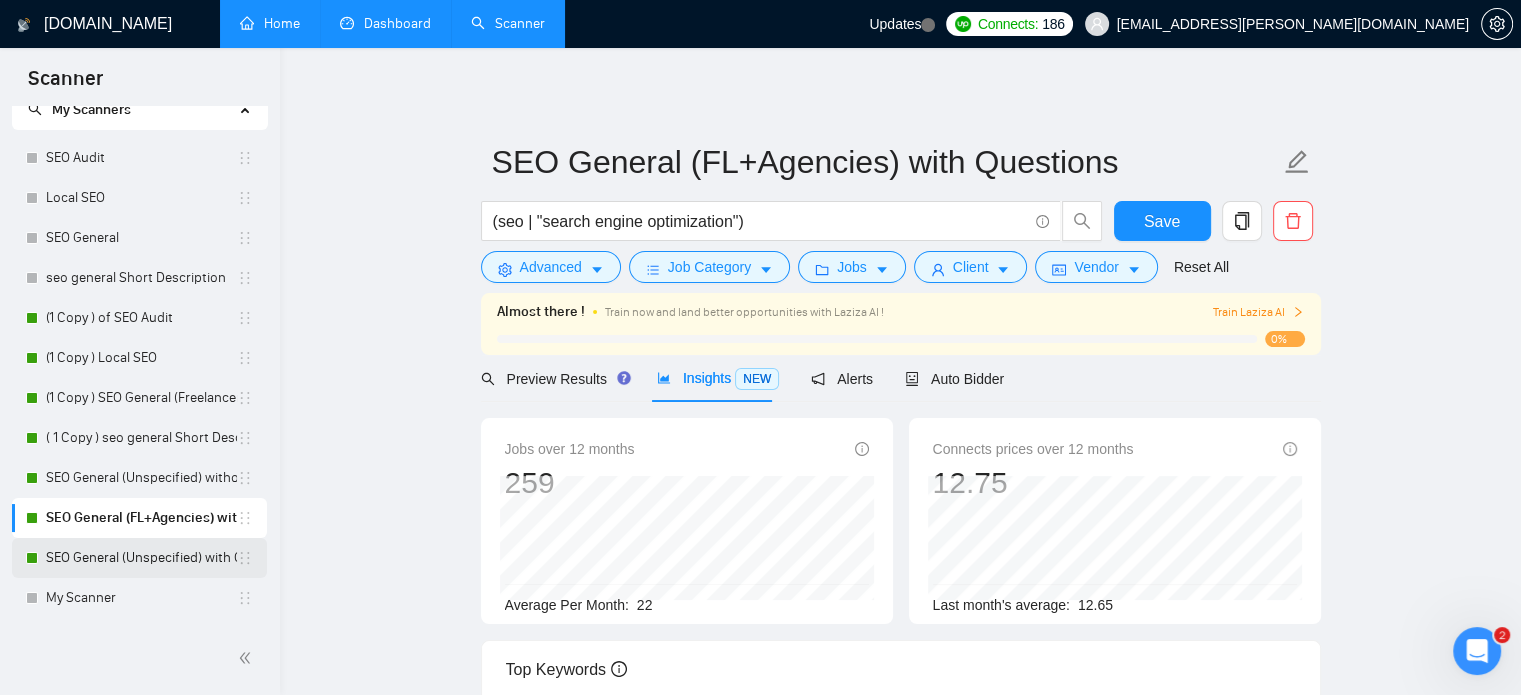 click on "SEO General (Unspecified) with Questions" at bounding box center [141, 558] 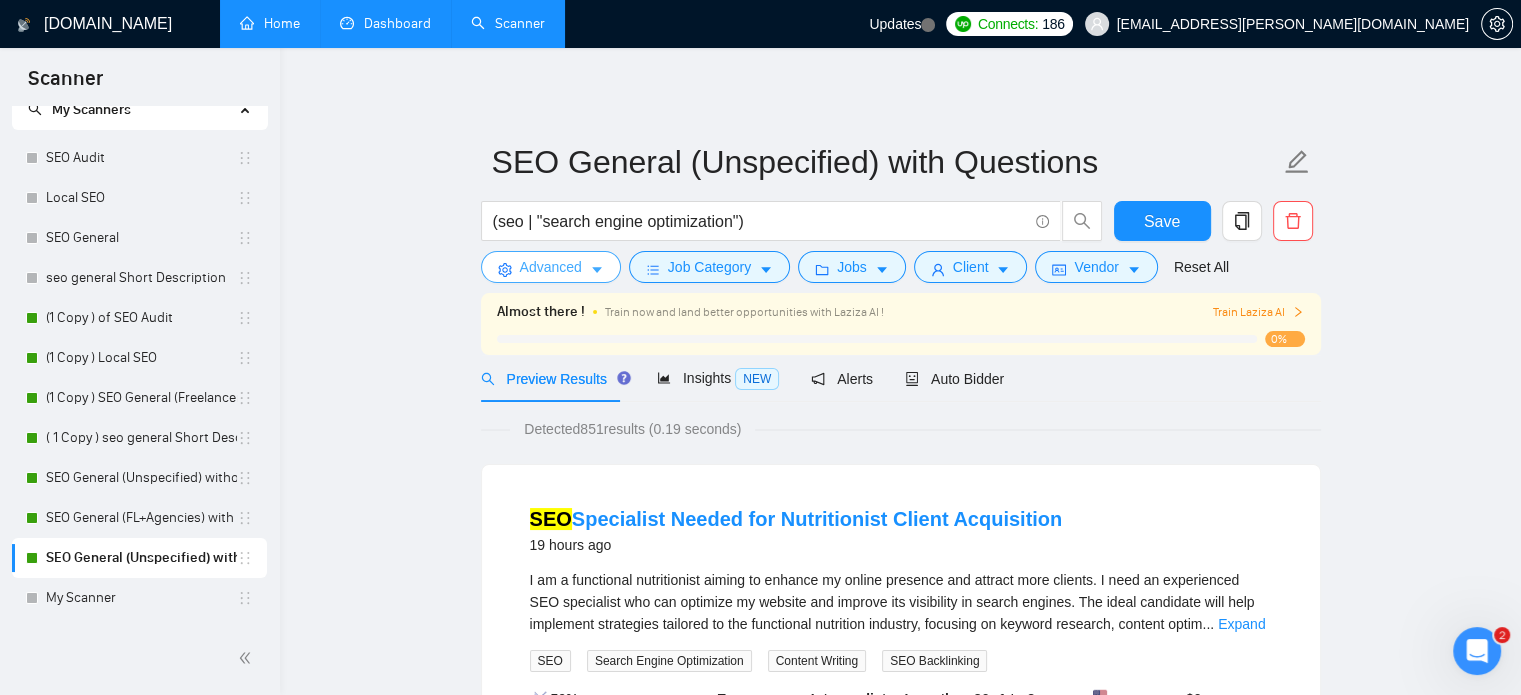 click on "Advanced" at bounding box center [551, 267] 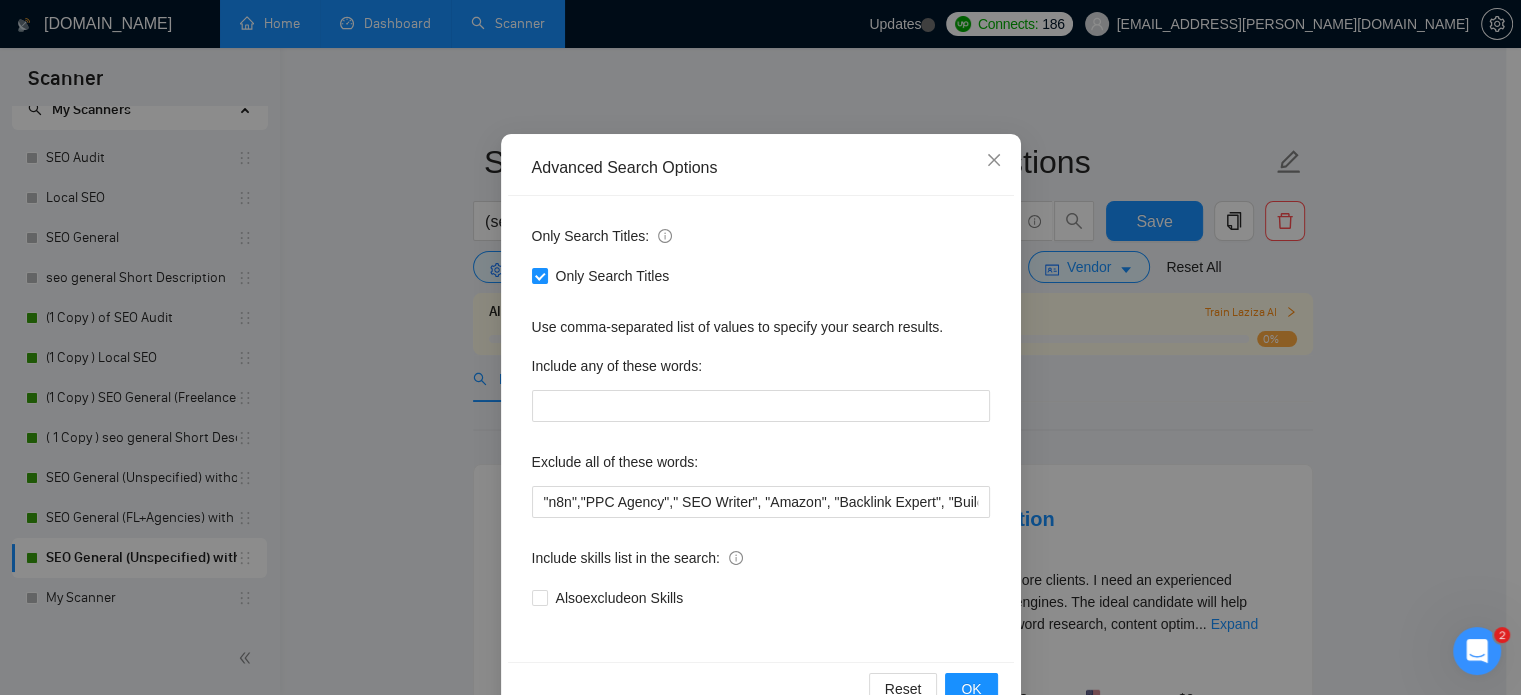 scroll, scrollTop: 88, scrollLeft: 0, axis: vertical 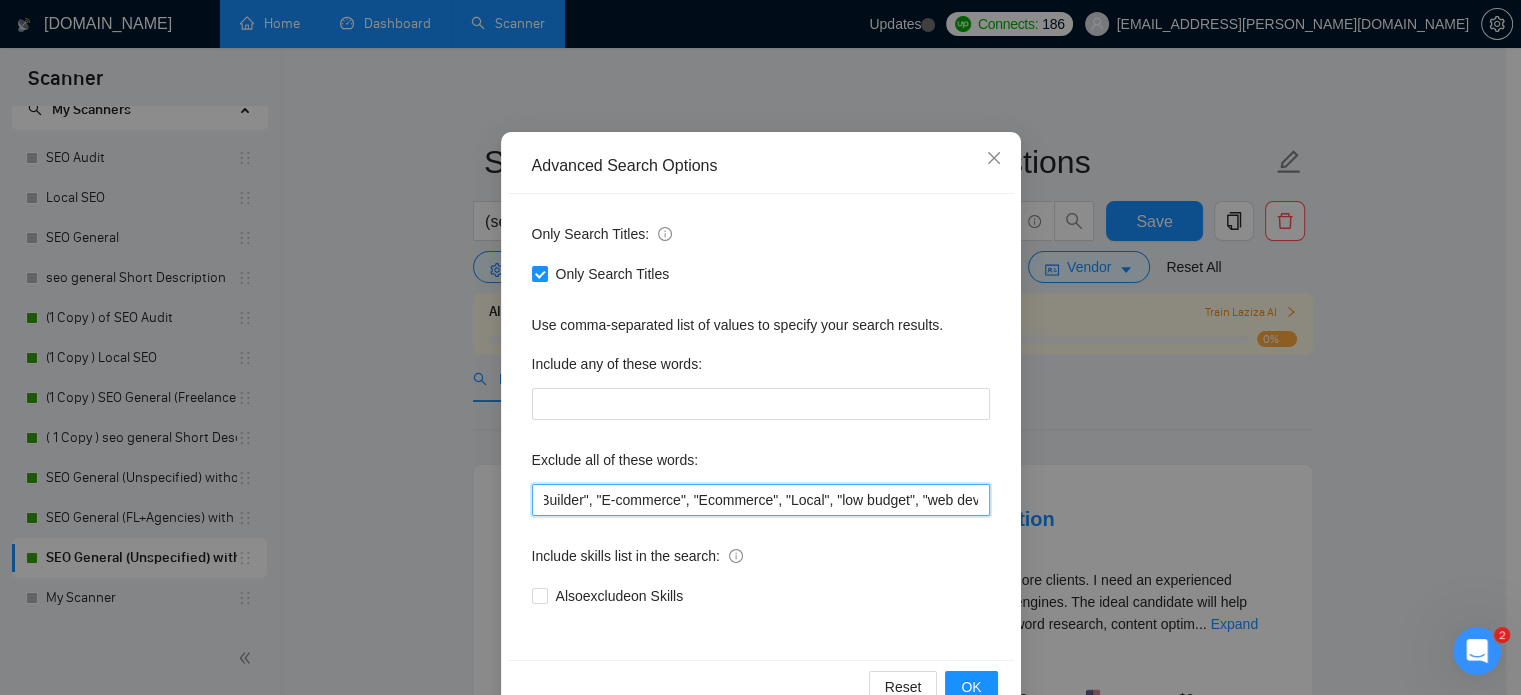 drag, startPoint x: 751, startPoint y: 496, endPoint x: 576, endPoint y: 496, distance: 175 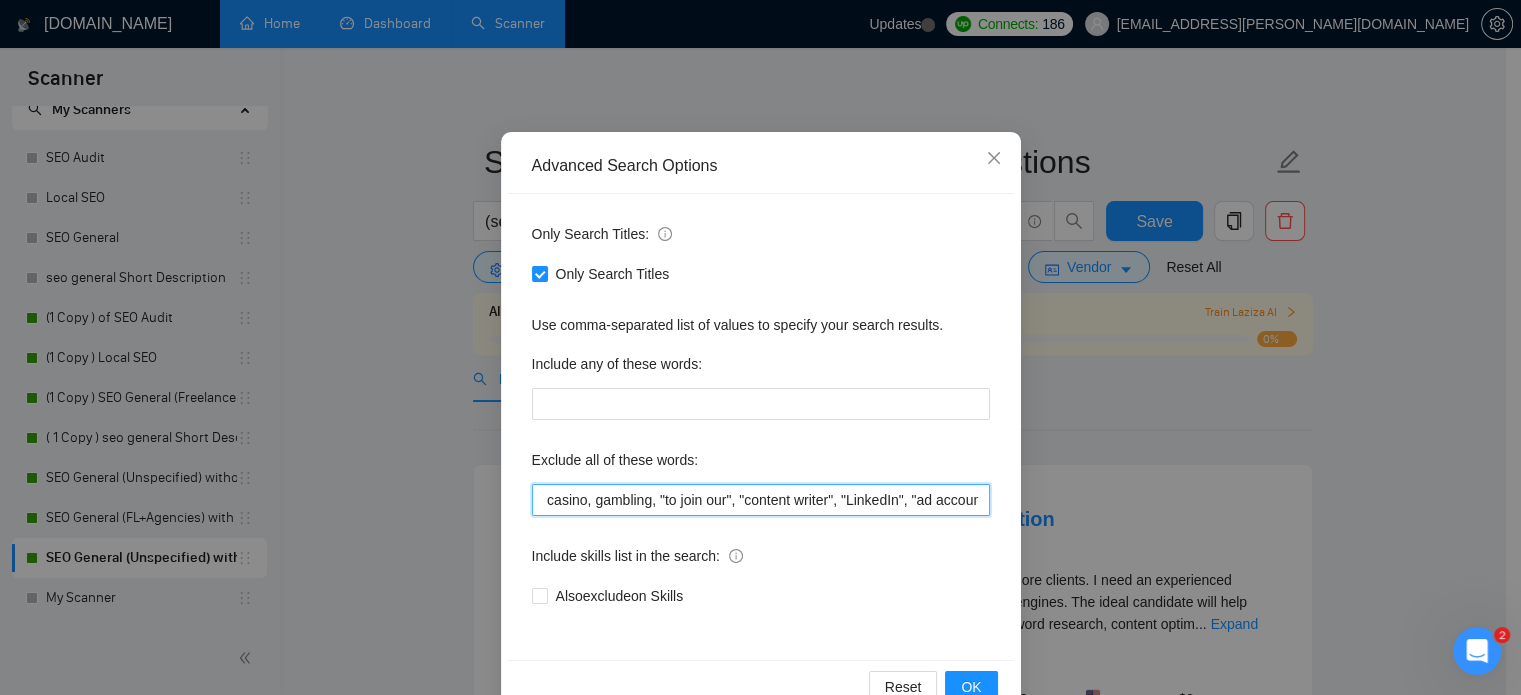scroll, scrollTop: 0, scrollLeft: 976, axis: horizontal 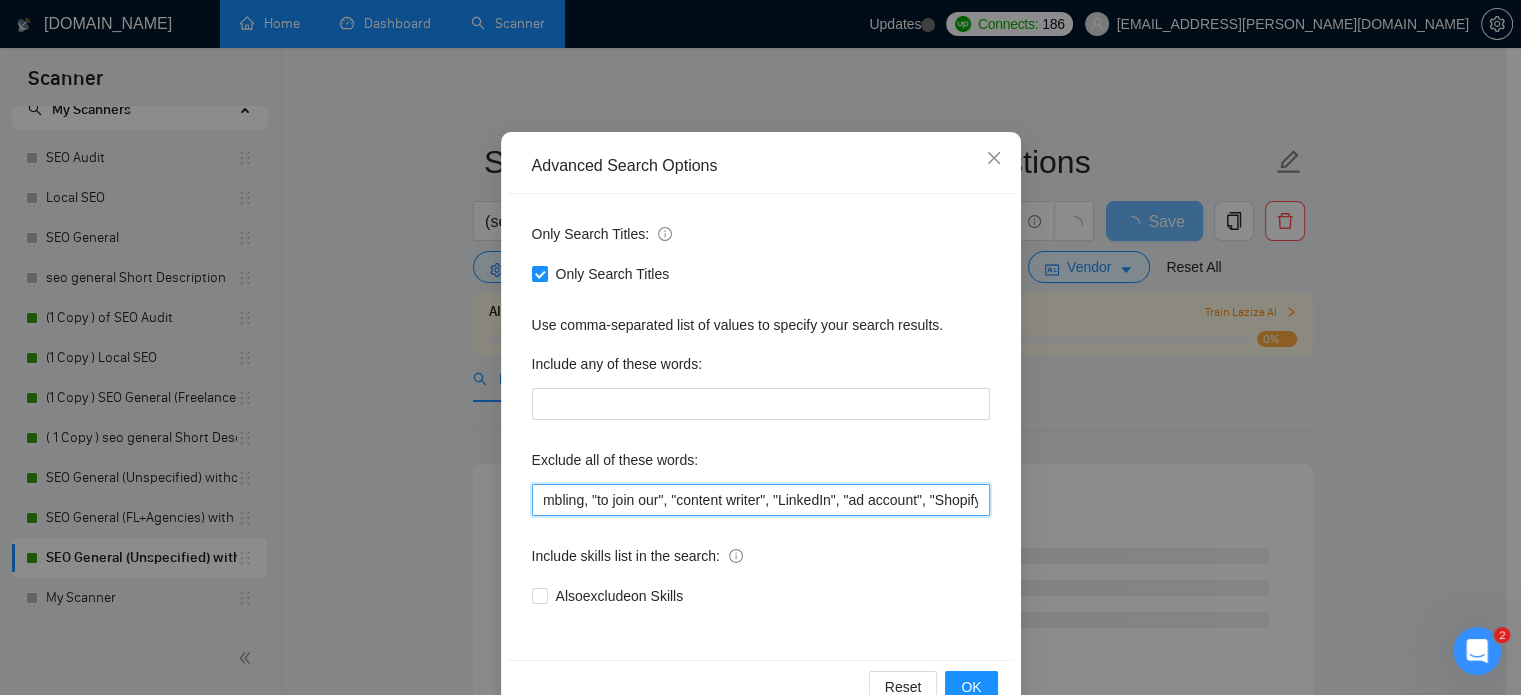 click on ""n8n","PPC Agency"," SEO Writer", "Amazon", "Backlink Expert", "Build MVP", "Link Builder", "Local", "low budget", "web development", developer, casino, gambling, "to join our", "content writer", "LinkedIn", "ad account", "Shopify"" at bounding box center [761, 500] 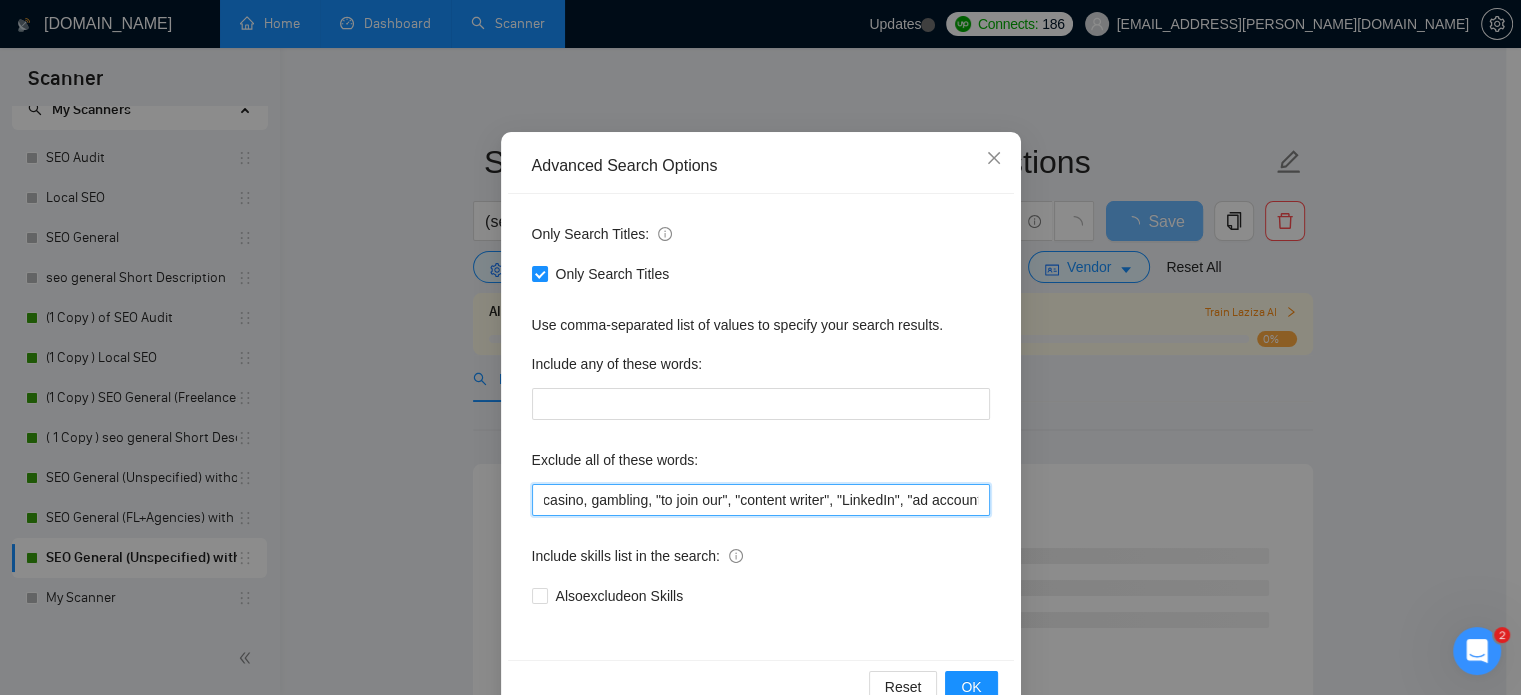 scroll, scrollTop: 0, scrollLeft: 915, axis: horizontal 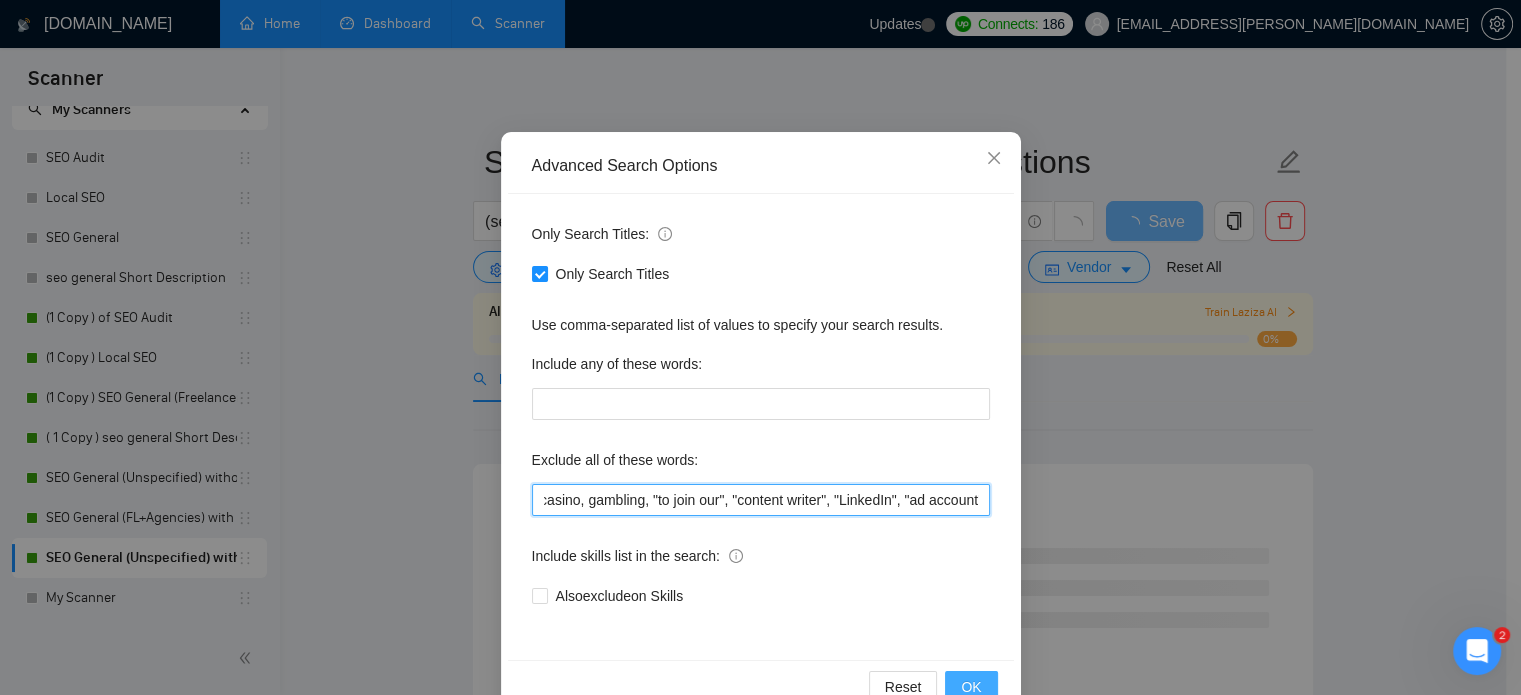 type on ""n8n","PPC Agency"," SEO Writer", "Amazon", "Backlink Expert", "Build MVP", "Link Builder", "Local", "low budget", "web development", developer, casino, gambling, "to join our", "content writer", "LinkedIn", "ad account"," 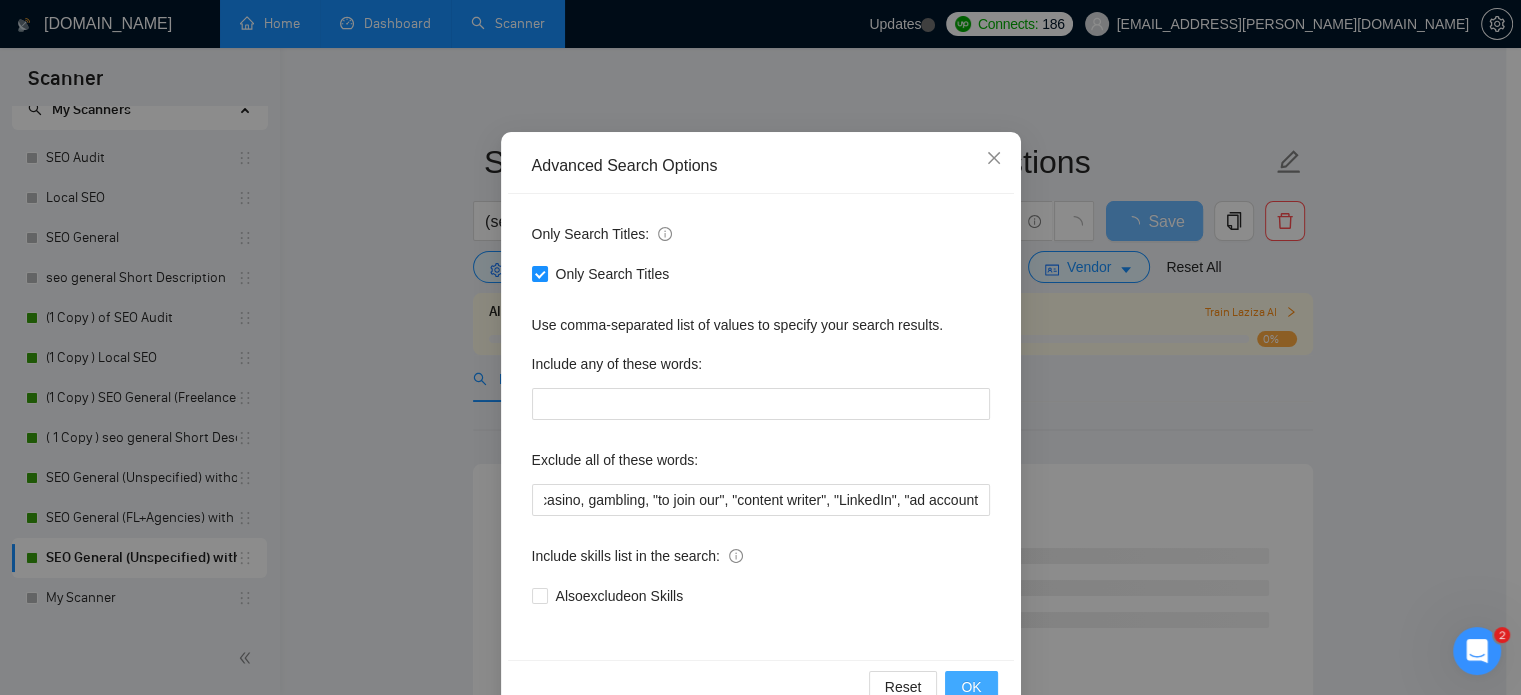 scroll, scrollTop: 0, scrollLeft: 0, axis: both 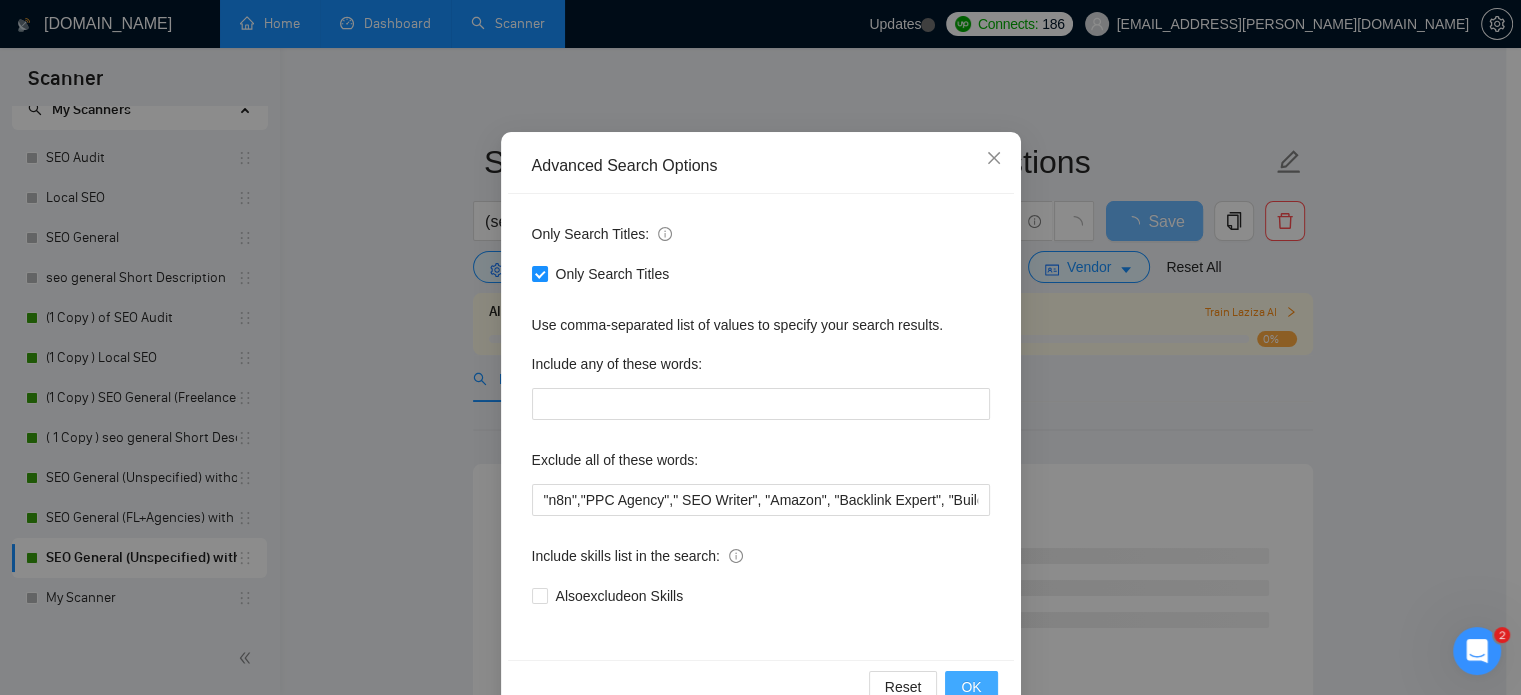 click on "OK" at bounding box center (971, 687) 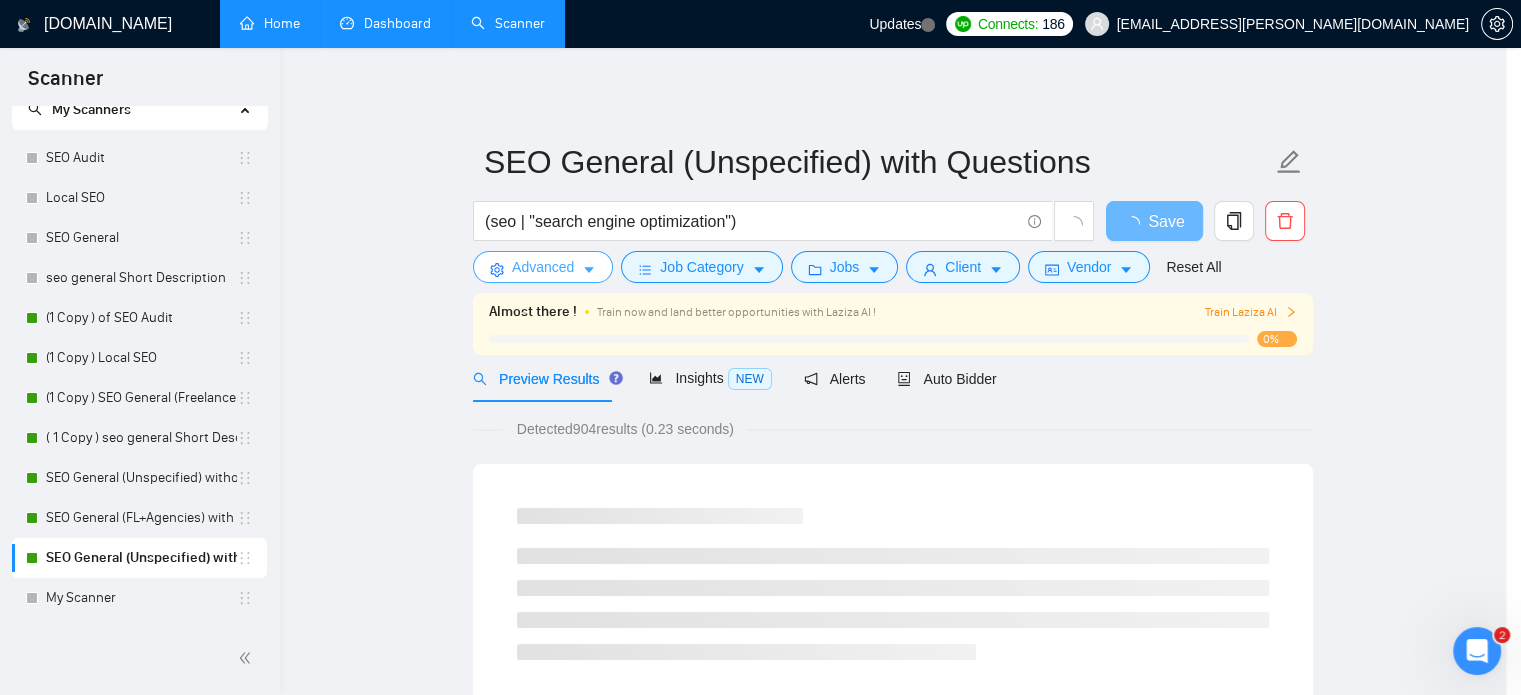 scroll, scrollTop: 0, scrollLeft: 0, axis: both 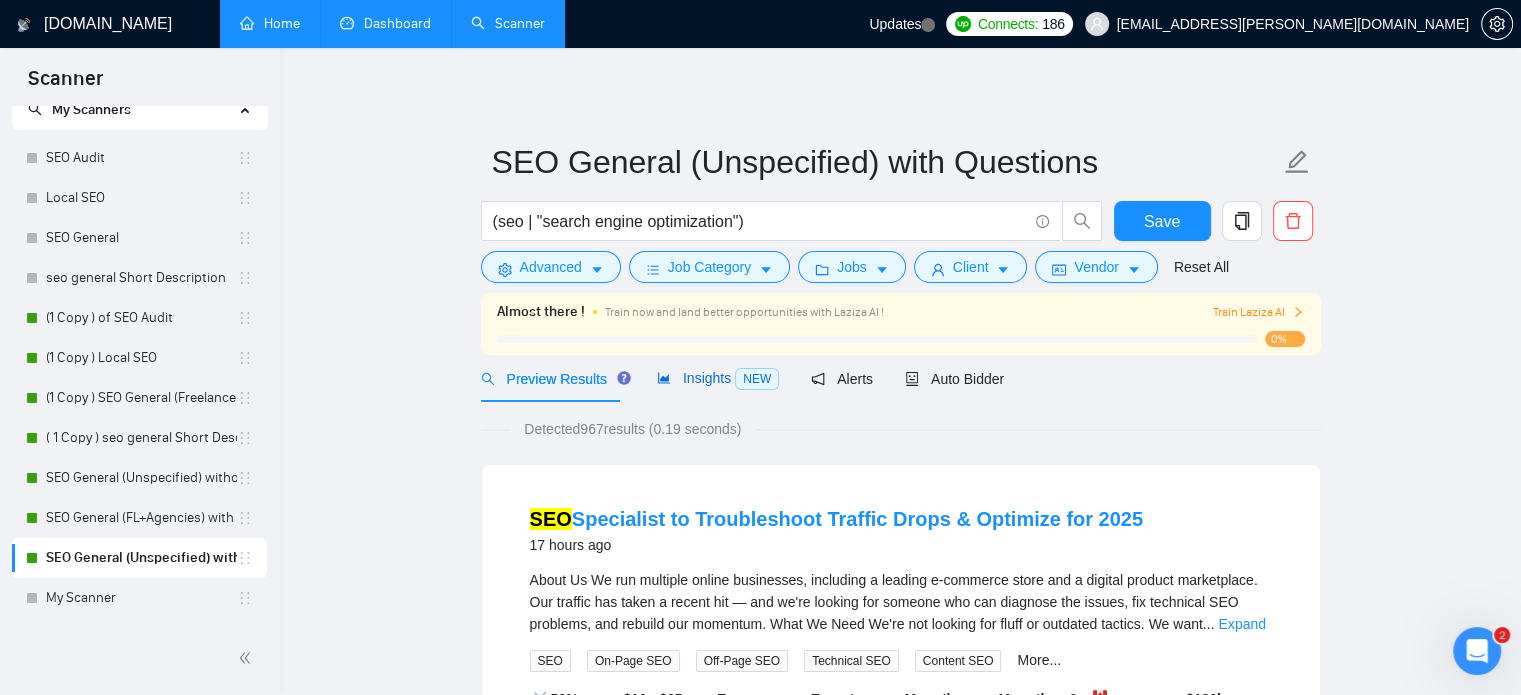 click on "NEW" at bounding box center [757, 379] 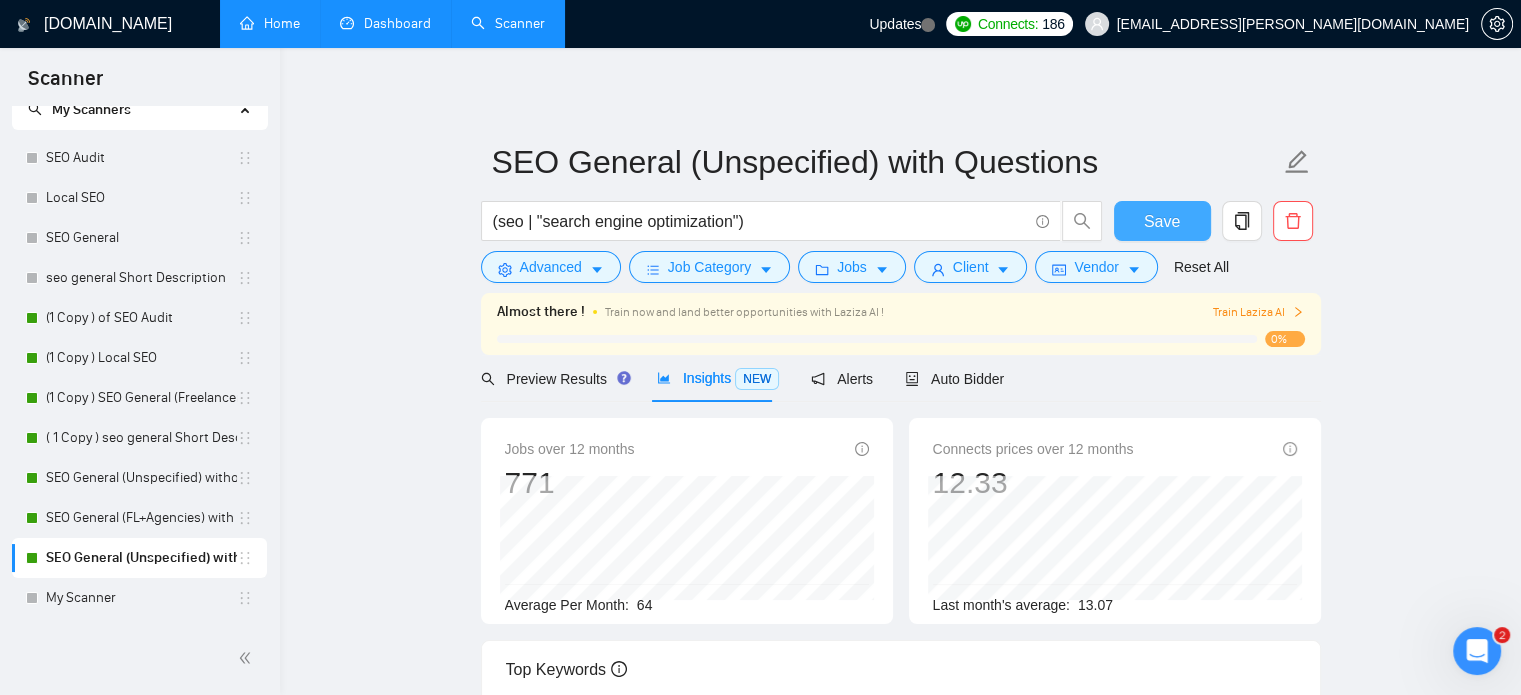 click on "Save" at bounding box center (1162, 221) 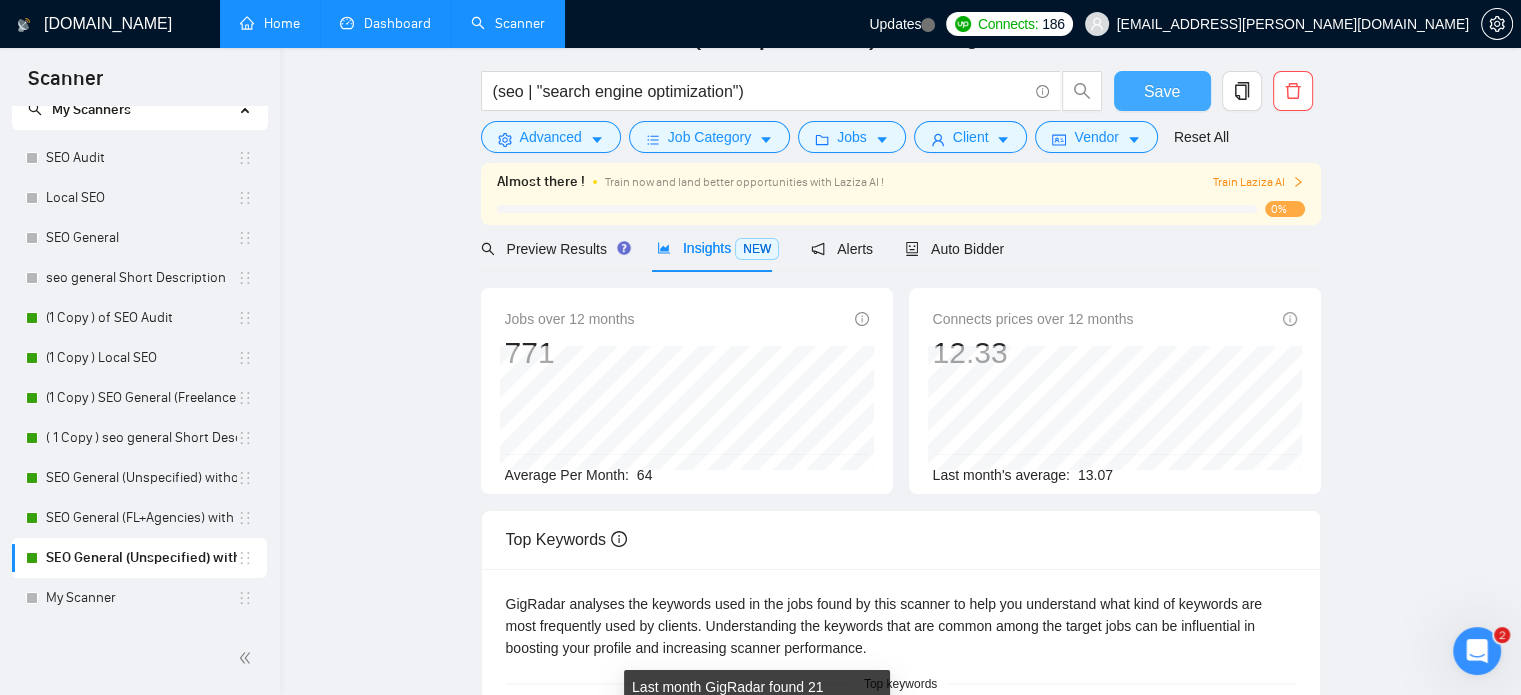 scroll, scrollTop: 0, scrollLeft: 0, axis: both 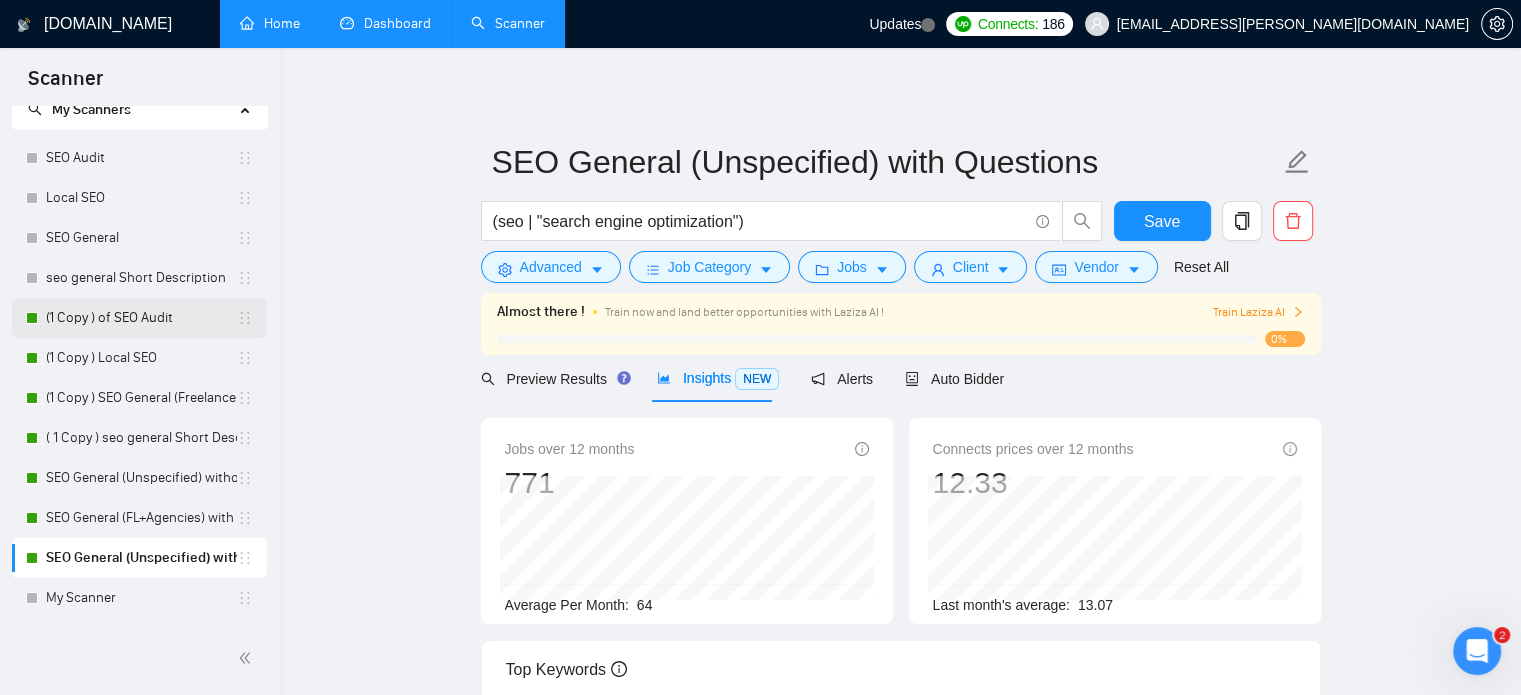 click on "(1 Copy ) of SEO Audit" at bounding box center (141, 318) 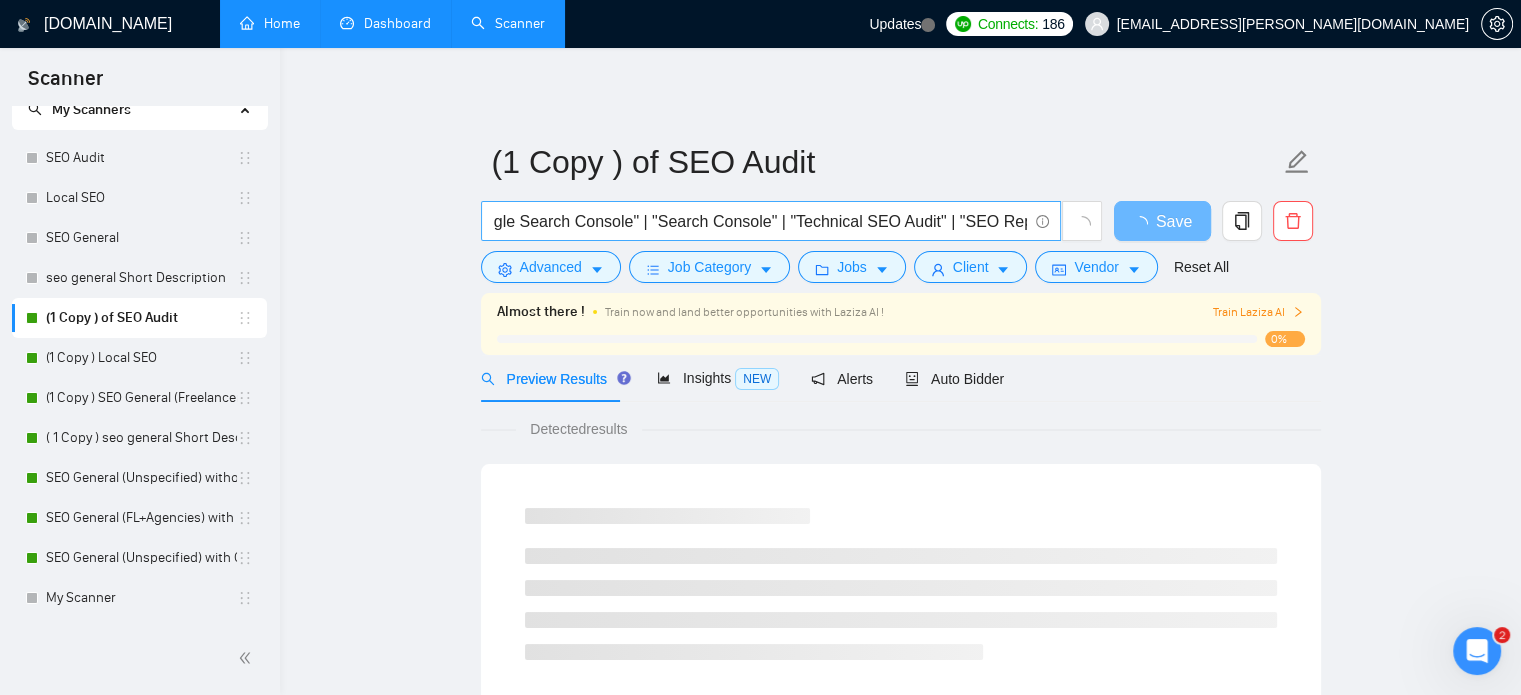 scroll, scrollTop: 0, scrollLeft: 0, axis: both 